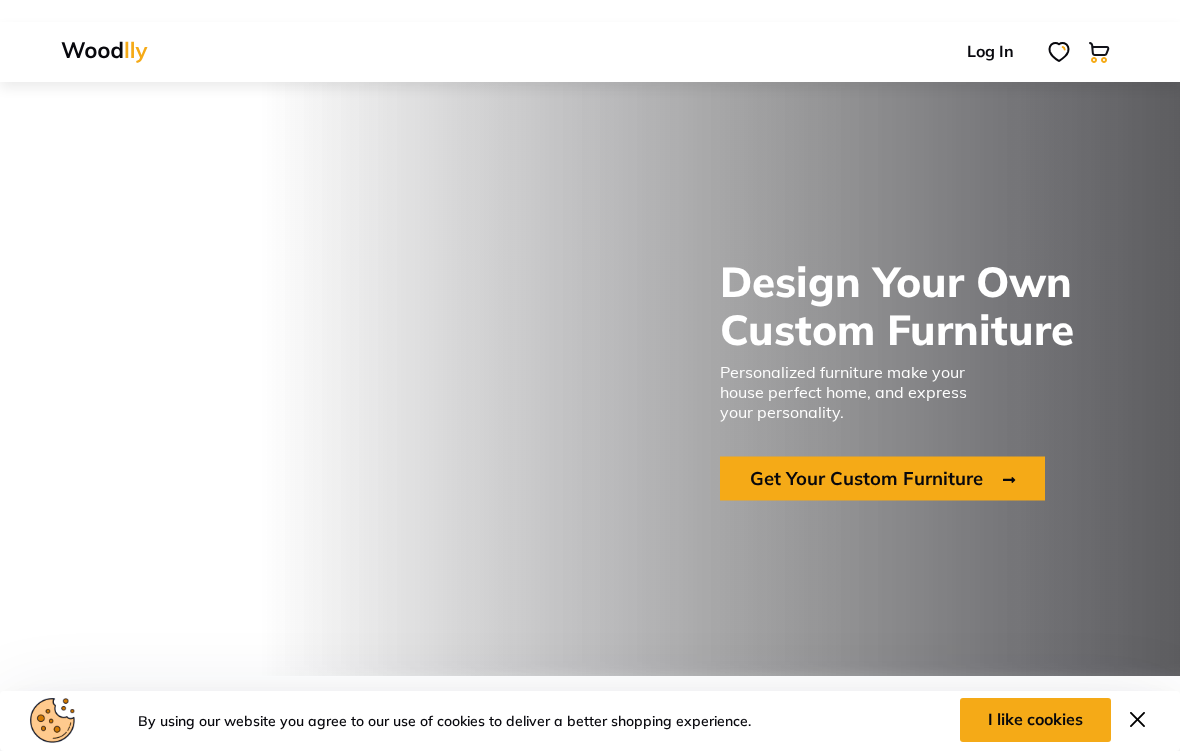 scroll, scrollTop: 238, scrollLeft: 0, axis: vertical 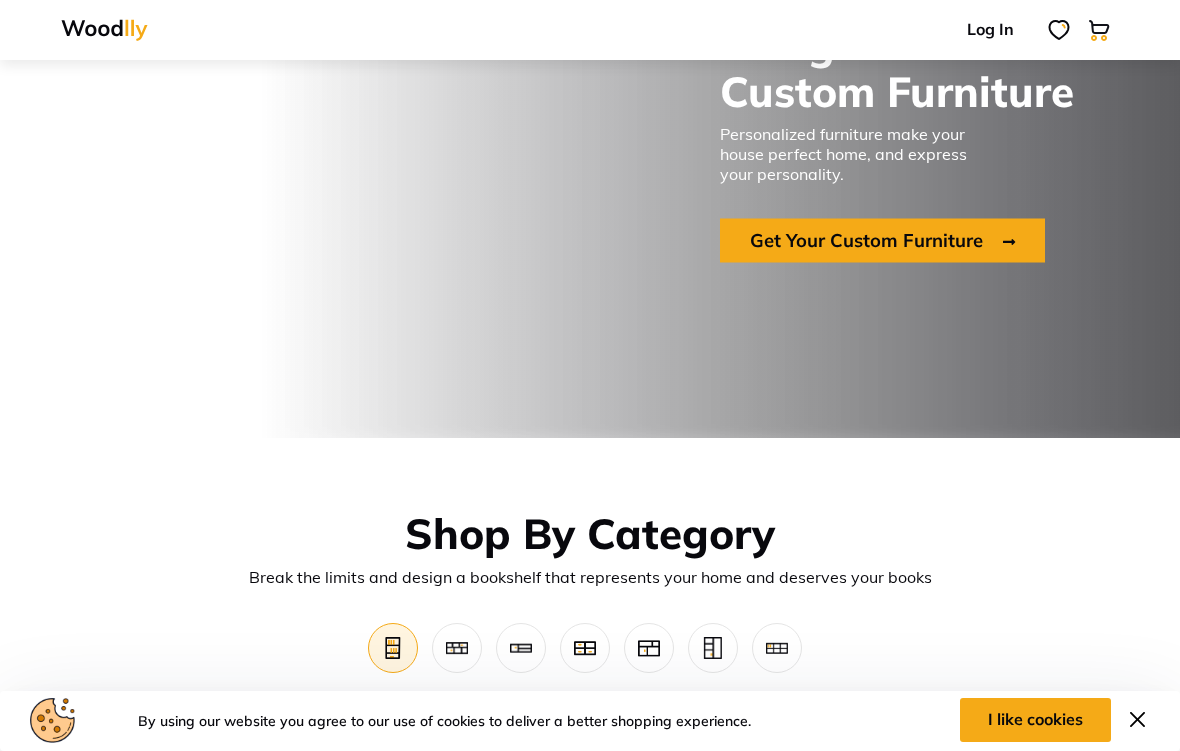 click on "Get Your Custom Furniture" at bounding box center (882, 241) 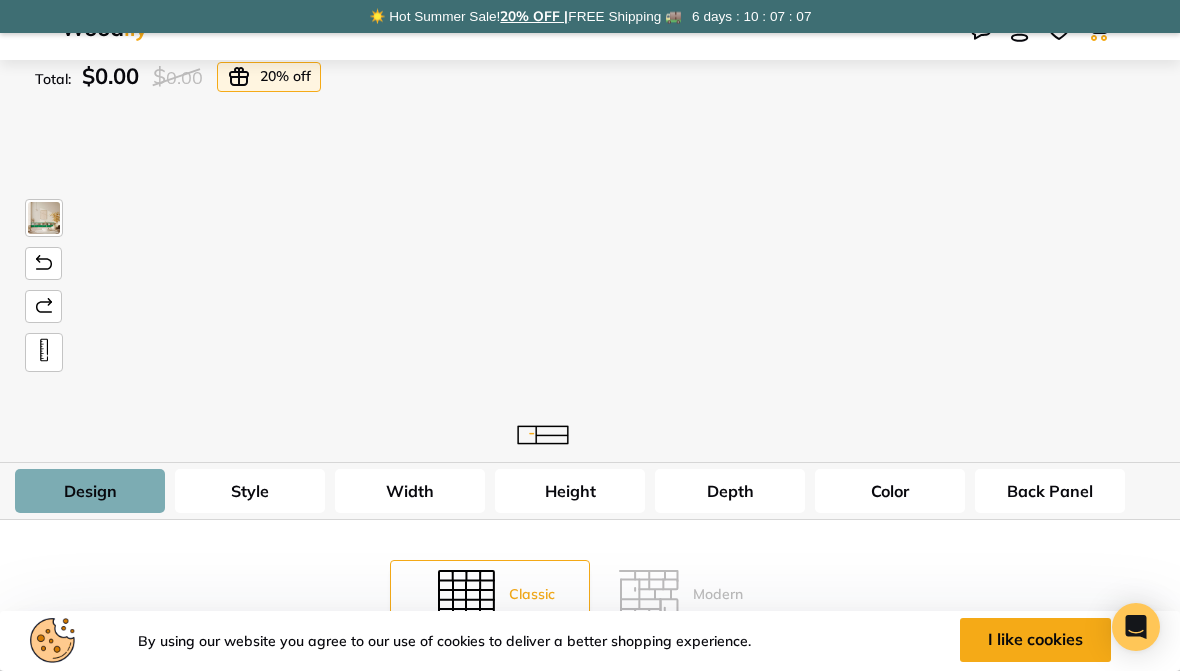 scroll, scrollTop: 0, scrollLeft: 0, axis: both 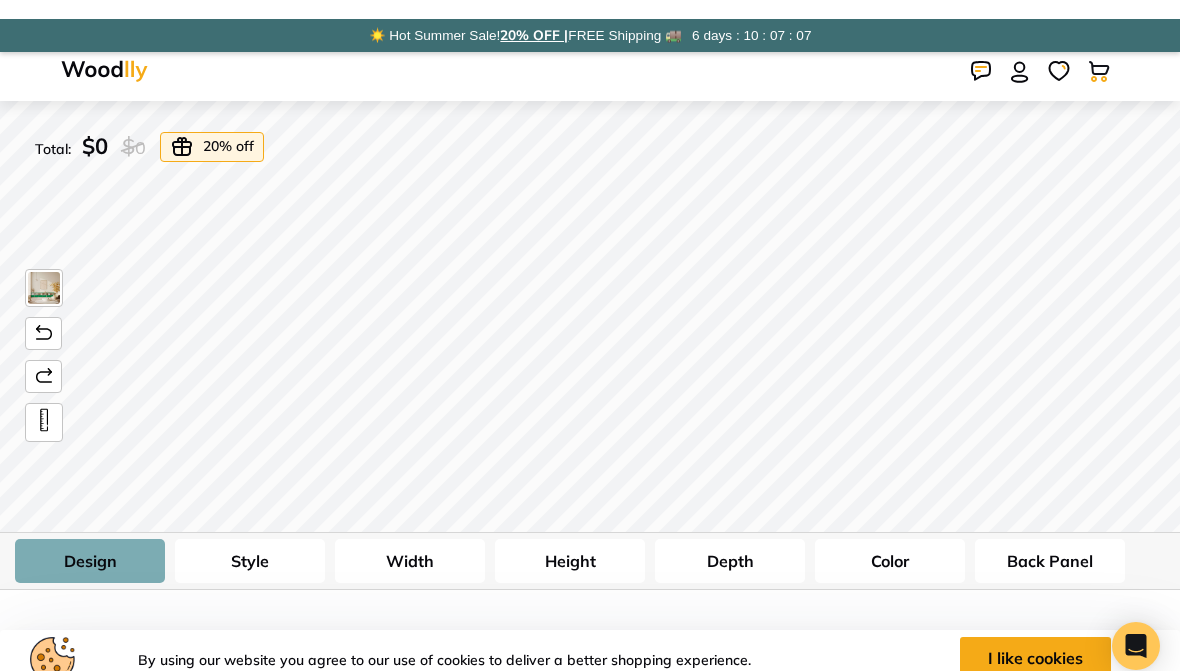 click at bounding box center [44, 269] 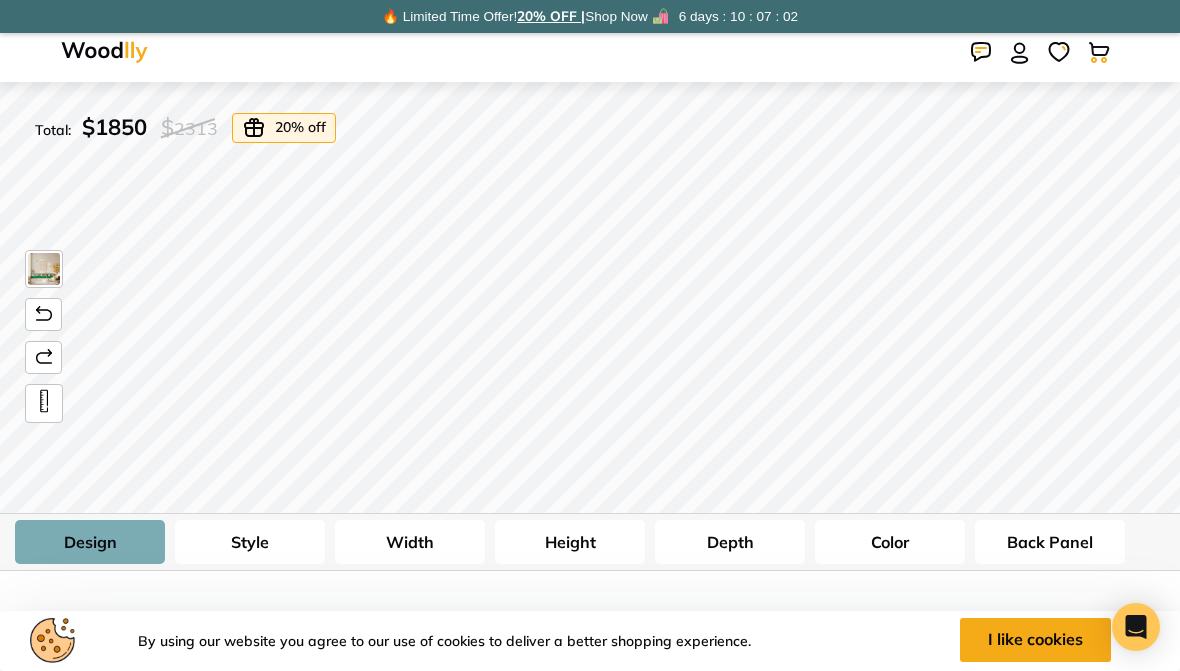click on "Style" at bounding box center (250, 542) 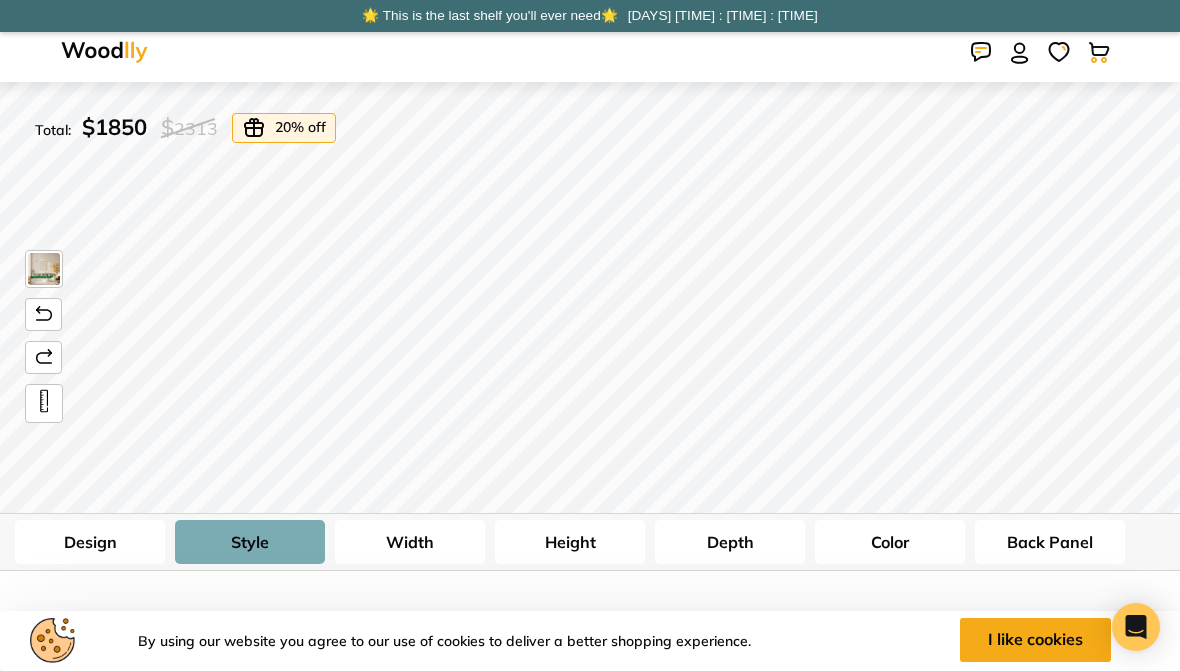 click on "I like cookies" at bounding box center (1035, 640) 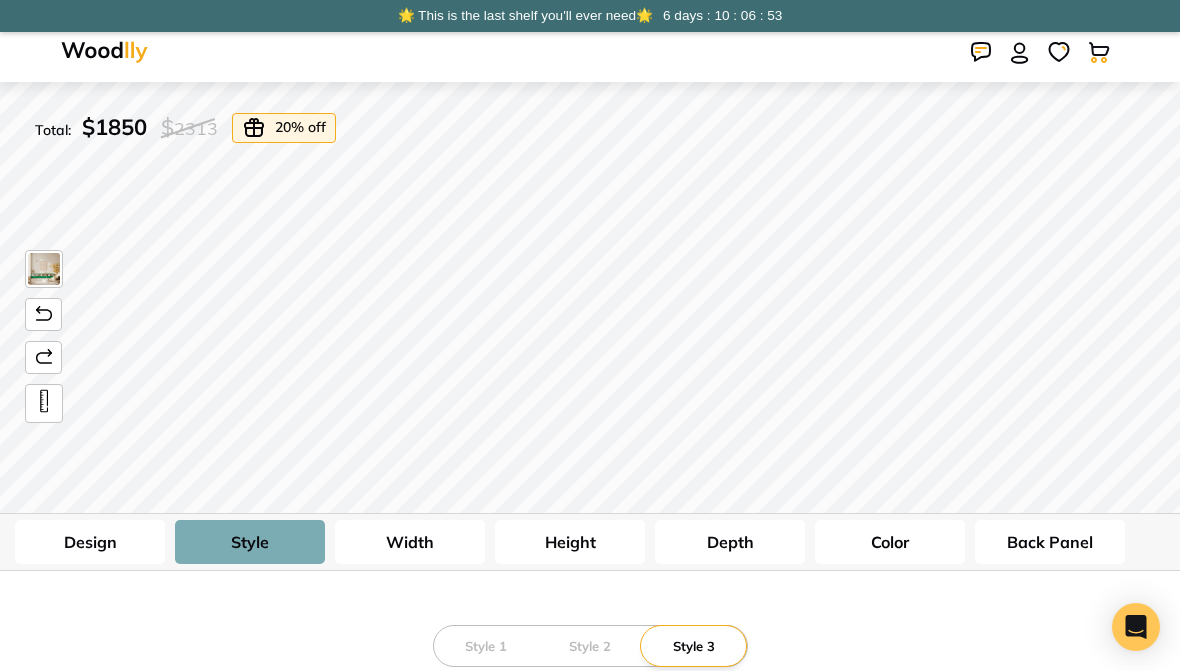 click on "Style 2" at bounding box center (590, 646) 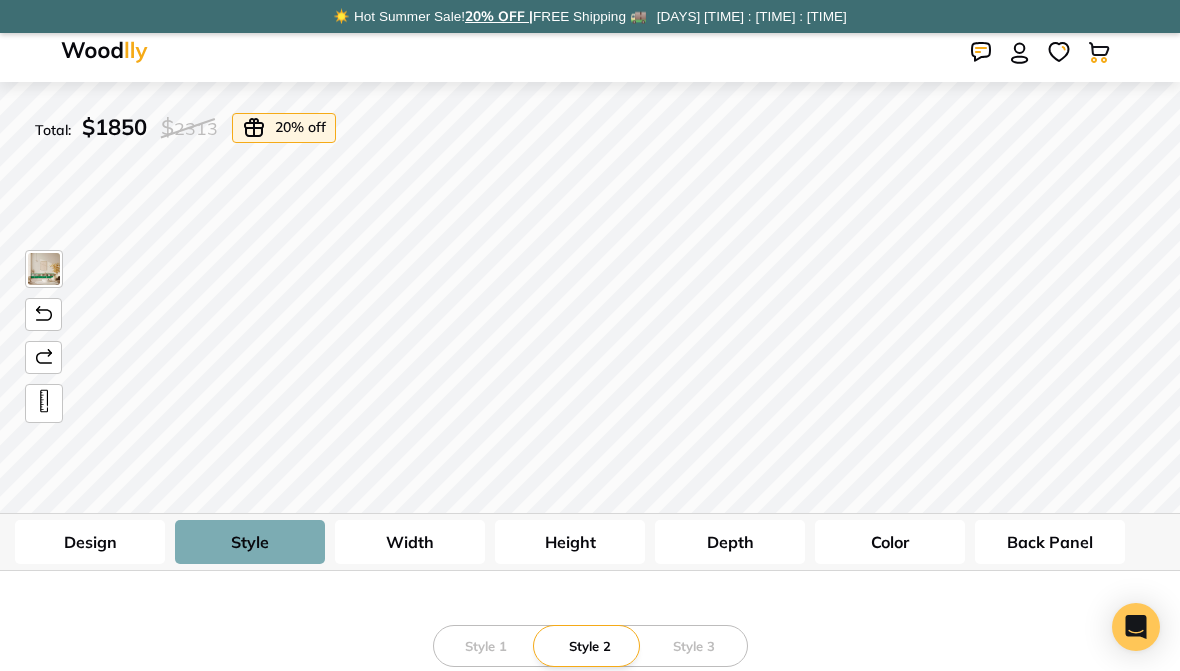 click on "Style 1" at bounding box center [486, 646] 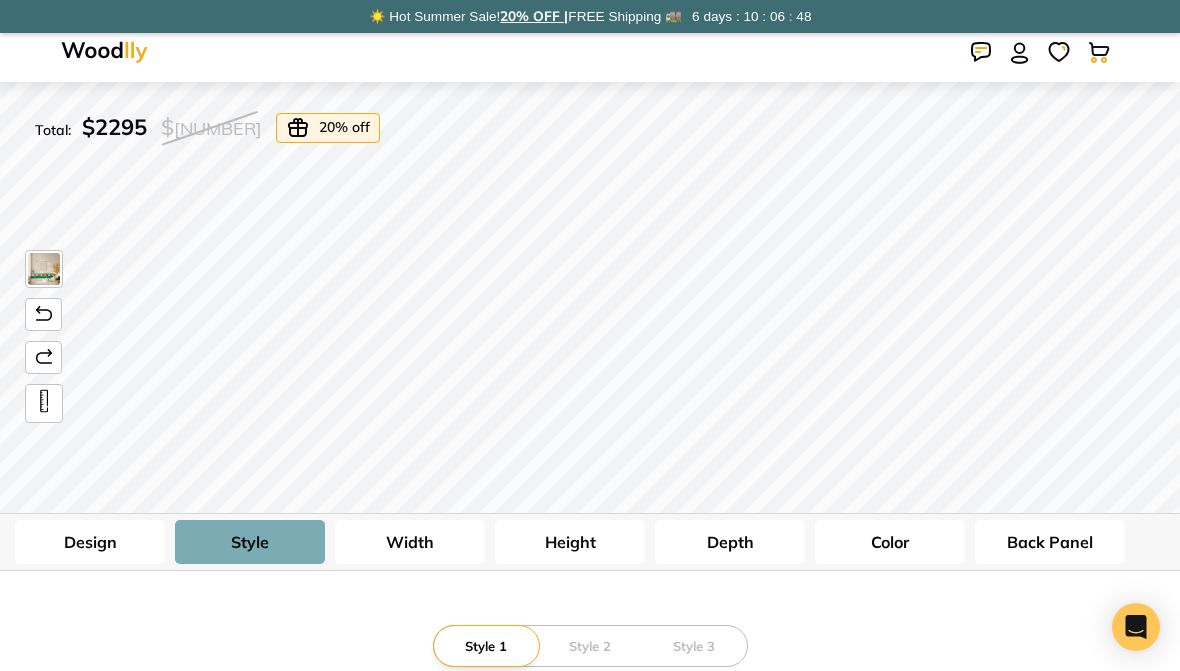 click on "Style 3" at bounding box center [694, 646] 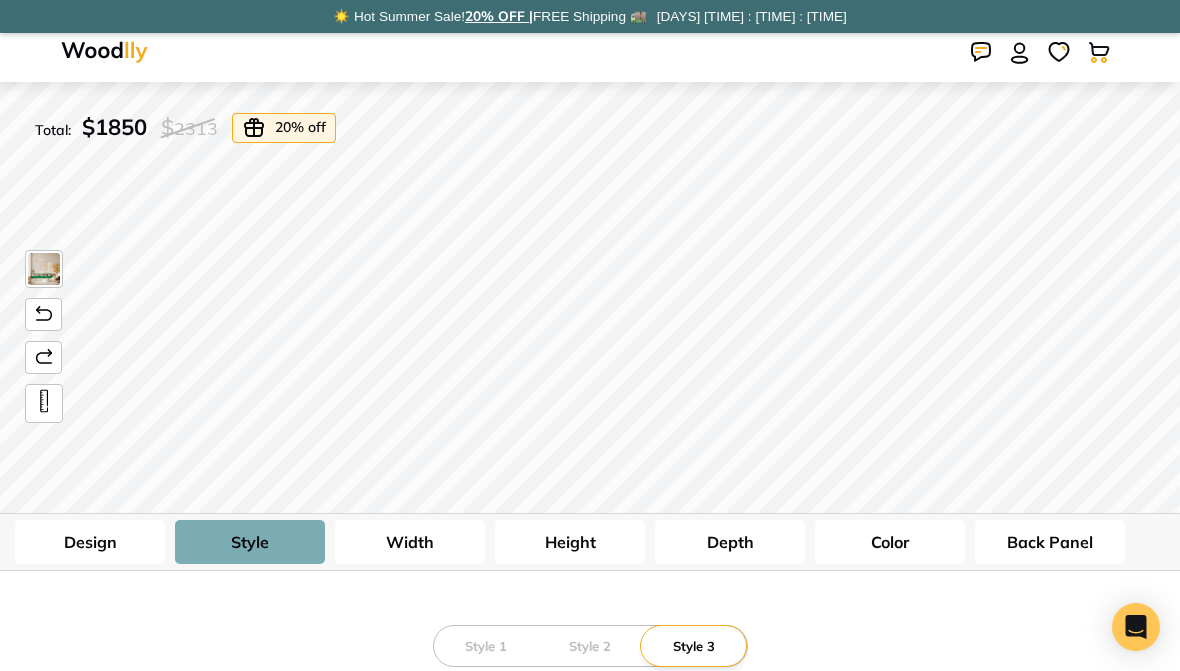 click on "Style 2" at bounding box center (590, 646) 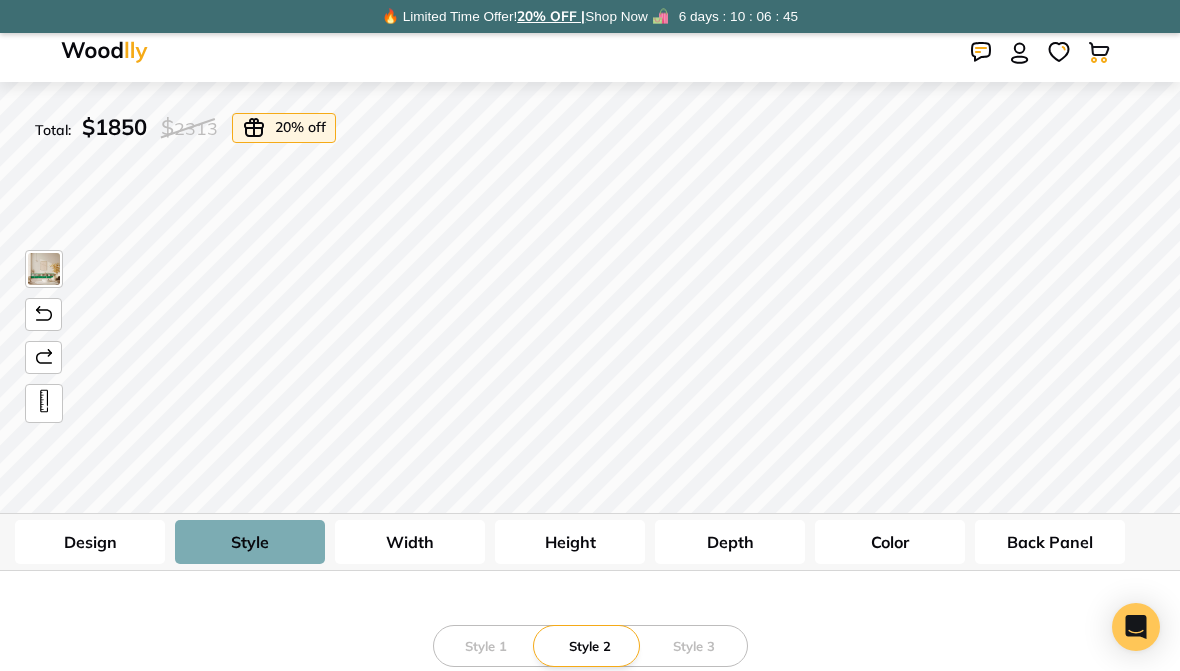 click on "Style 1" at bounding box center [486, 646] 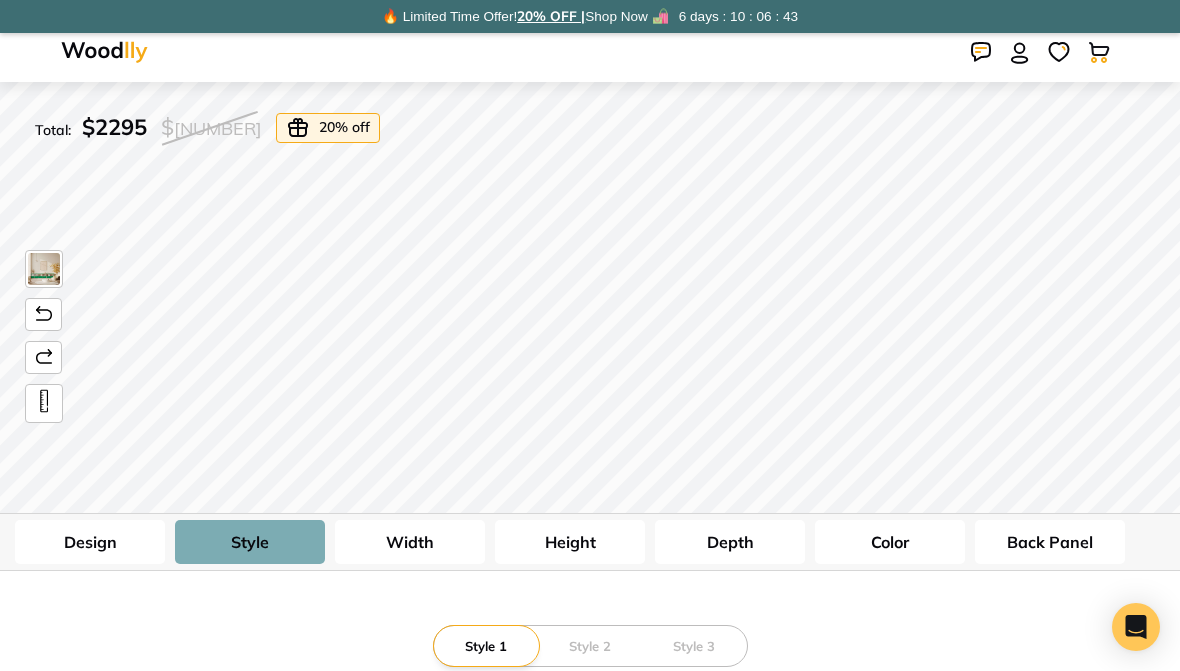 click on "Width" at bounding box center (410, 542) 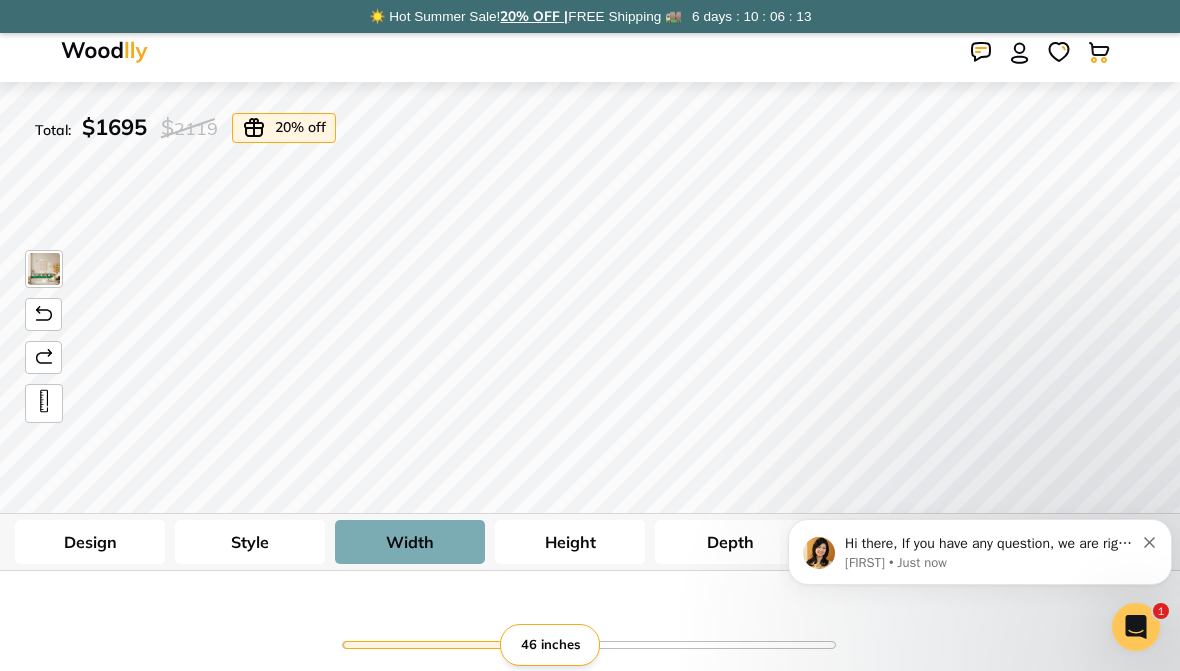 scroll, scrollTop: 0, scrollLeft: 0, axis: both 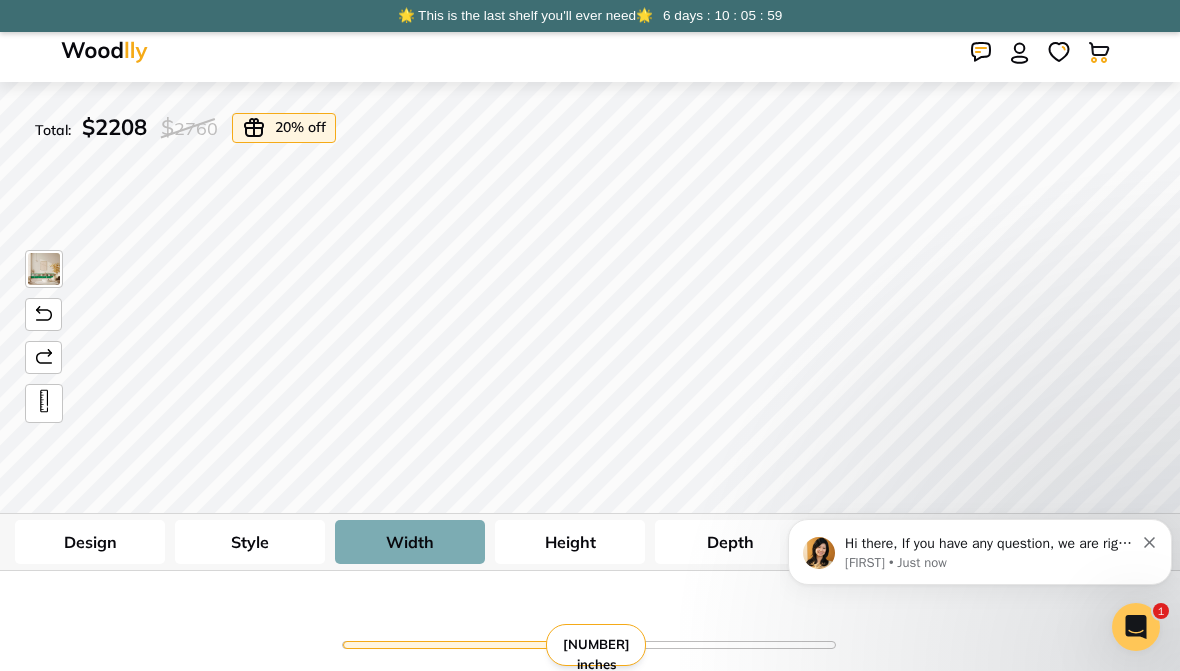 type on "52" 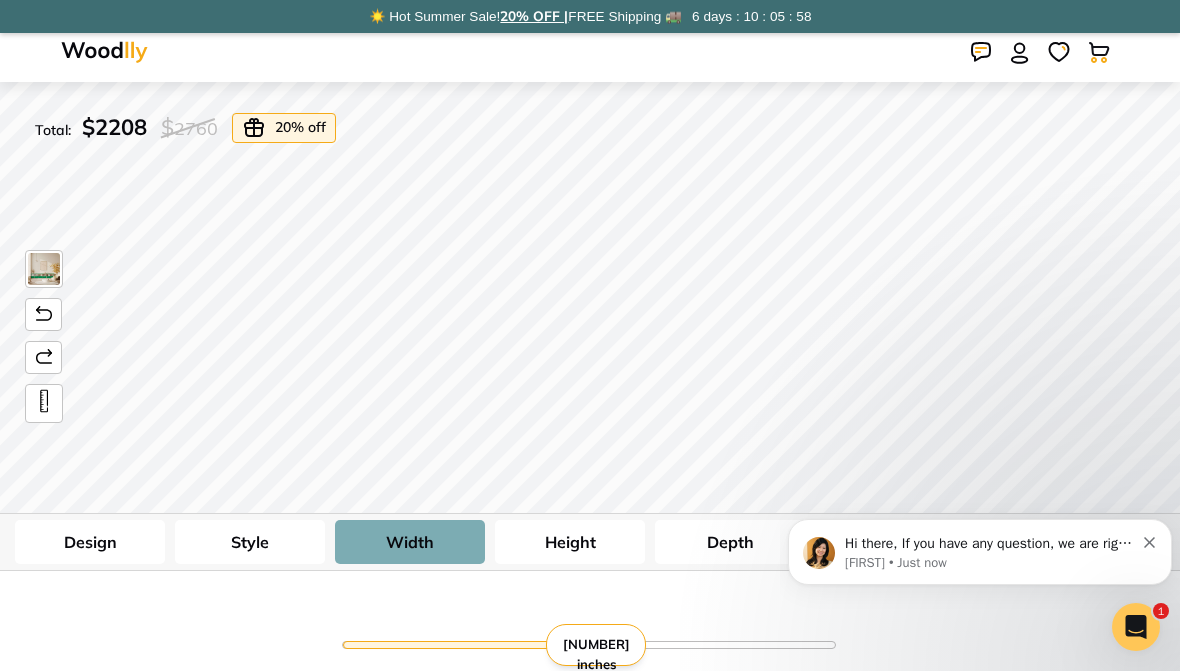 click on "Height" at bounding box center (570, 542) 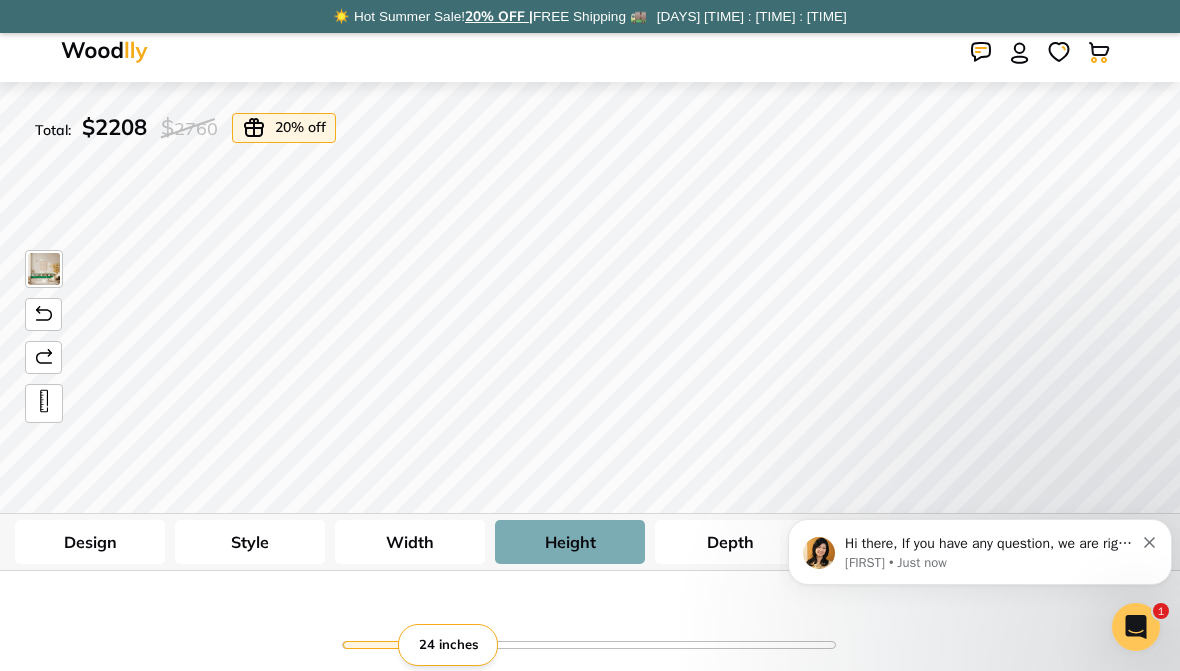 click on "Depth" at bounding box center [730, 542] 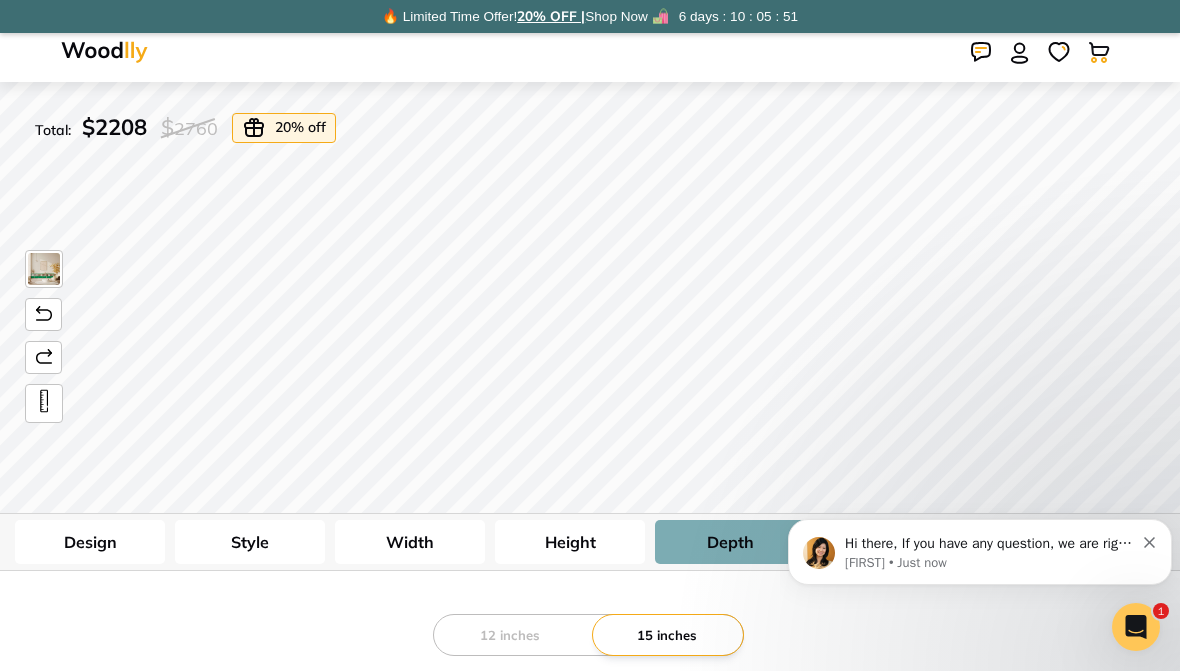 click 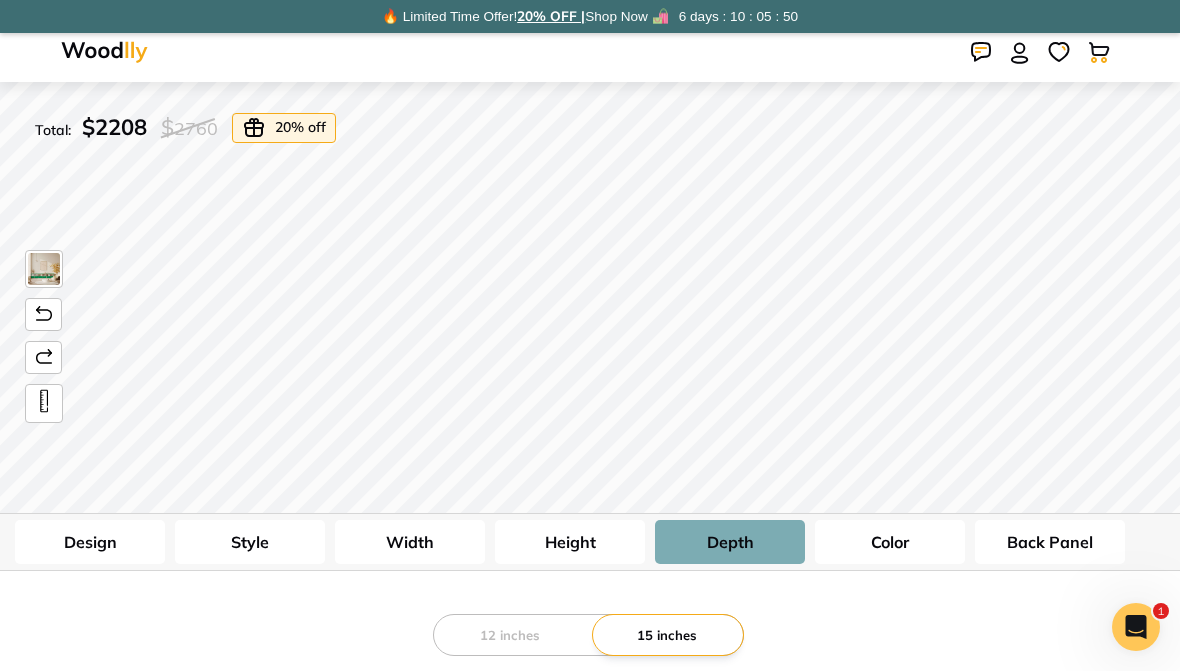 click on "Design
Style
Width
Height
Depth
Color
Back Panel" at bounding box center (590, 542) 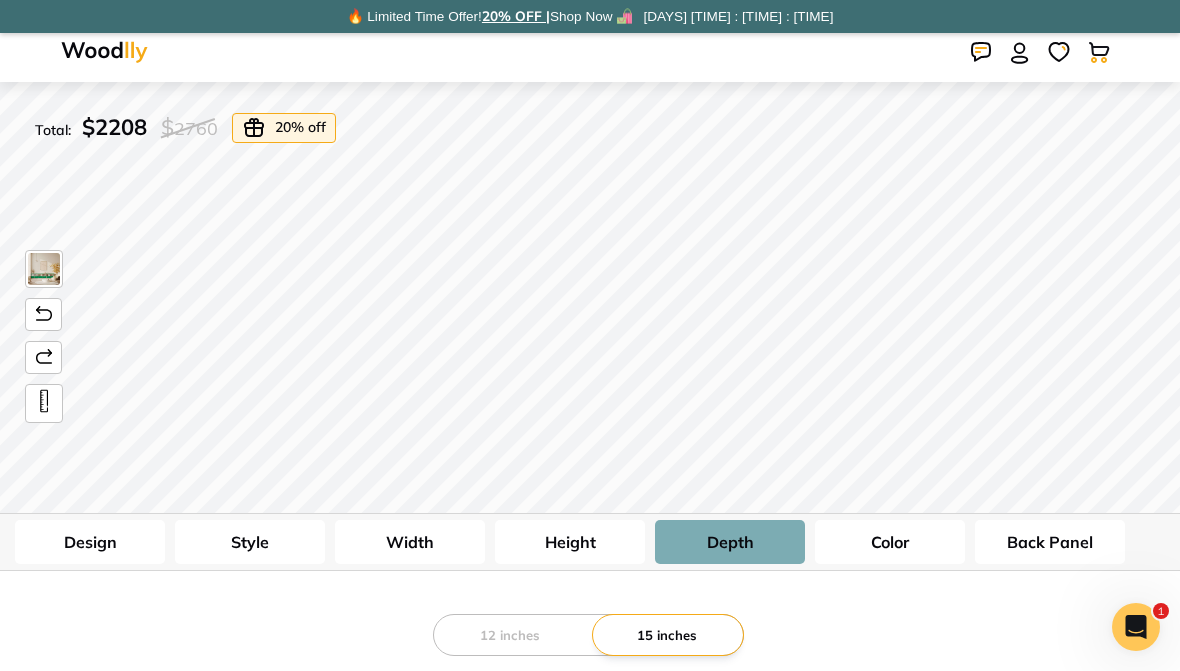 click on "Color" at bounding box center [890, 542] 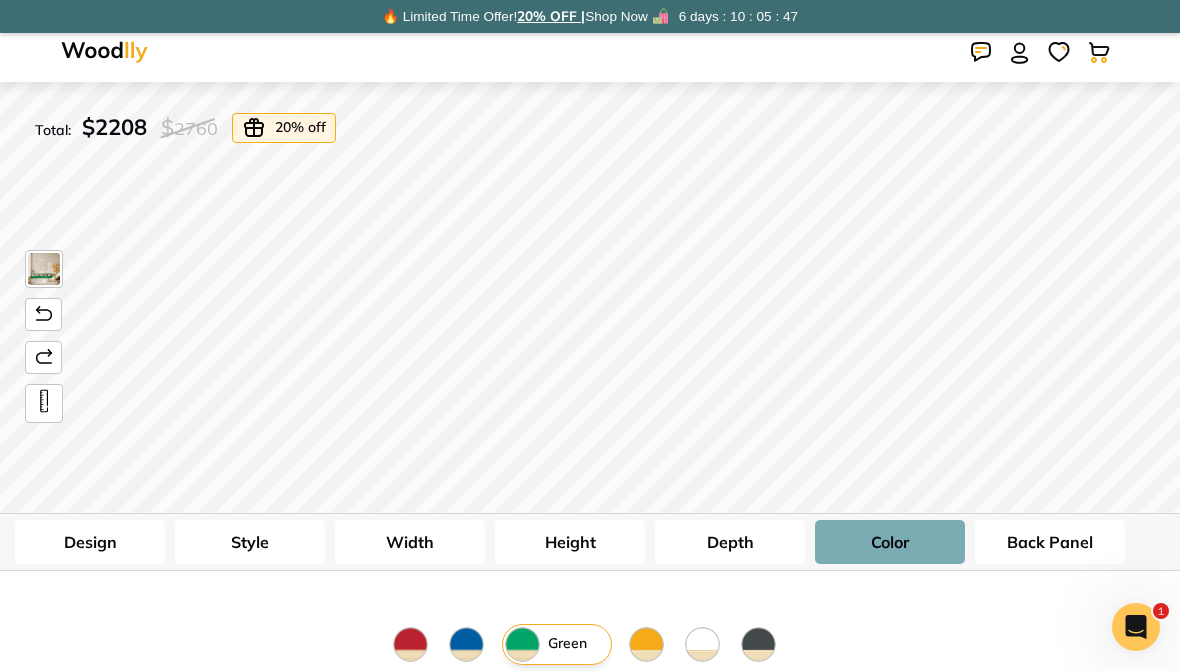 click at bounding box center [758, 644] 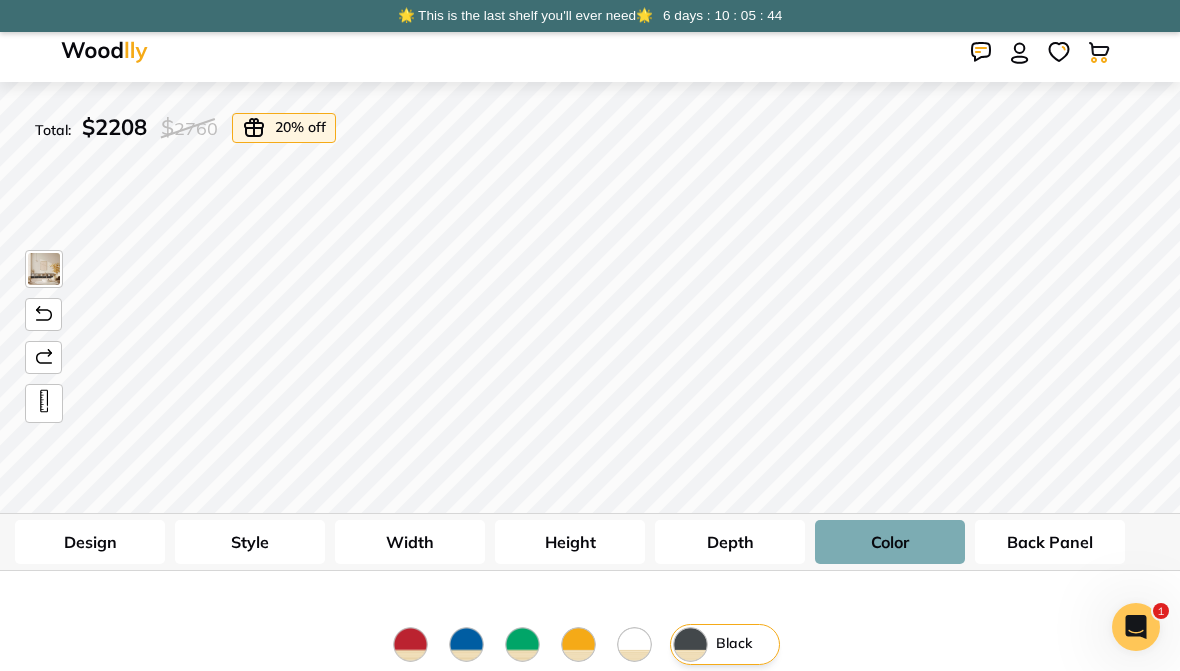 click at bounding box center [634, 644] 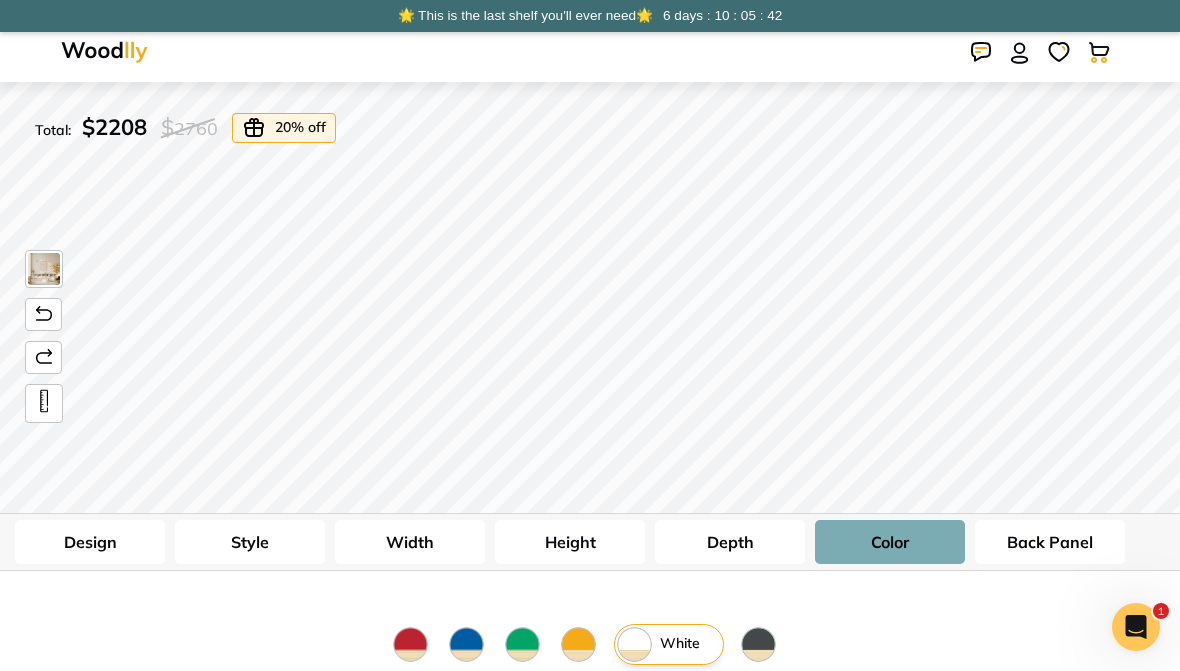 click at bounding box center [758, 644] 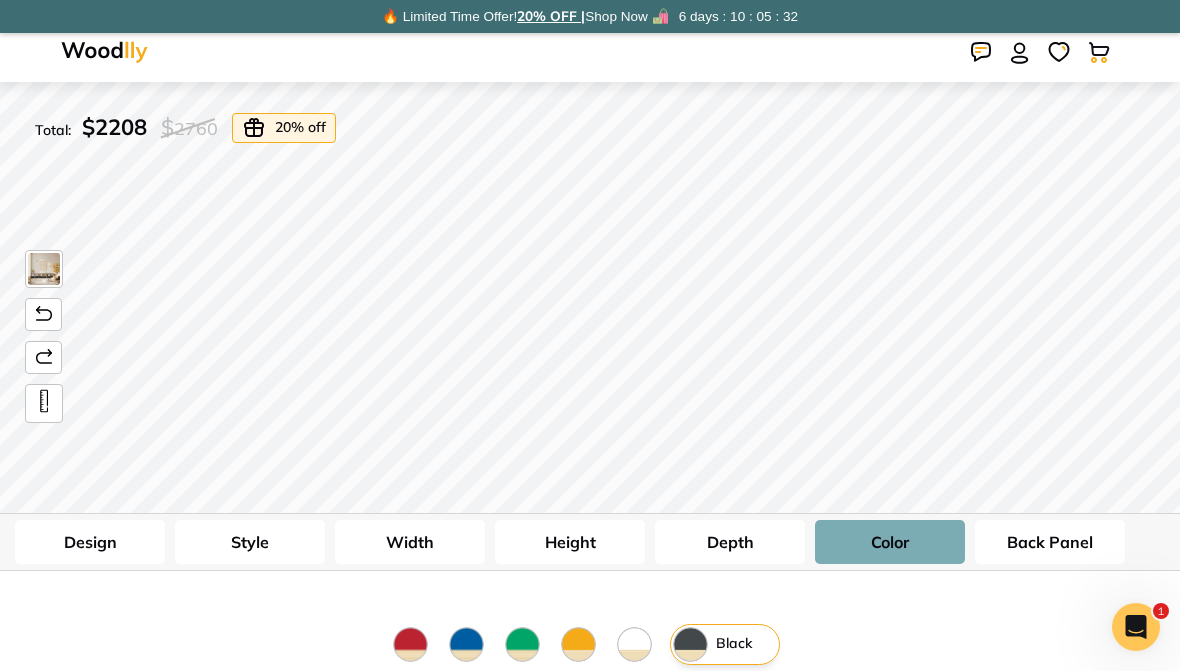 click at bounding box center [578, 644] 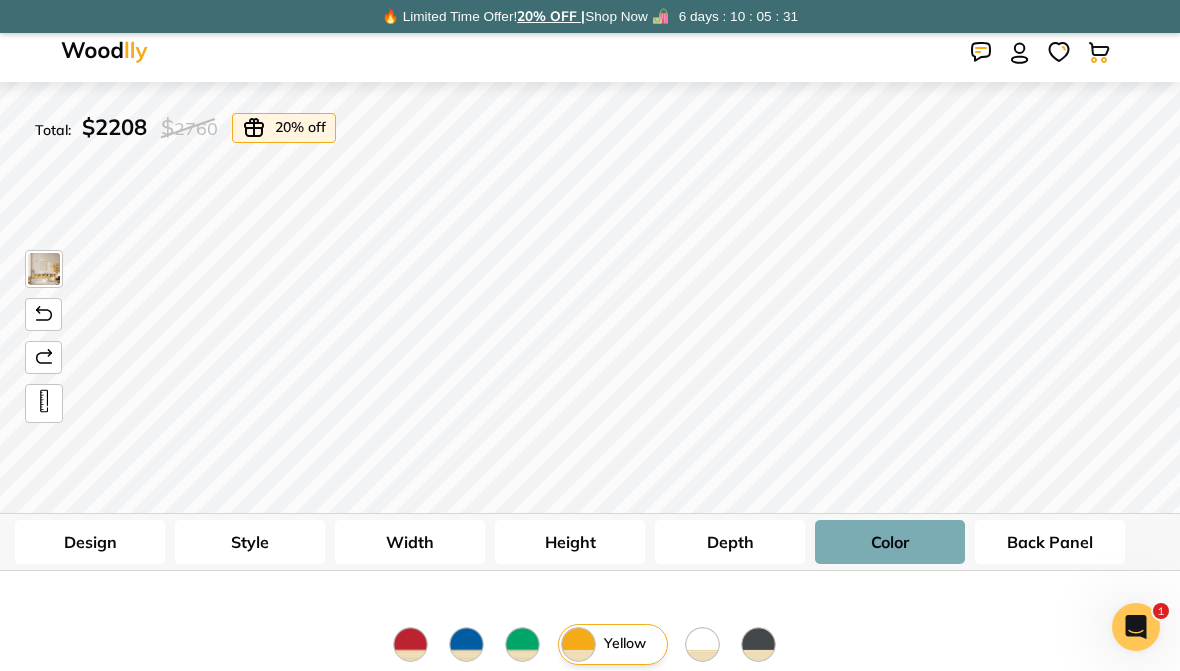 click at bounding box center [466, 644] 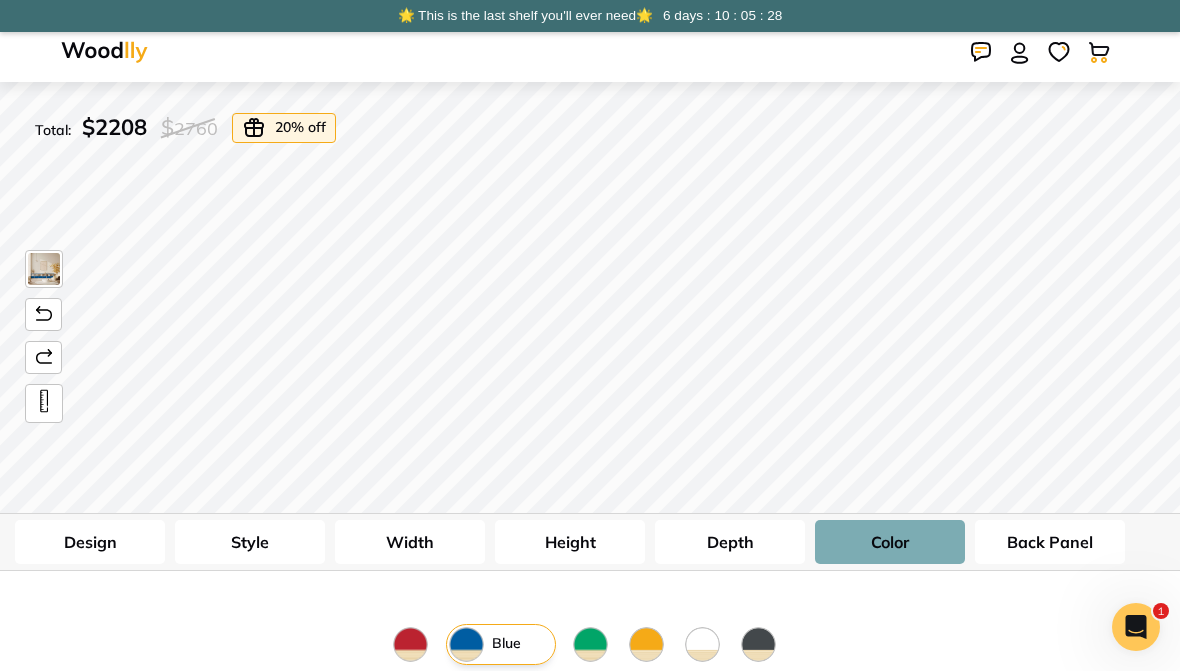 click on "Style" at bounding box center (250, 542) 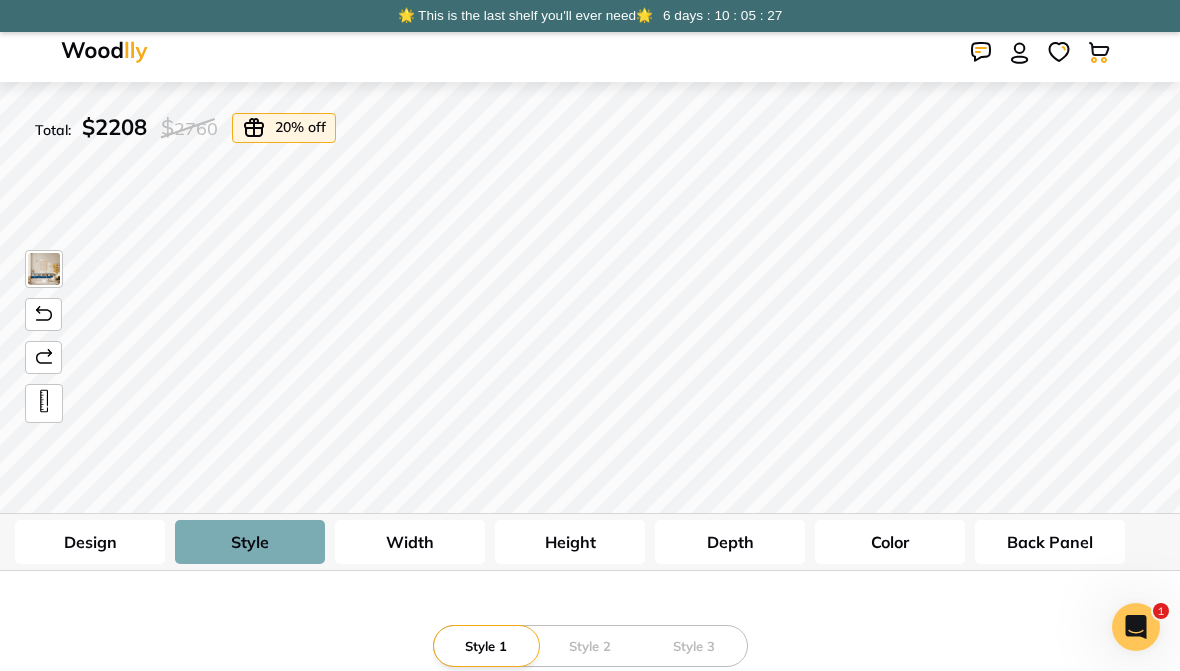 click on "Style 2" at bounding box center [590, 646] 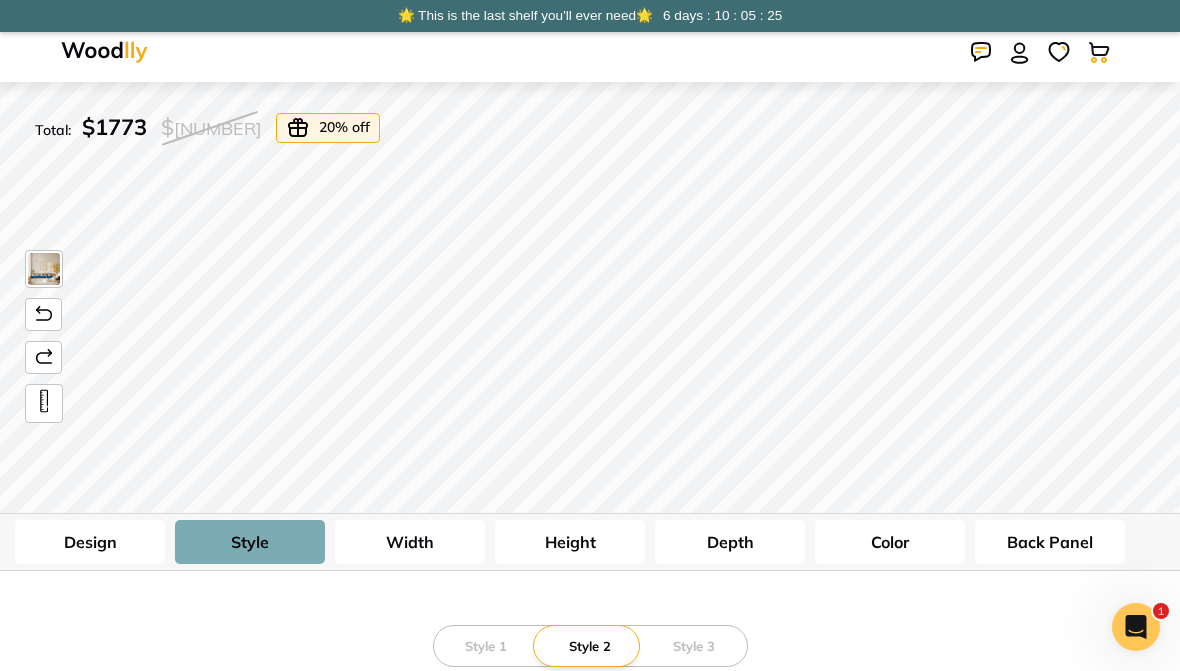 click on "Style 3" at bounding box center (694, 646) 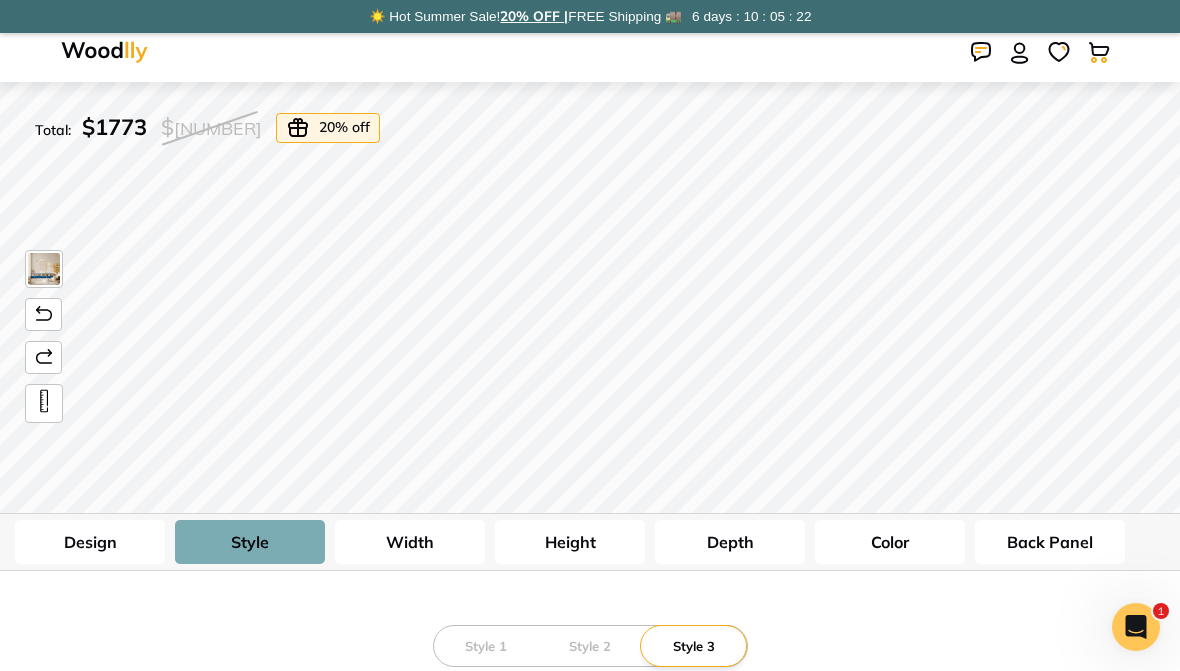click on "Color" at bounding box center [890, 542] 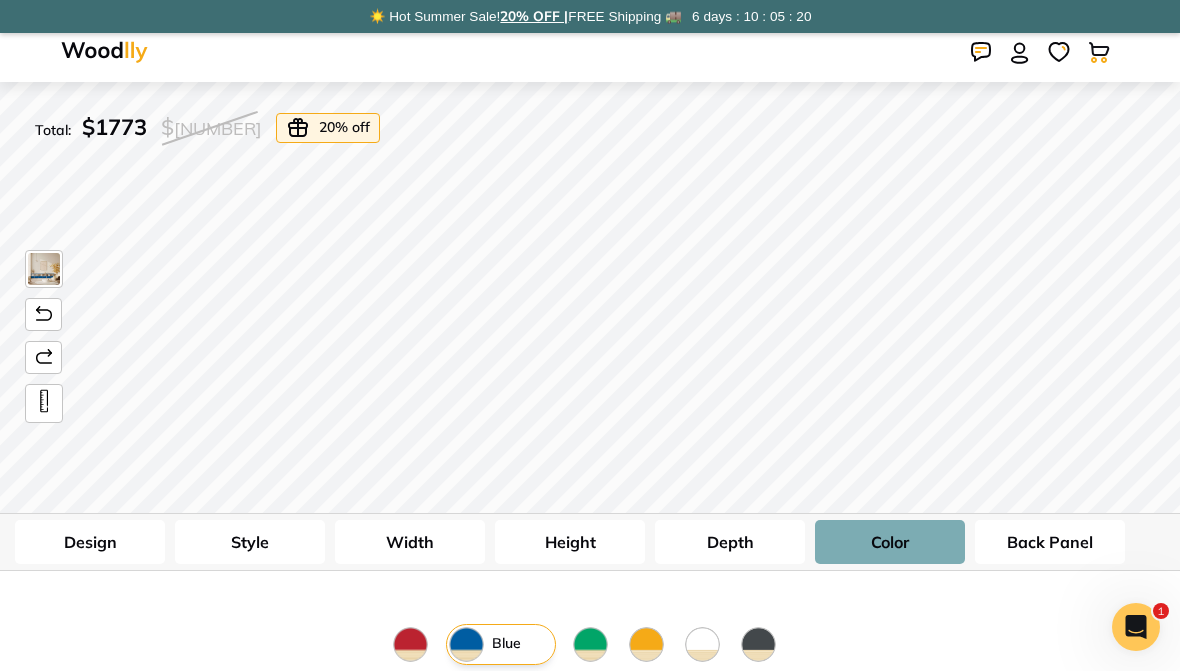 click at bounding box center [758, 644] 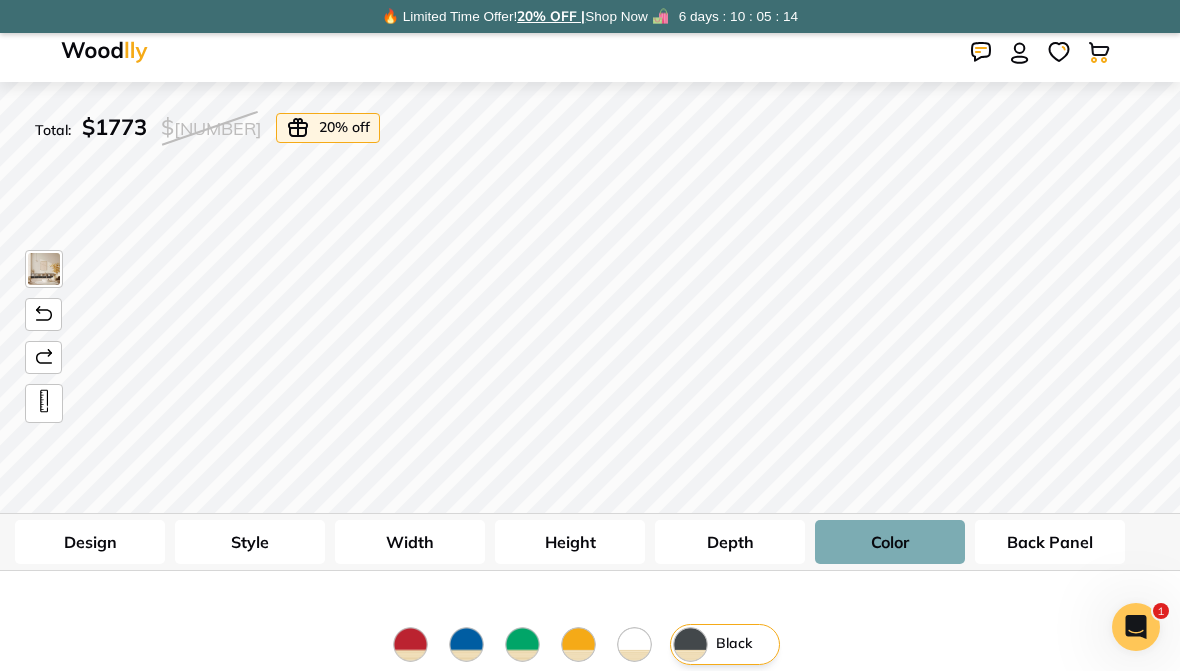 click on "Back Panel" at bounding box center (1050, 542) 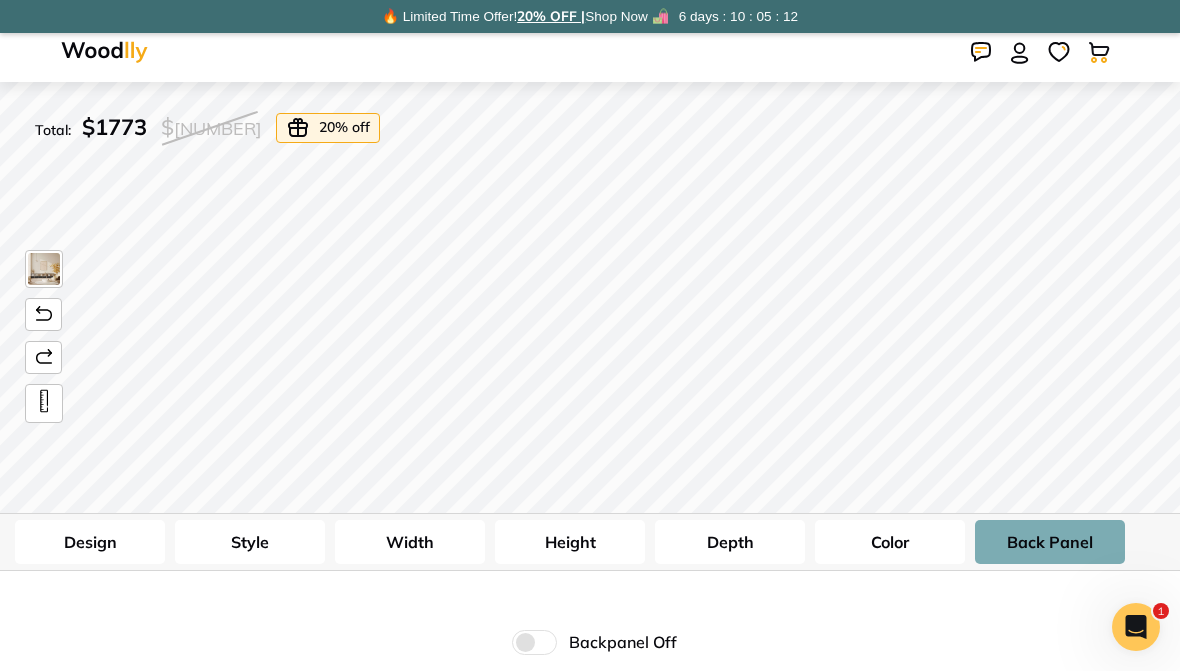 click at bounding box center (534, 642) 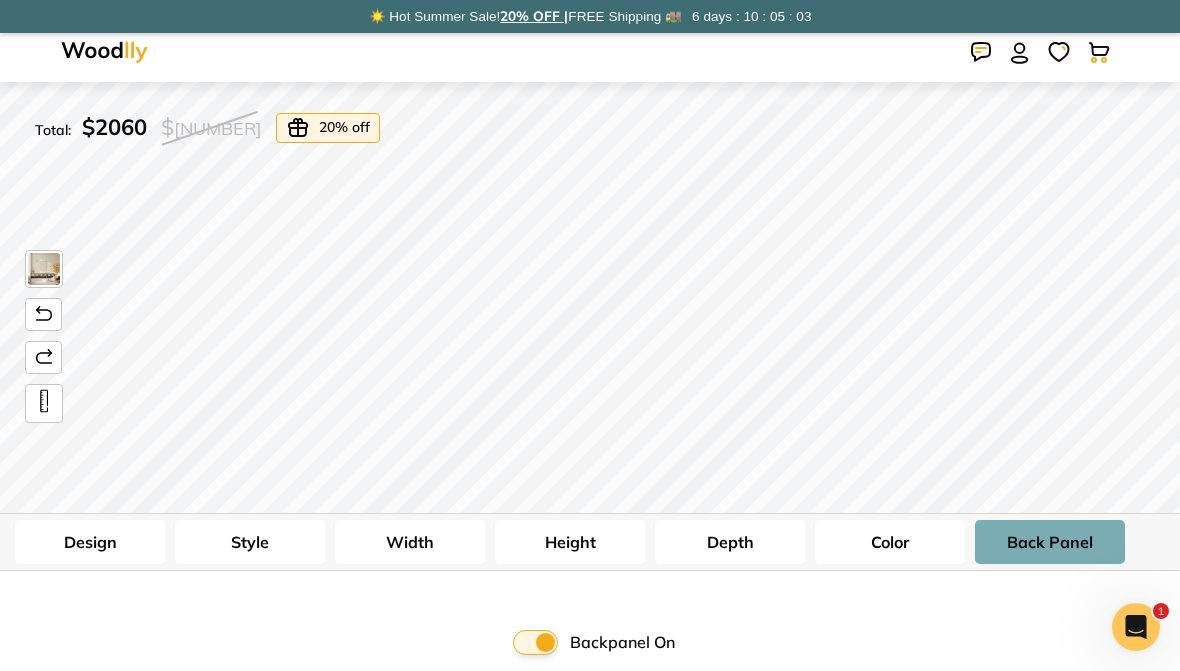 click at bounding box center (535, 642) 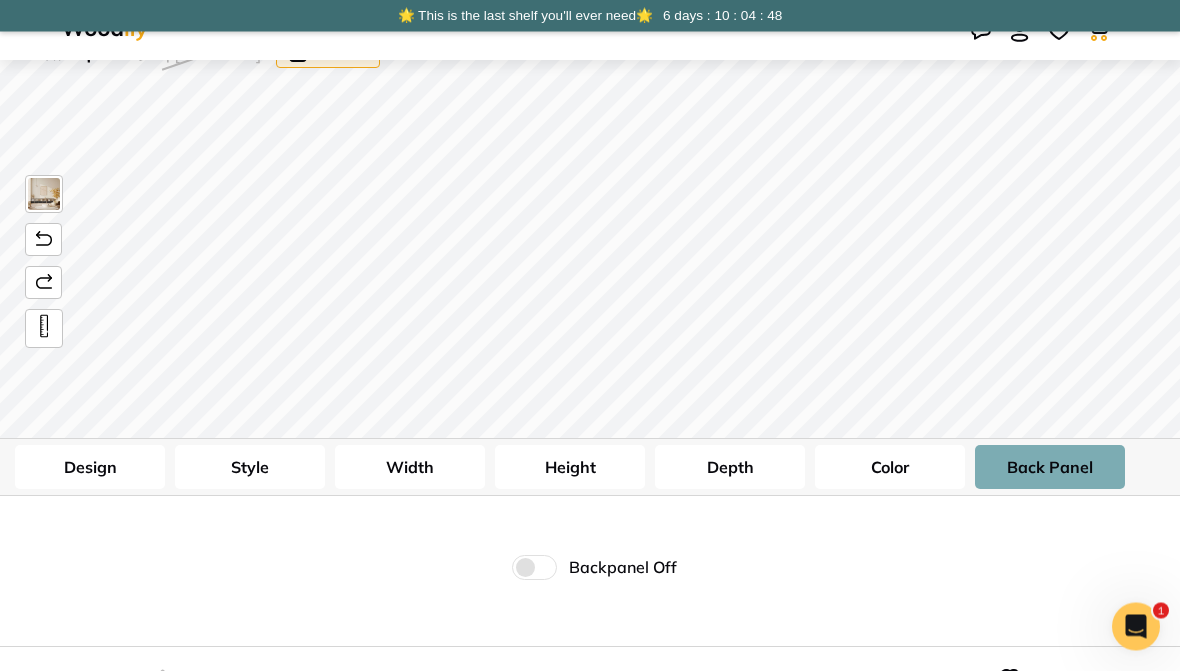 scroll, scrollTop: 0, scrollLeft: 0, axis: both 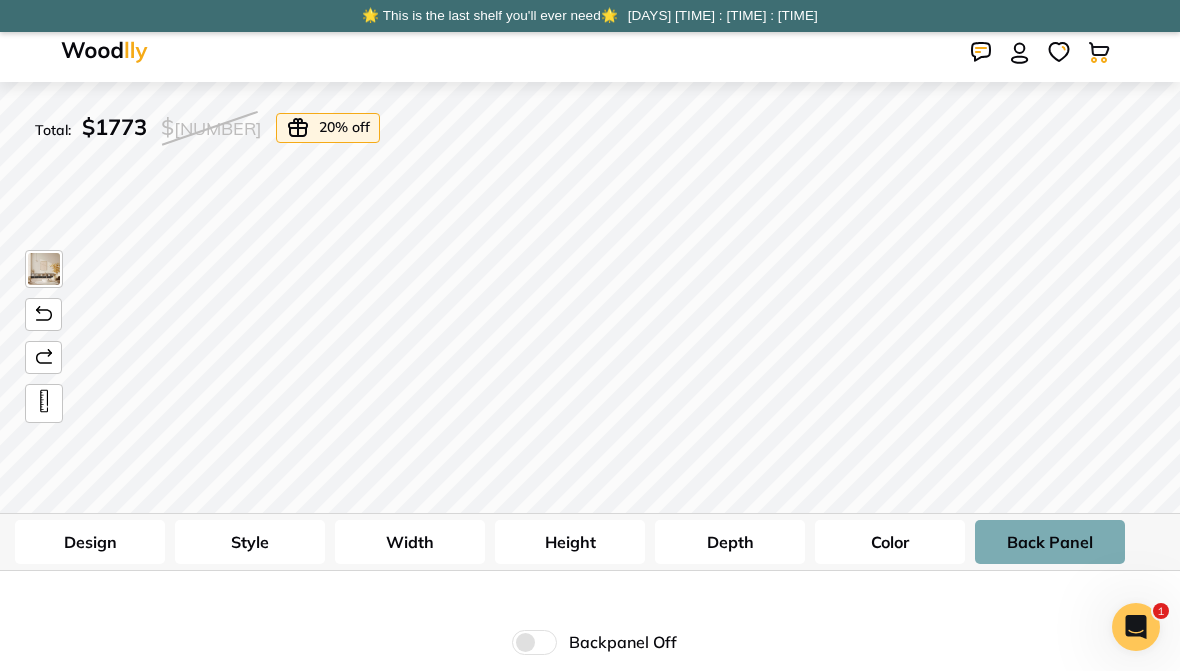click on "Height" at bounding box center (570, 542) 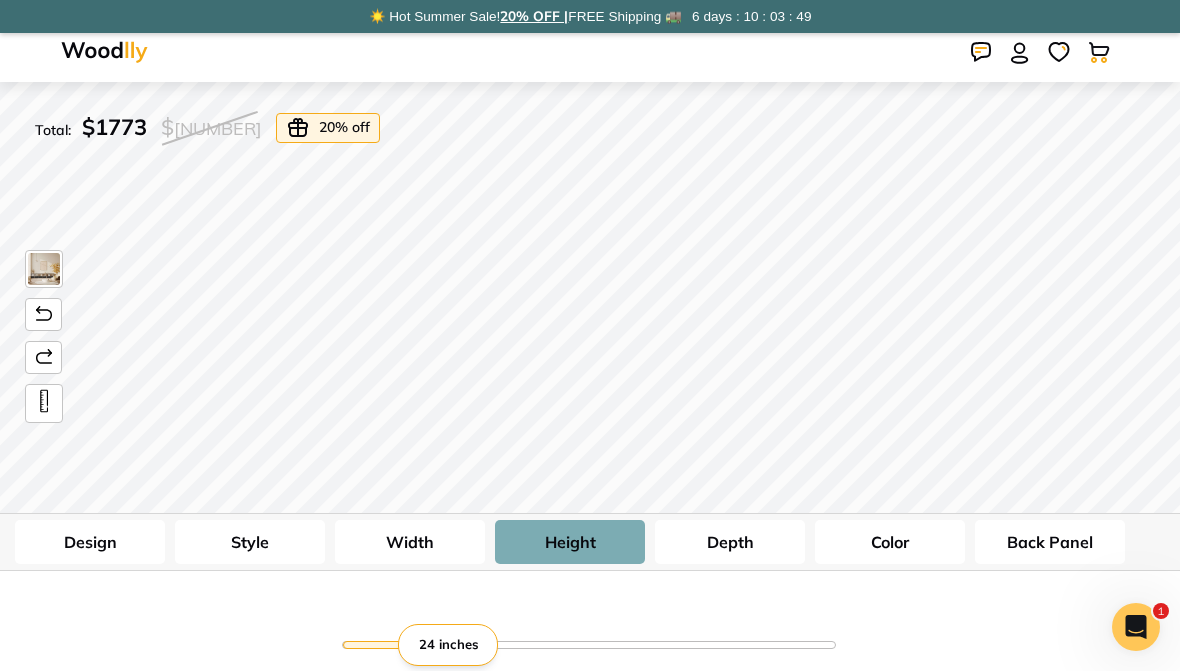 click at bounding box center [590, 644] 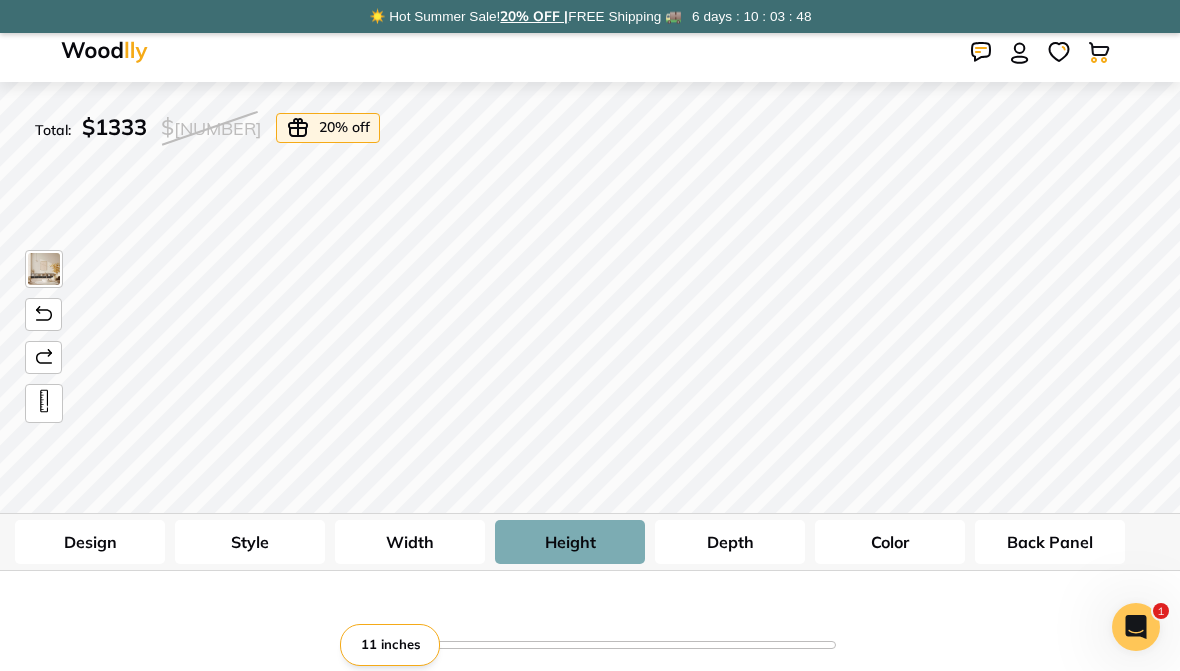 click at bounding box center [590, 644] 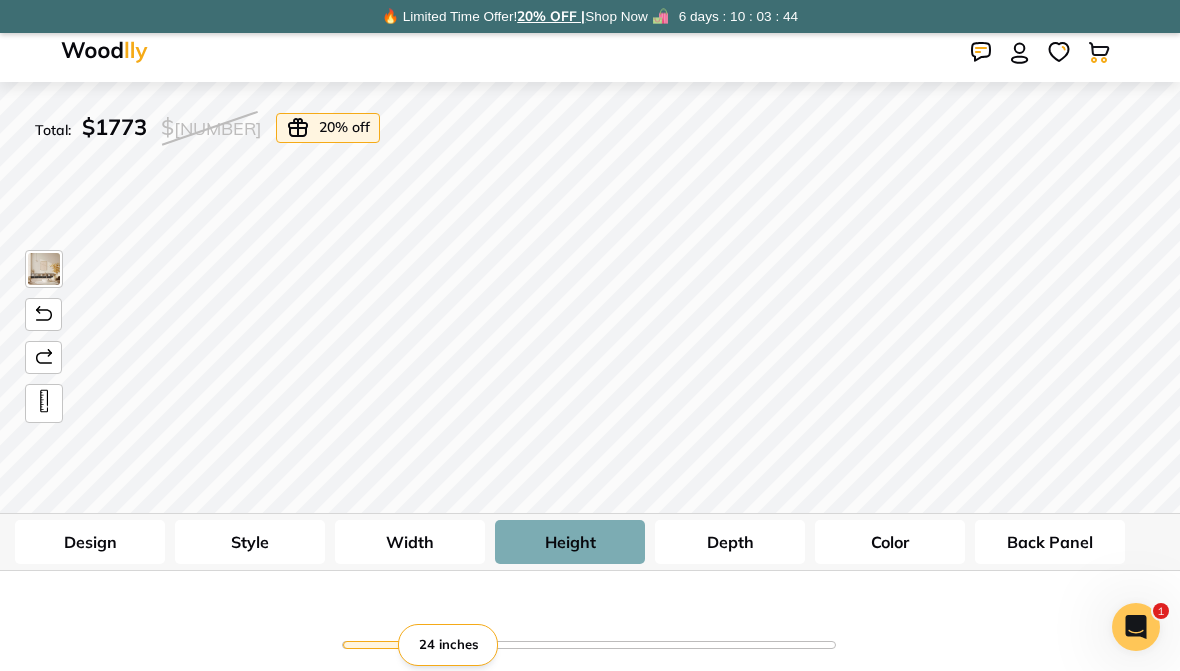 type on "1" 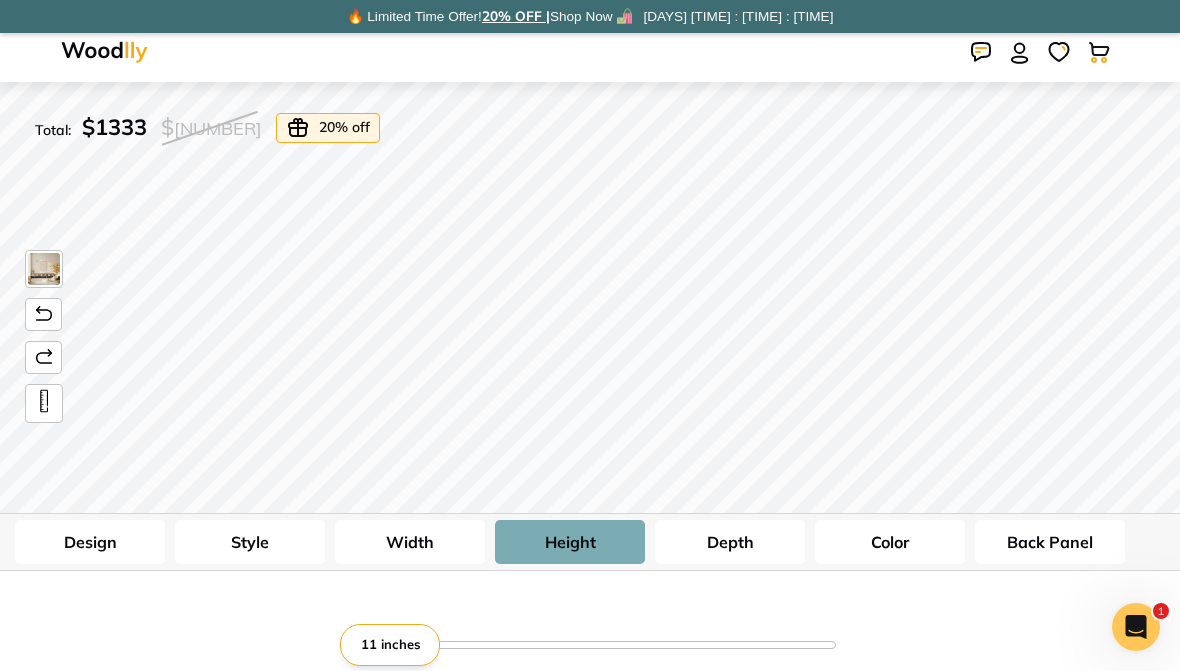 click on "Height" at bounding box center (570, 542) 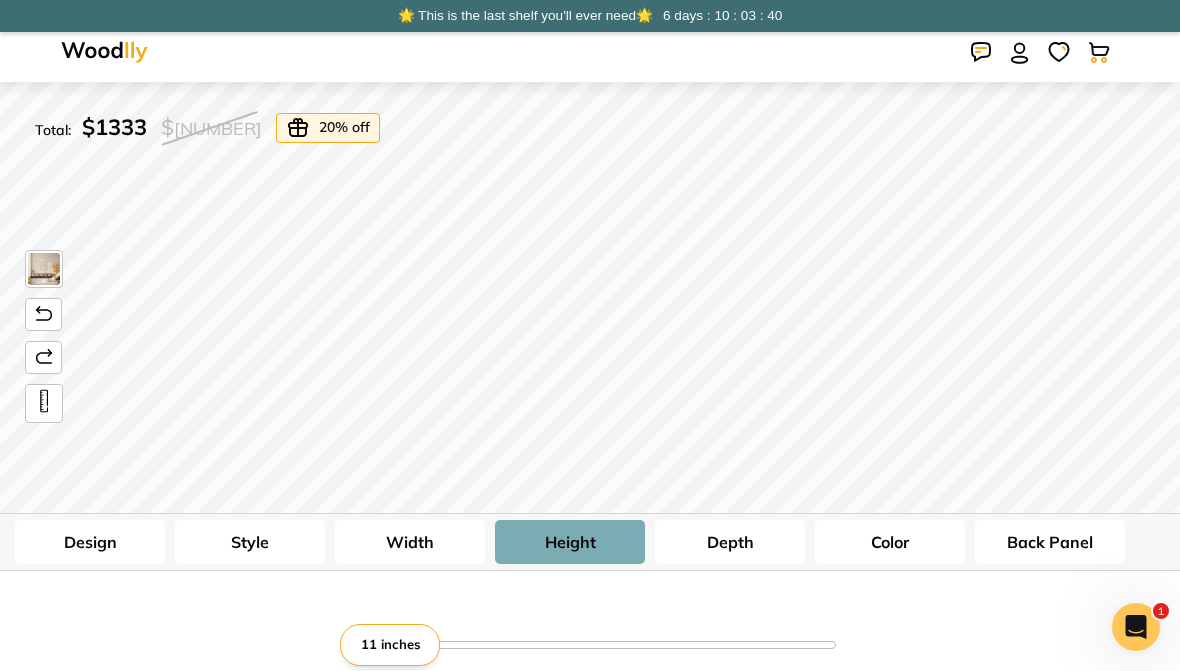 click at bounding box center (44, 401) 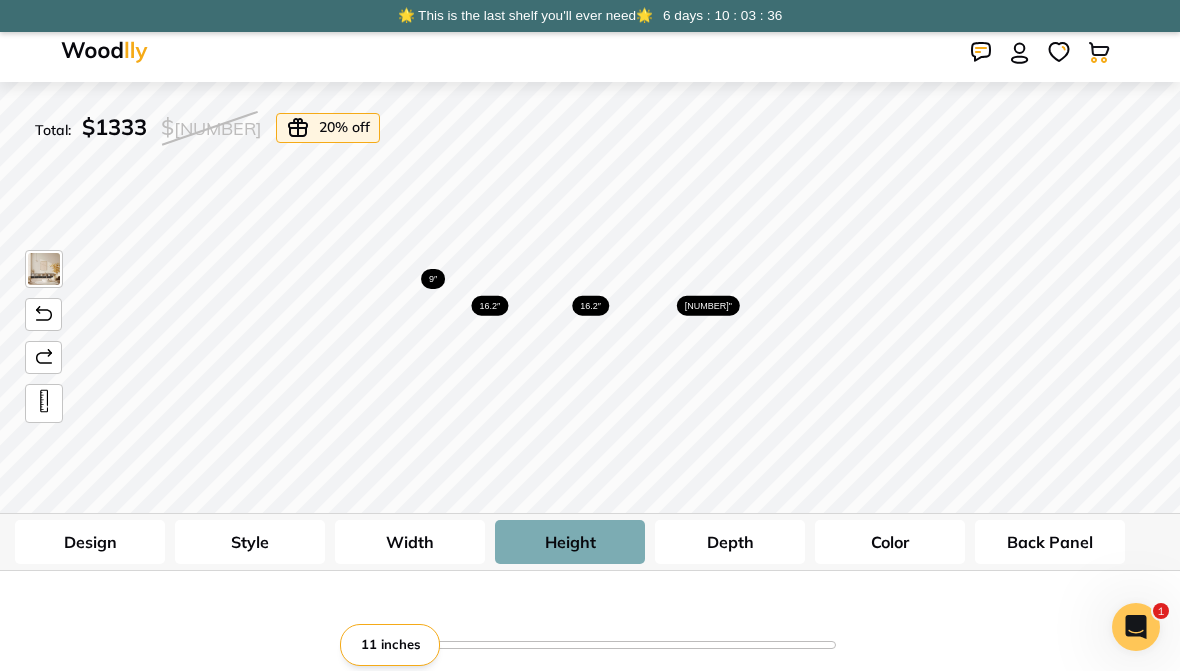click at bounding box center (590, 644) 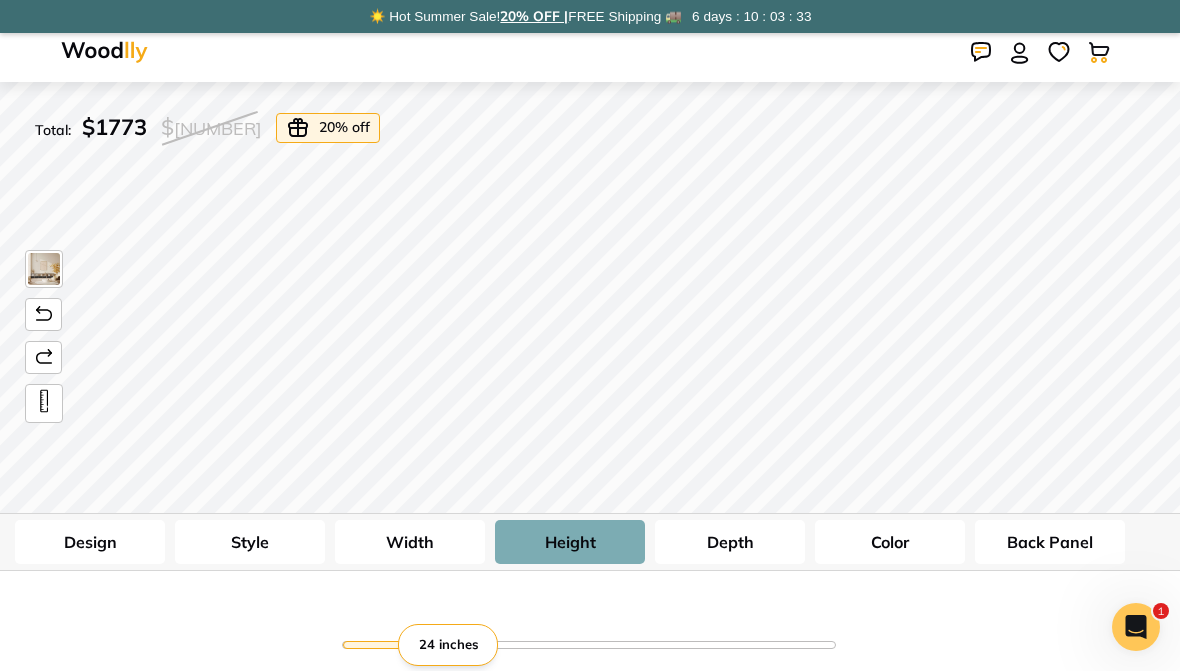 click at bounding box center (590, 644) 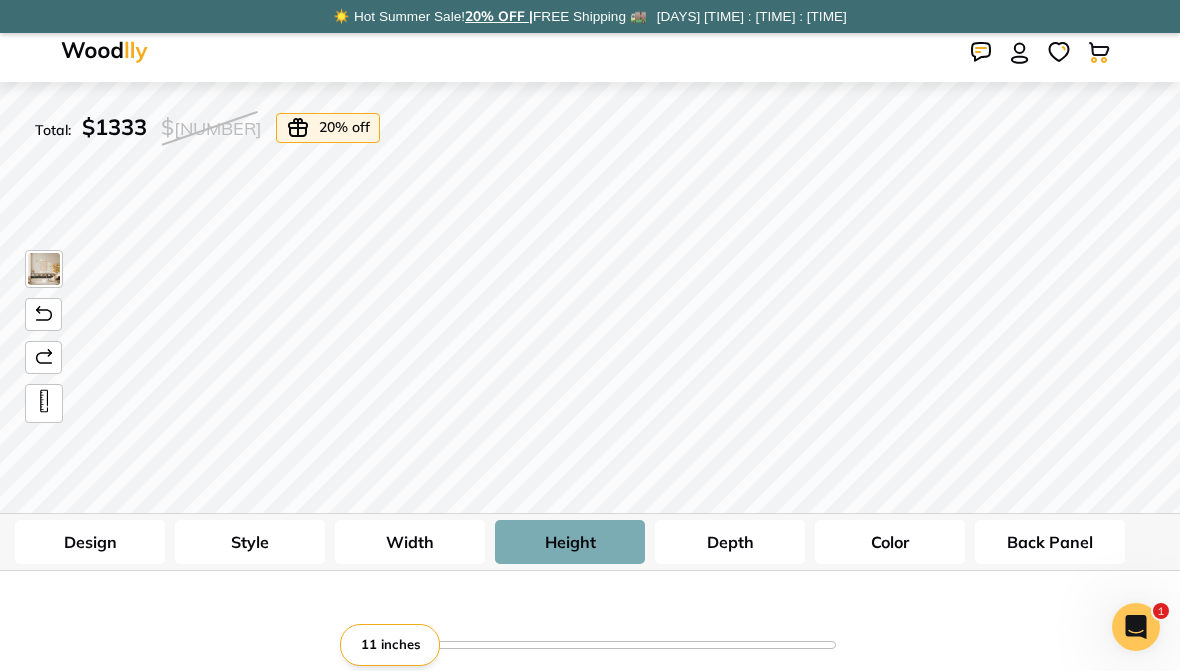 type on "2" 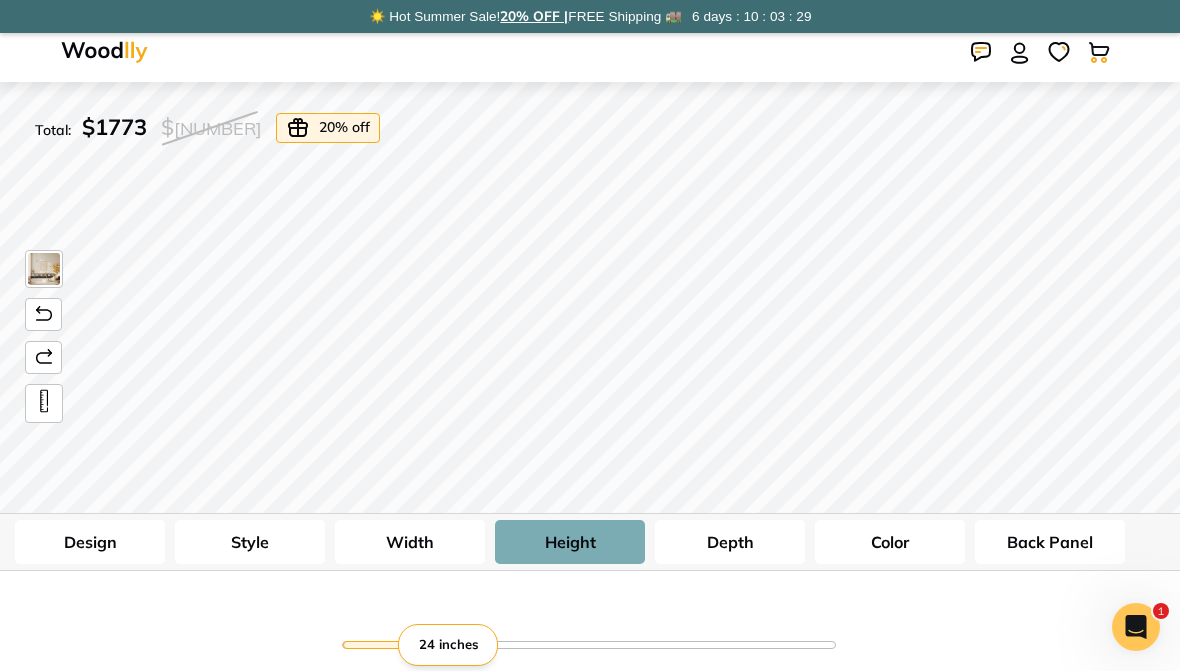 click on "Depth" at bounding box center [730, 542] 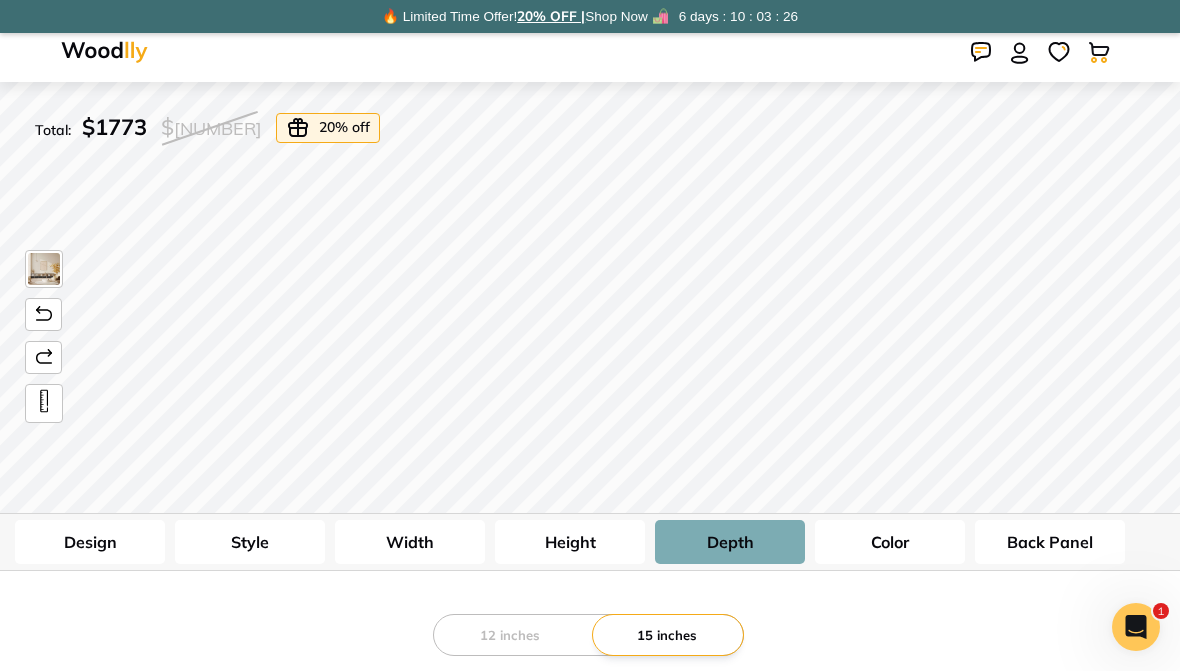 click at bounding box center (668, 635) 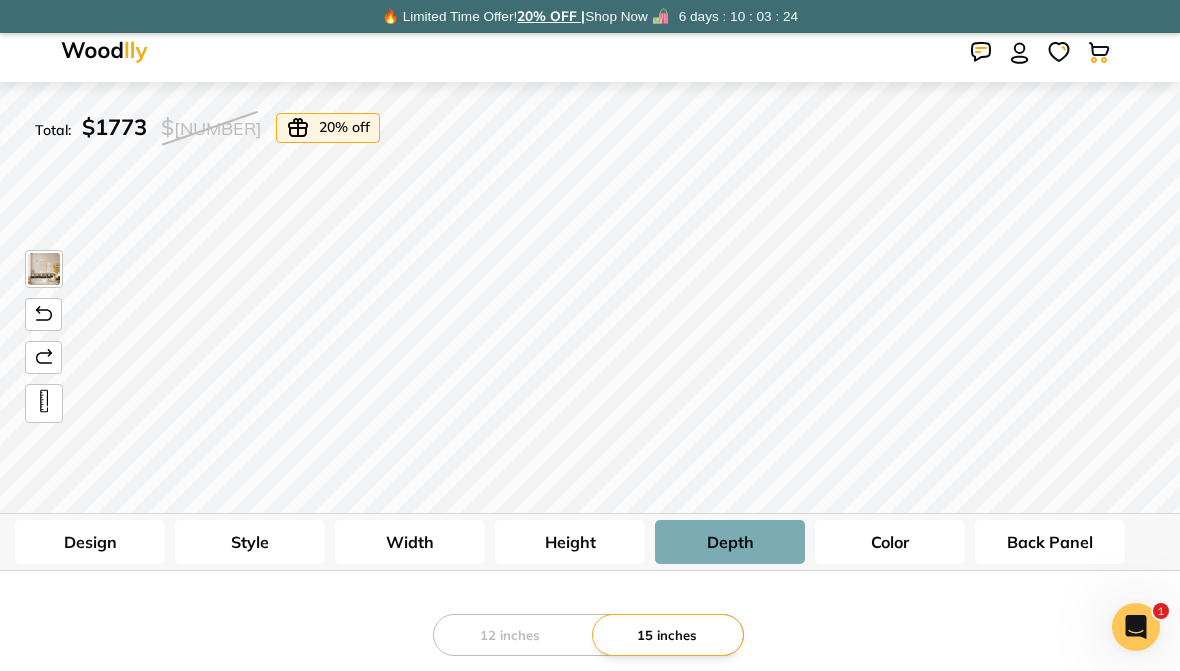 click at bounding box center [668, 635] 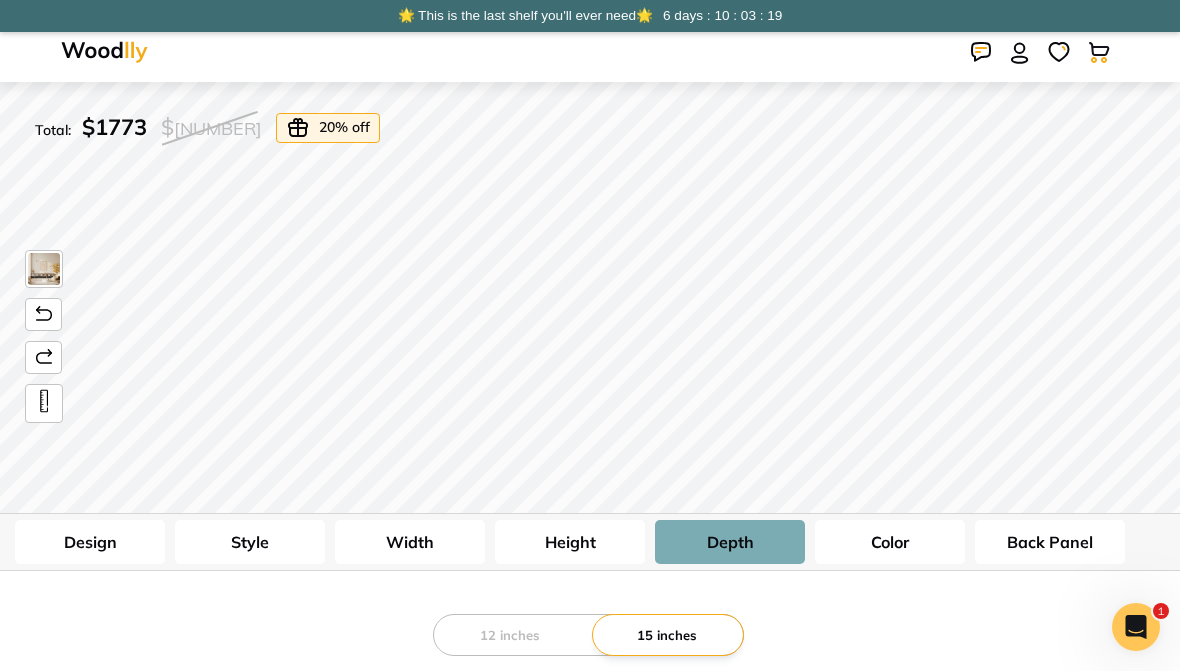 click on "Height" at bounding box center [570, 542] 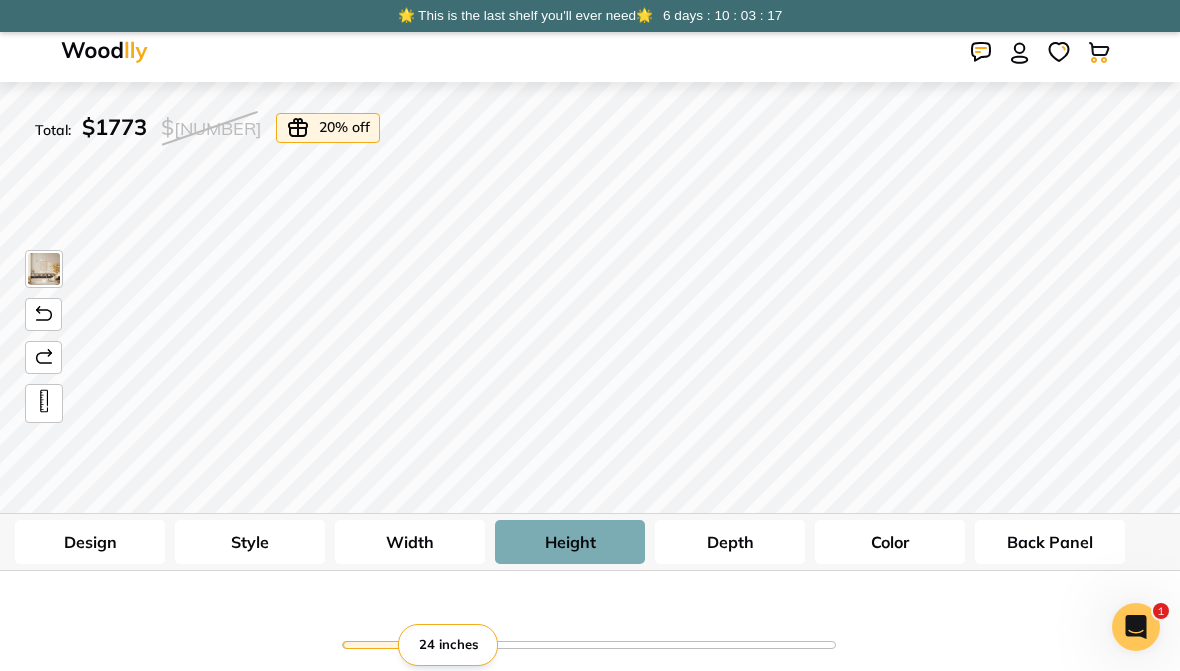 click at bounding box center (590, 644) 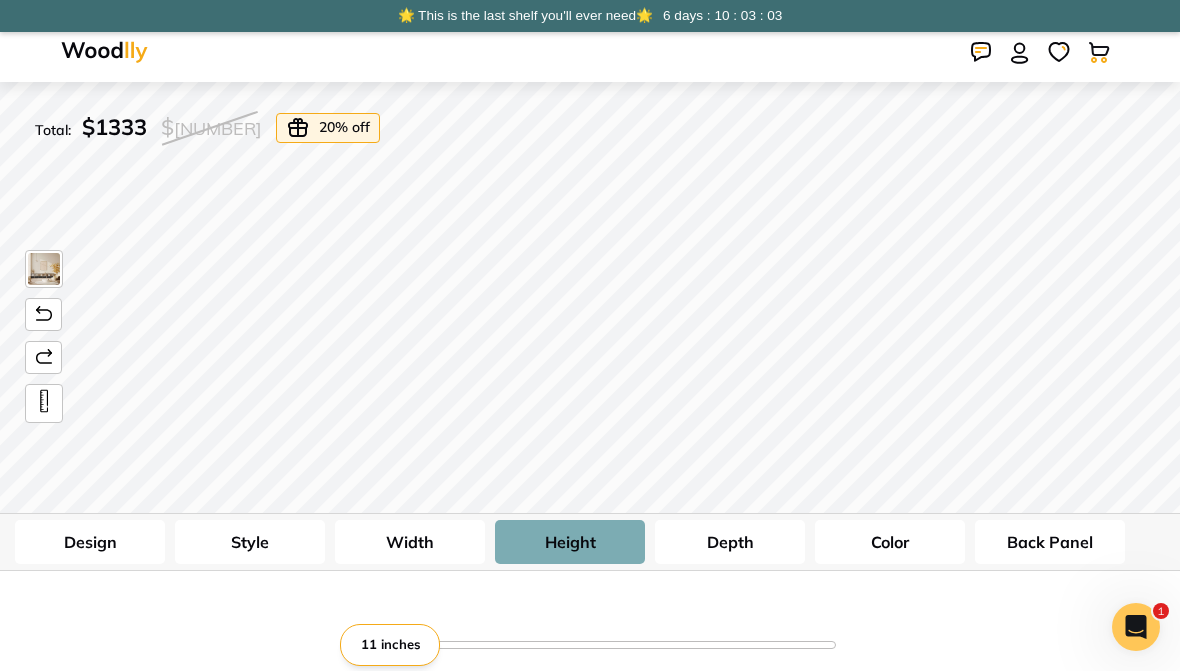click at bounding box center [44, 269] 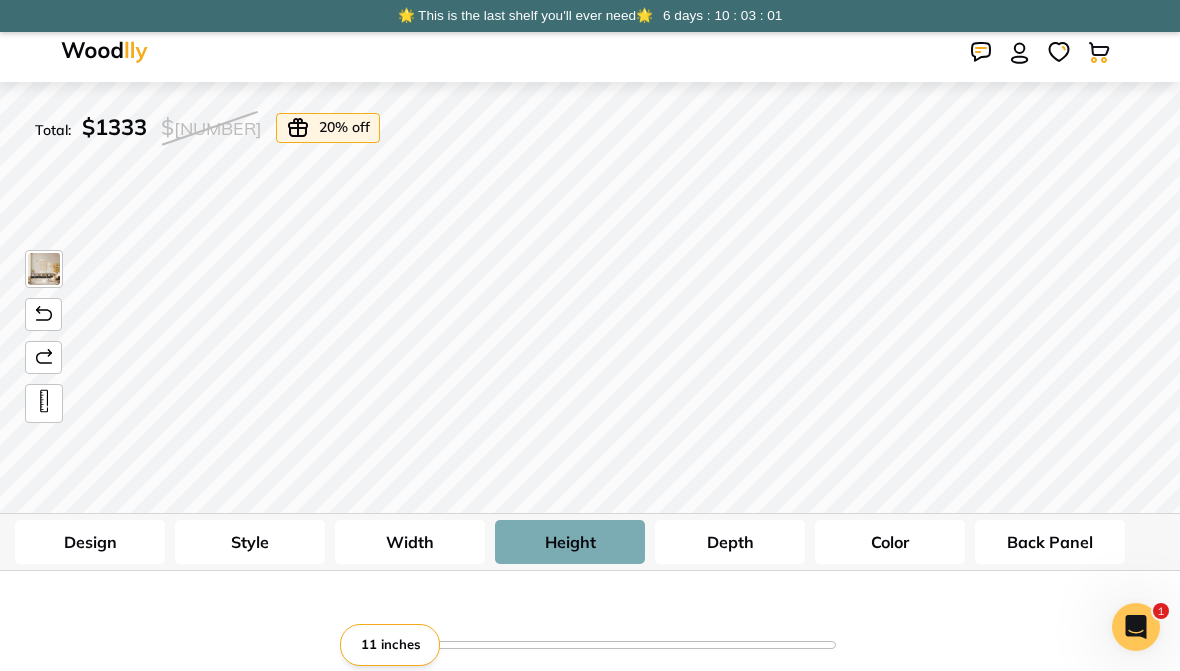 click at bounding box center [44, 269] 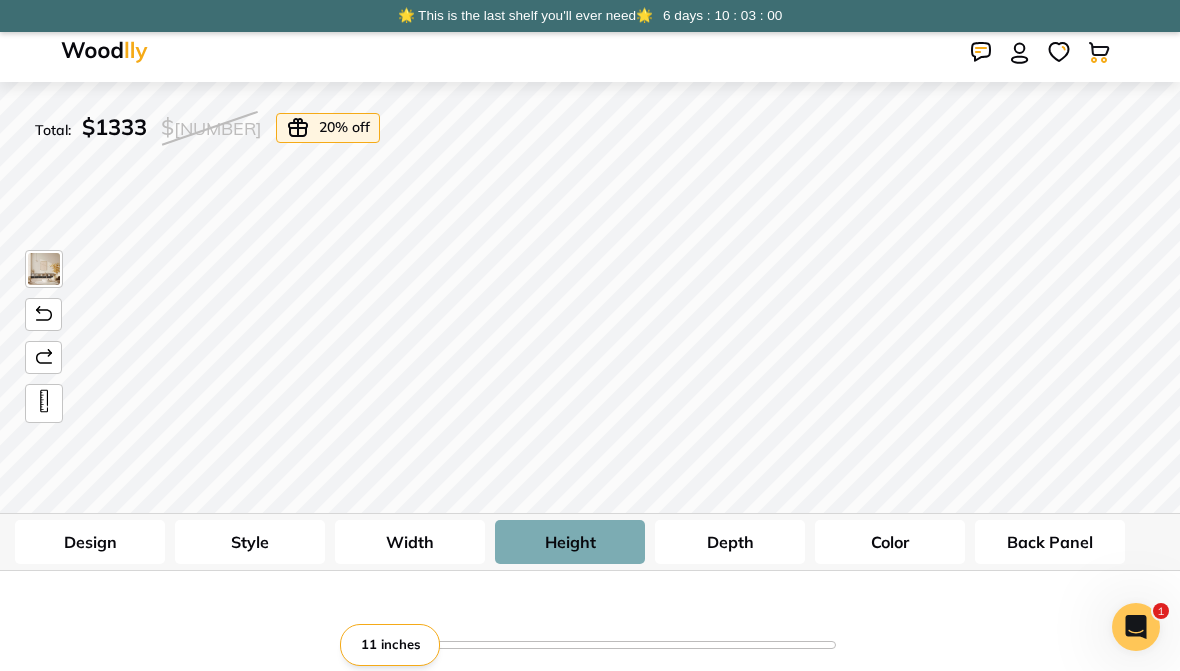 click at bounding box center (44, 269) 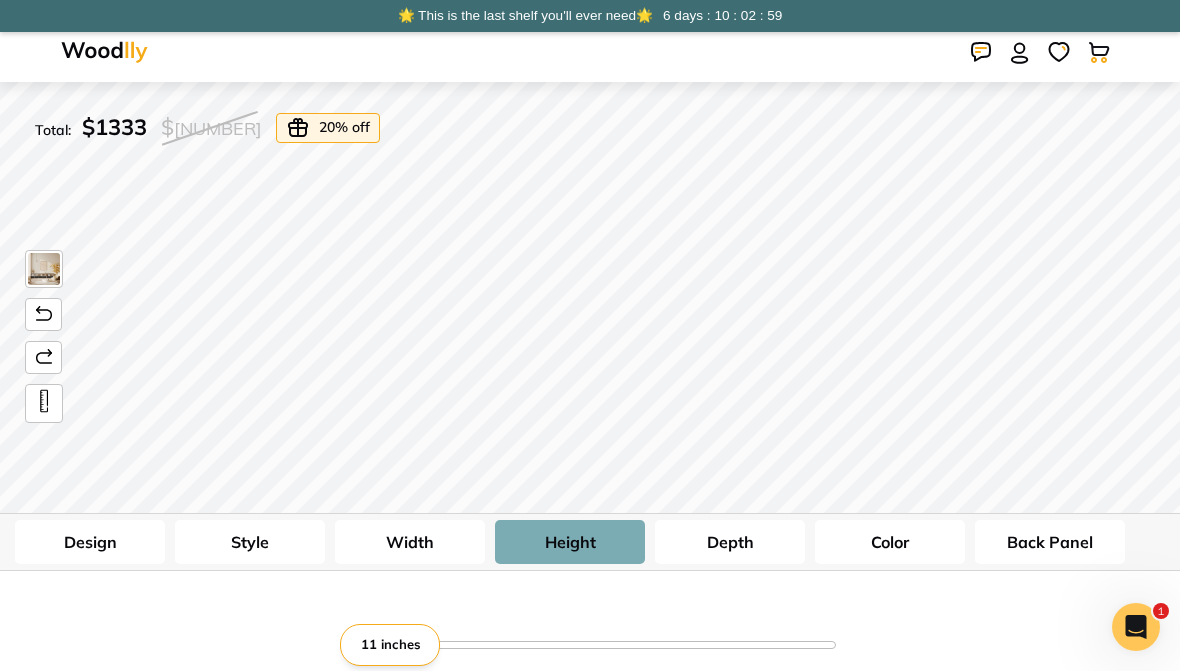 click at bounding box center (44, 313) 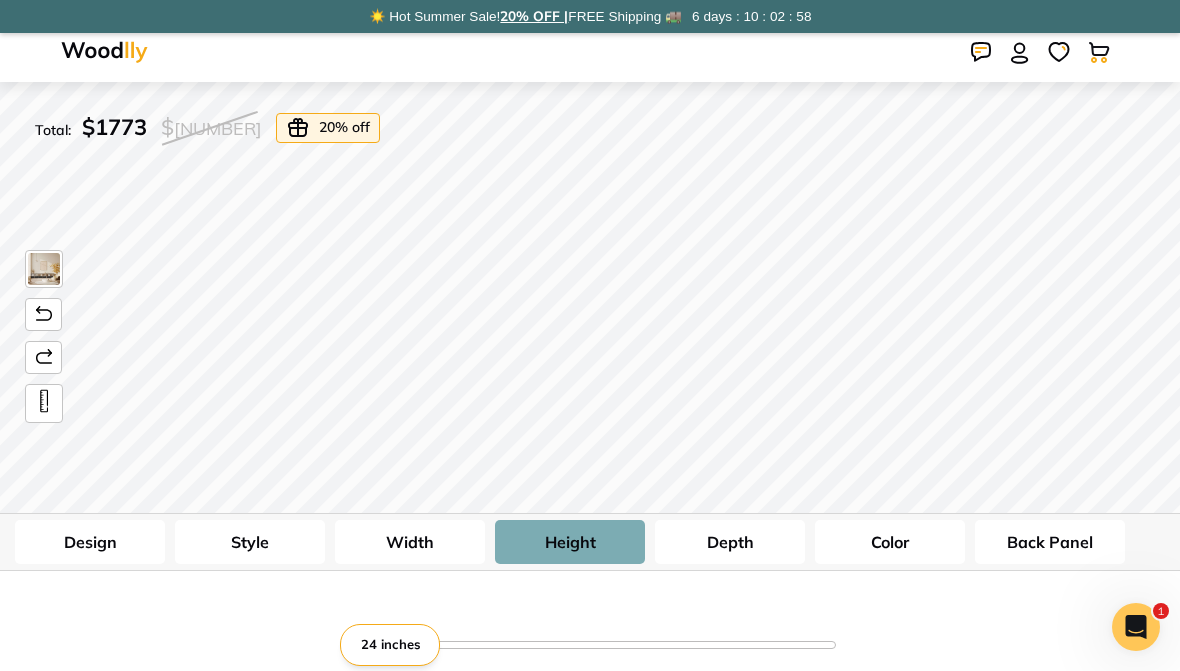 click at bounding box center (43, 357) 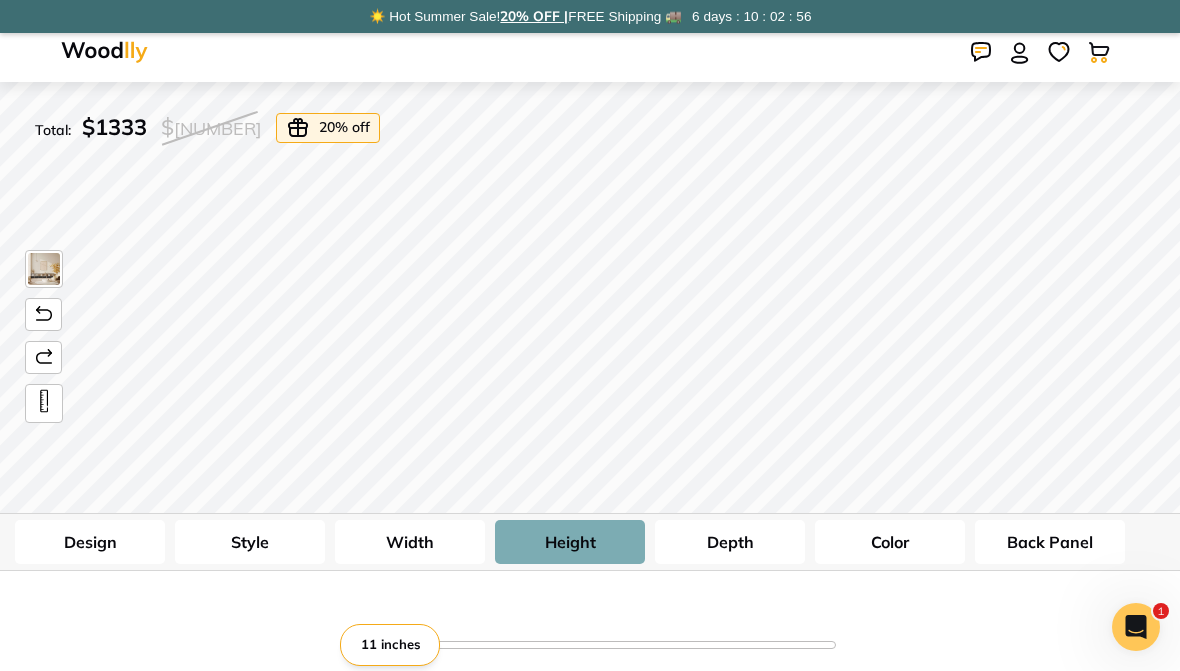 click at bounding box center (44, 401) 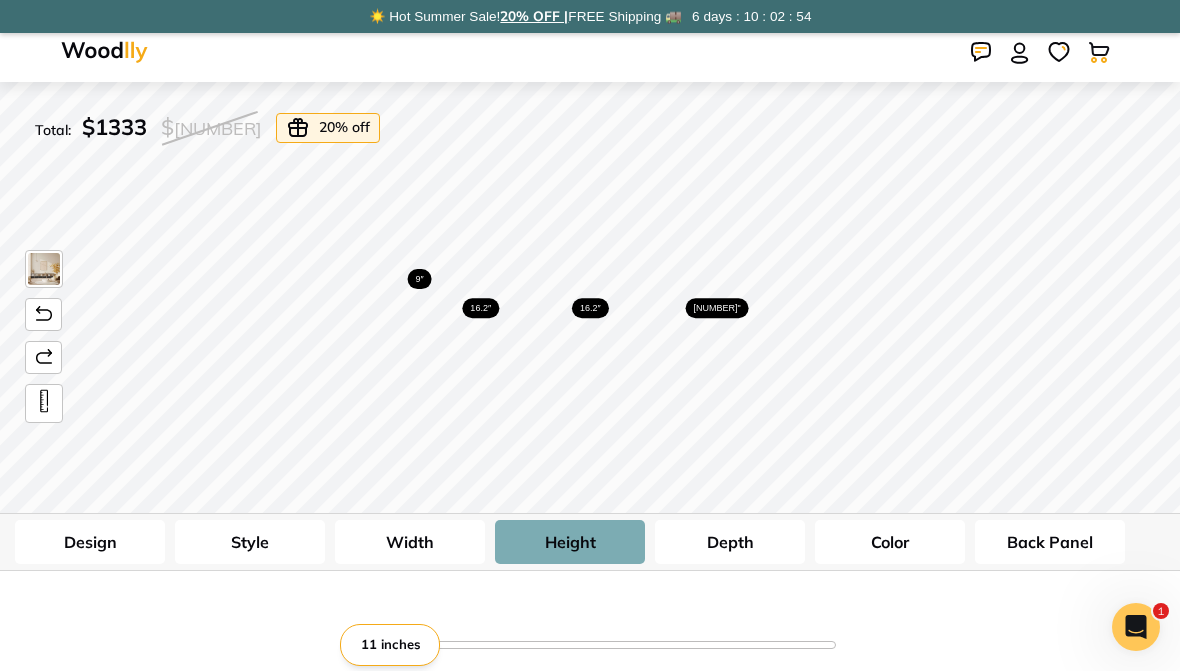 type on "2" 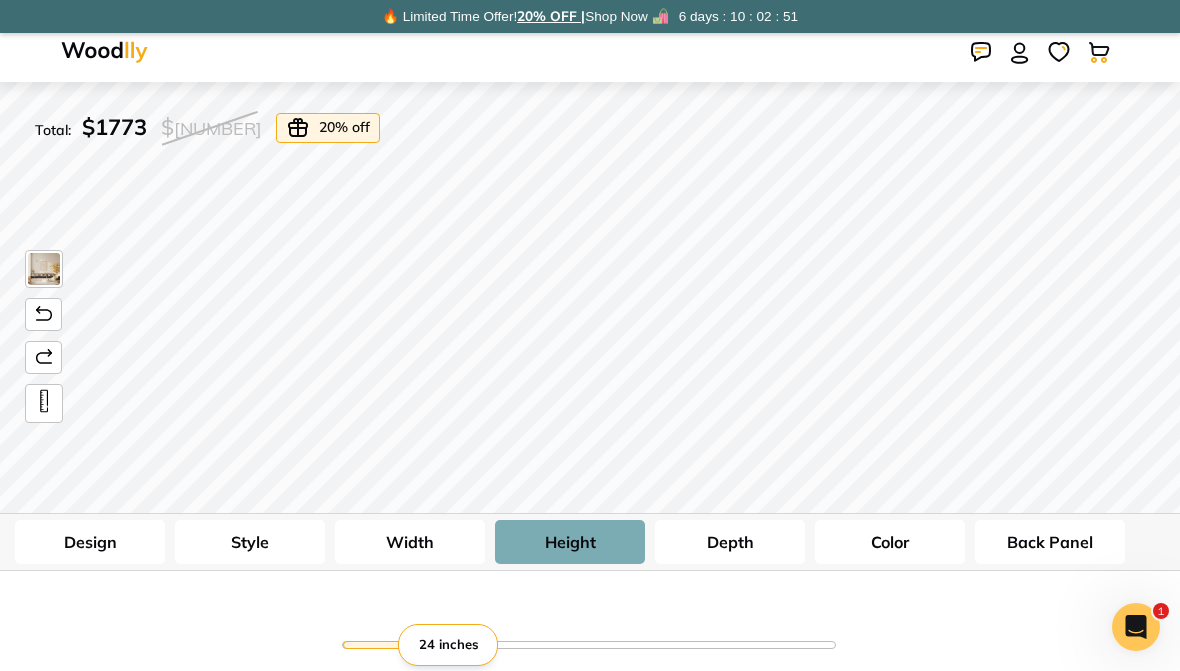 click at bounding box center [44, 401] 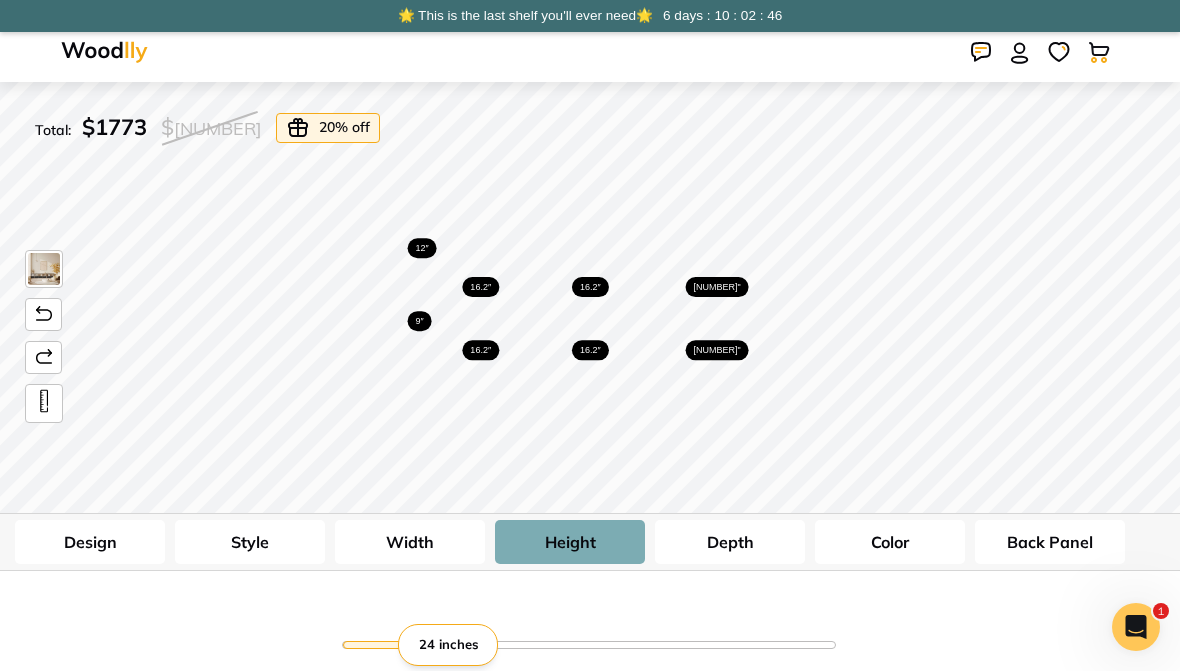 click on "Style" at bounding box center [250, 542] 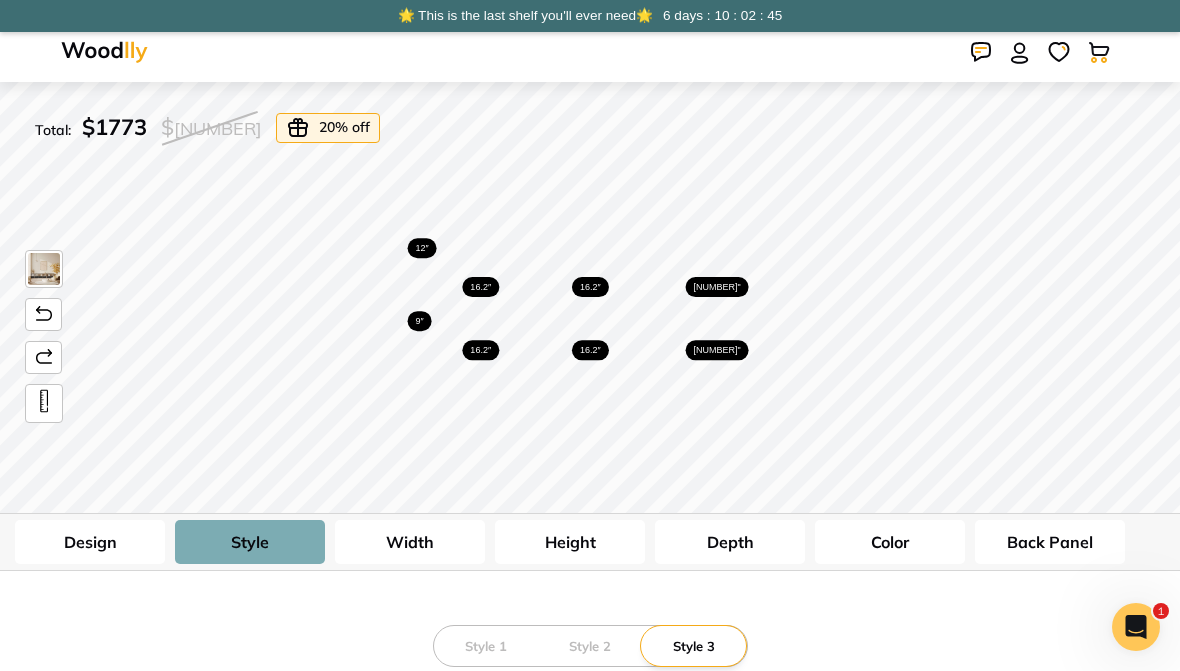 click on "Style 1" at bounding box center (486, 646) 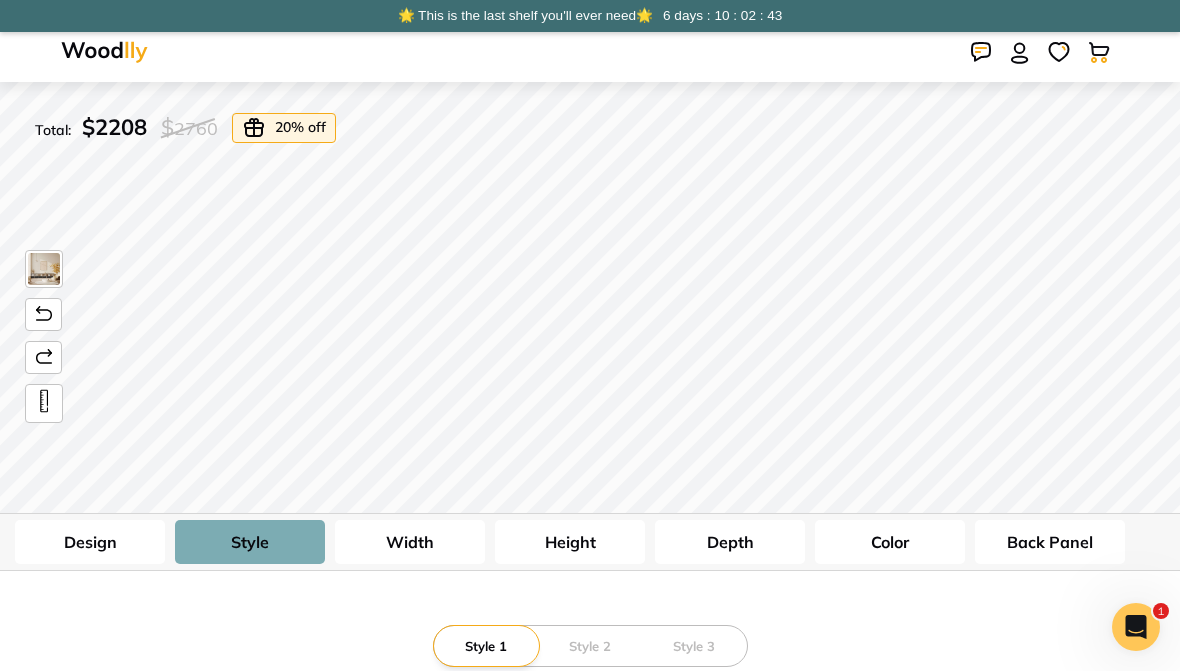 click on "Style 2" at bounding box center (590, 646) 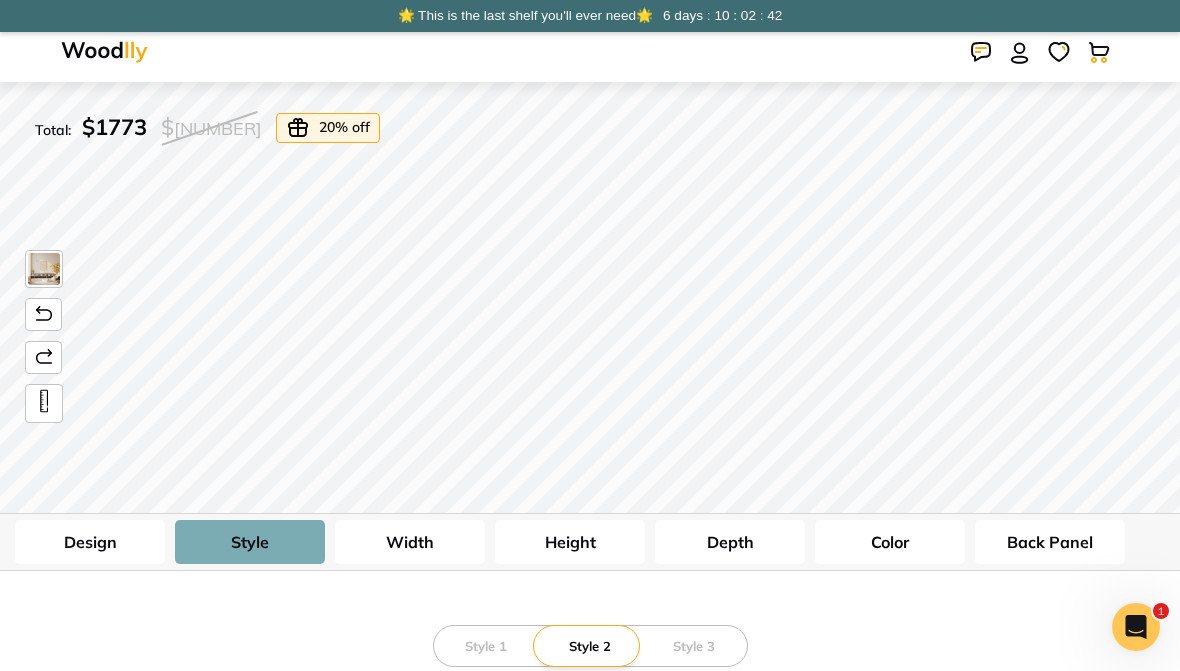 click on "Style 3" at bounding box center [694, 646] 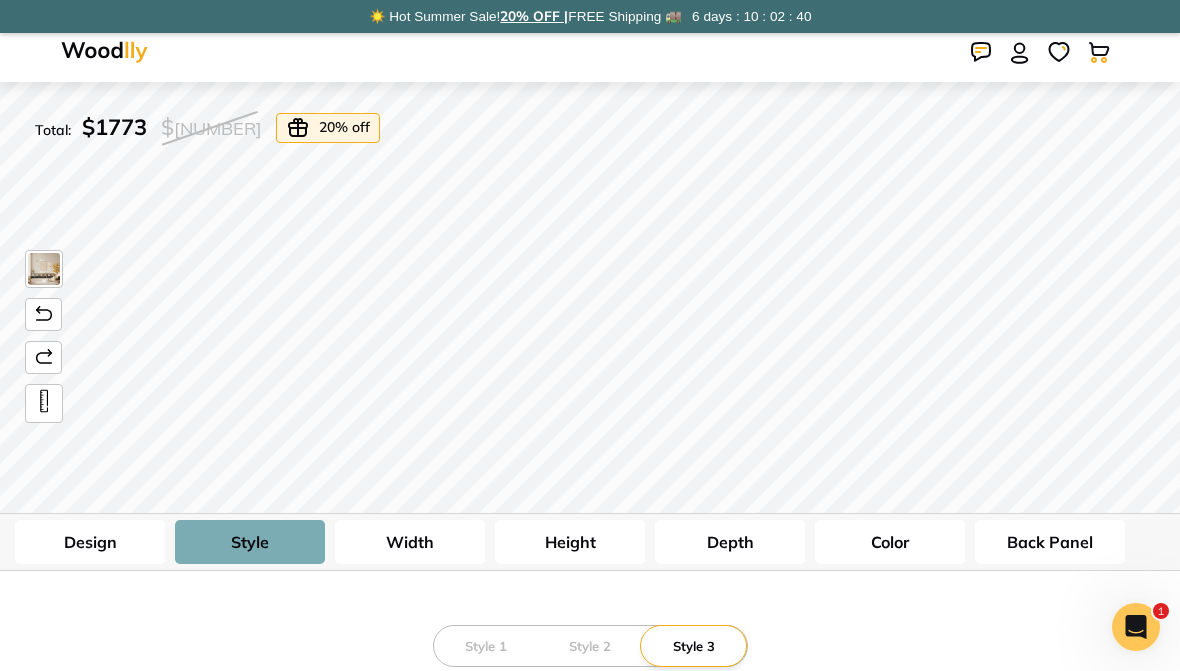 click on "Style 2" at bounding box center [590, 646] 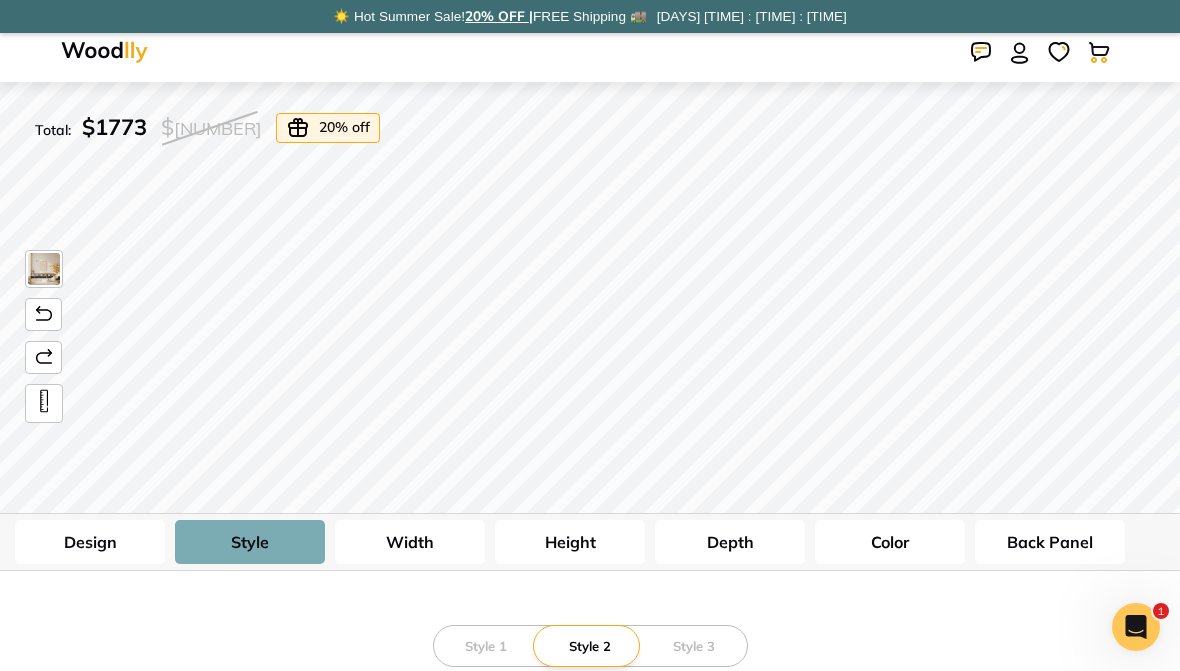 click on "Height" at bounding box center (570, 542) 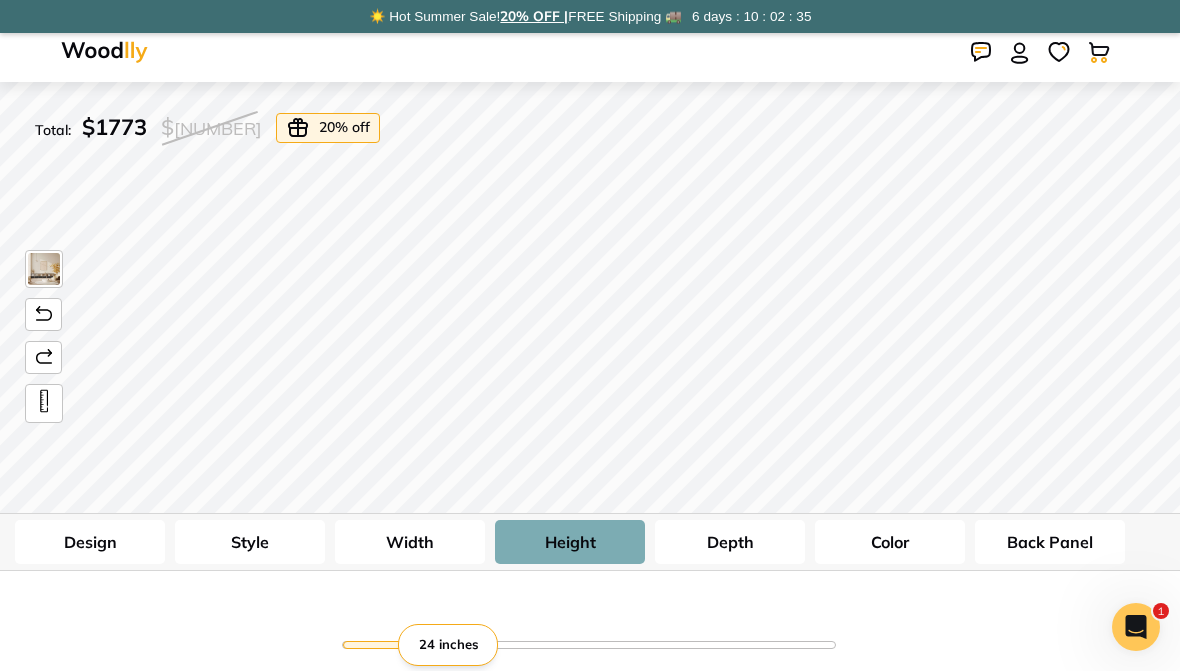 type on "1" 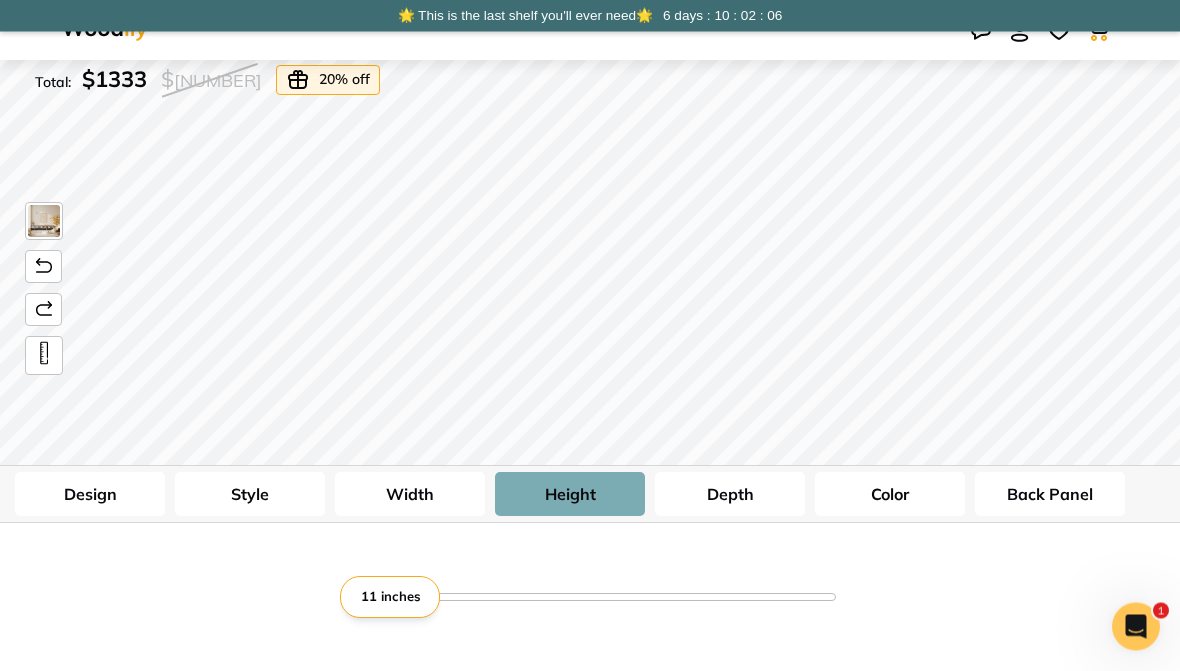 scroll, scrollTop: 0, scrollLeft: 0, axis: both 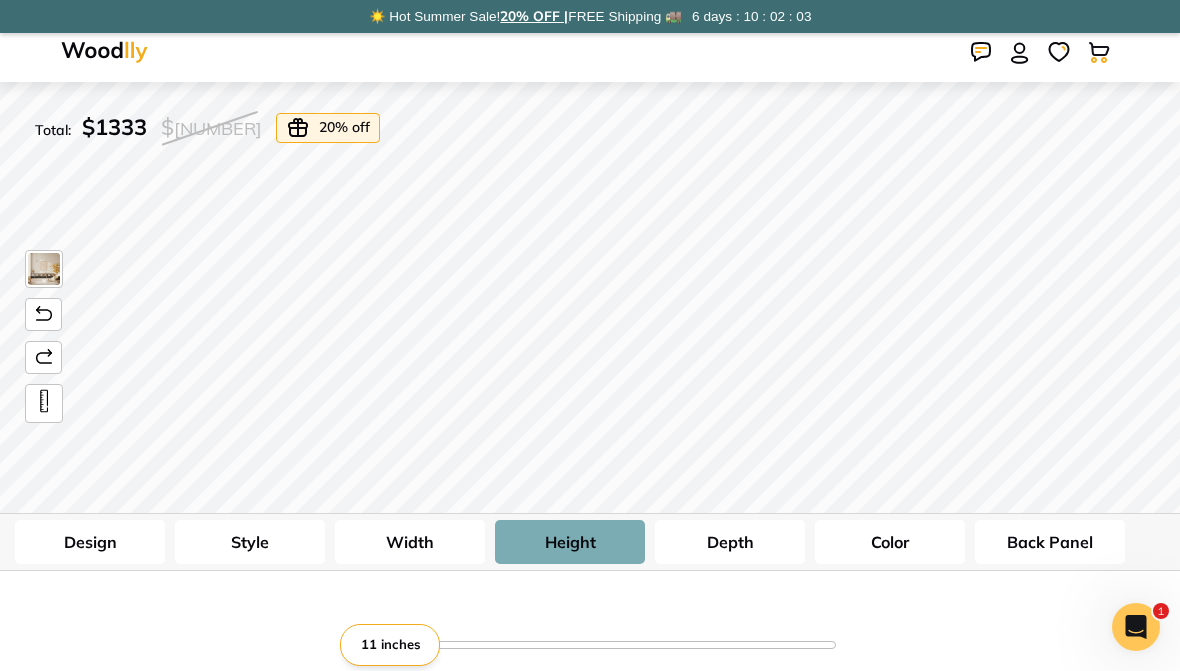 click at bounding box center [981, 52] 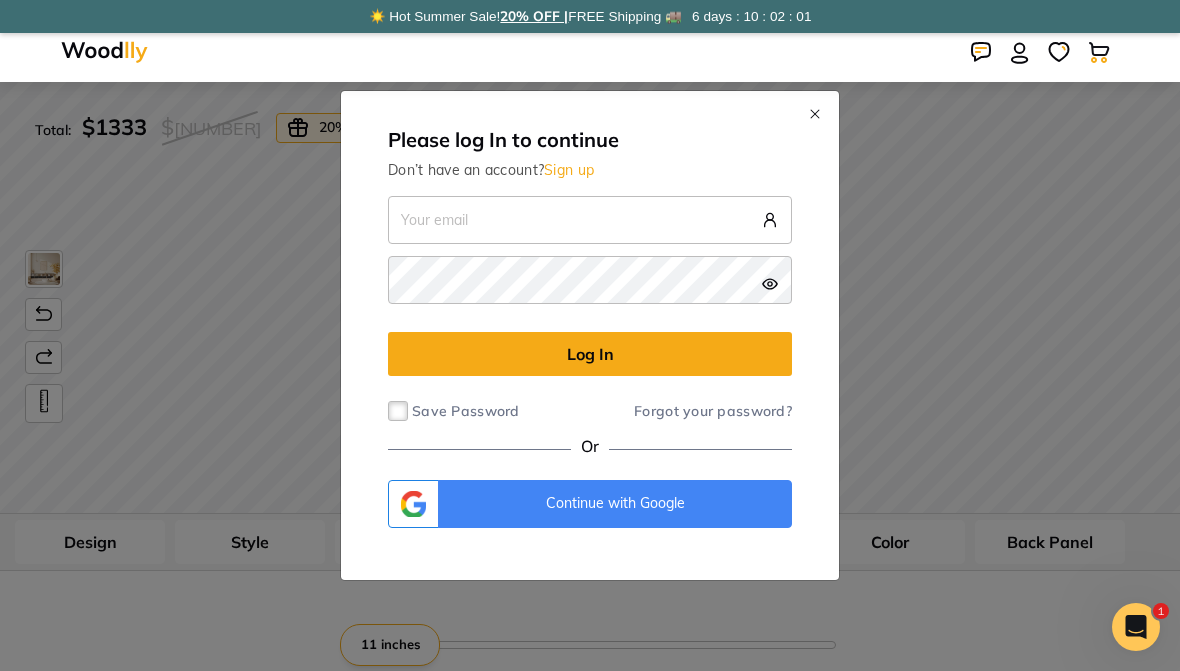 click on "Please log In to continue
Don’t have an account?  Sign up
Log In
Save Password
Or" at bounding box center (590, 335) 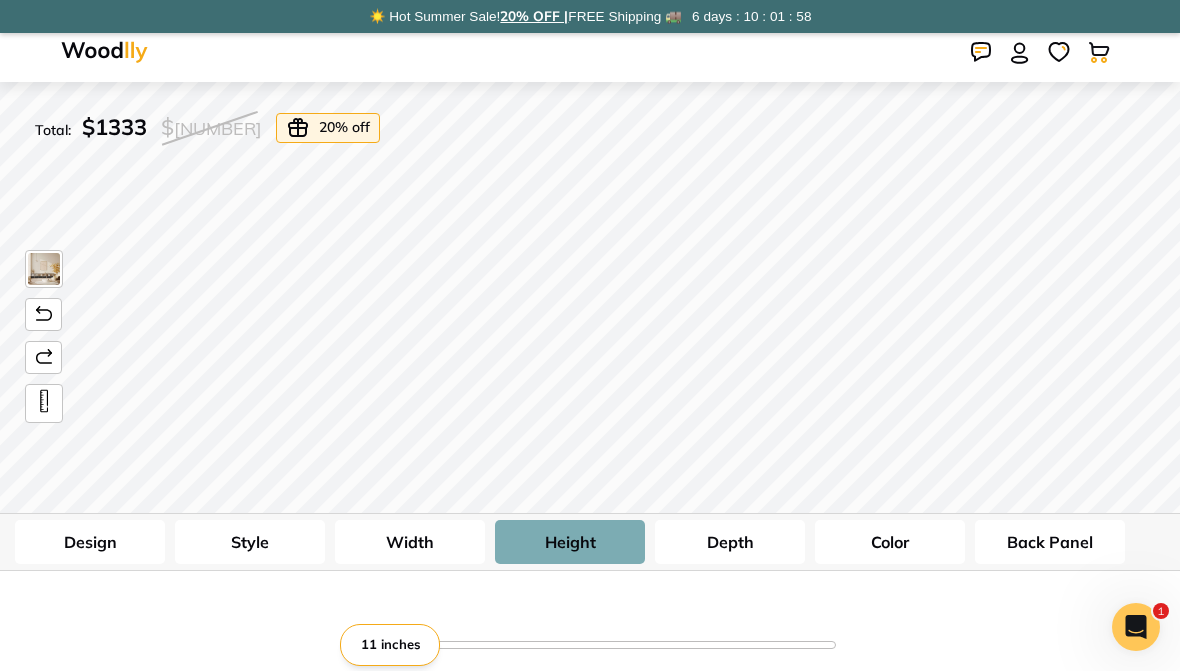 click at bounding box center (104, 52) 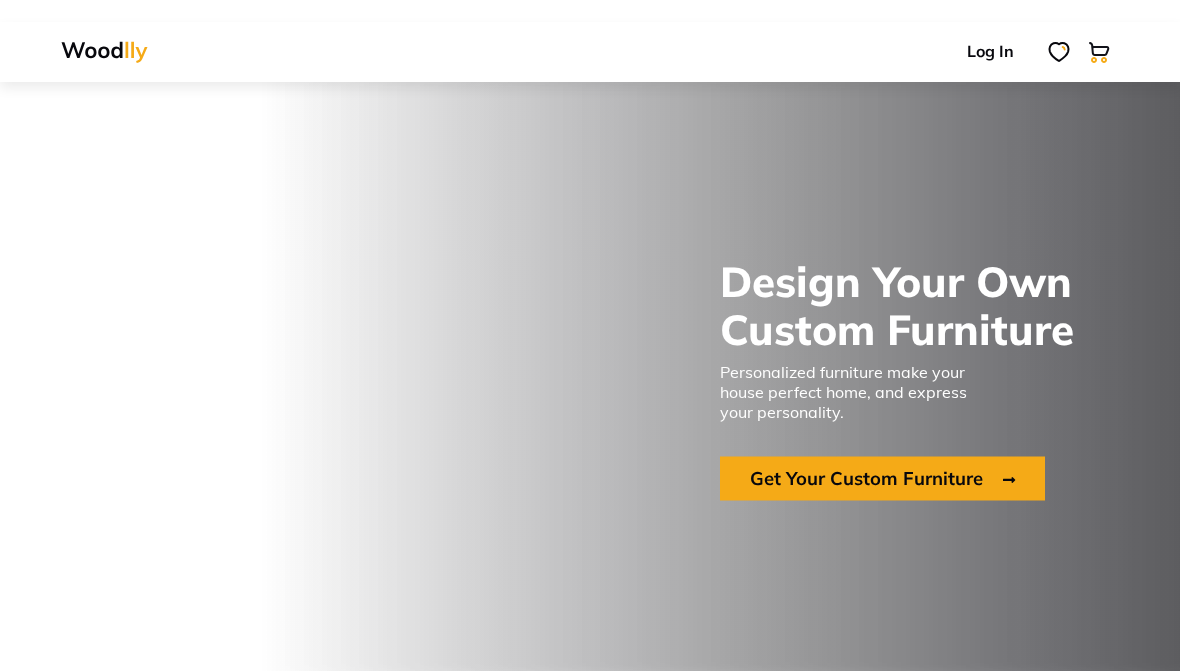 scroll, scrollTop: 0, scrollLeft: 0, axis: both 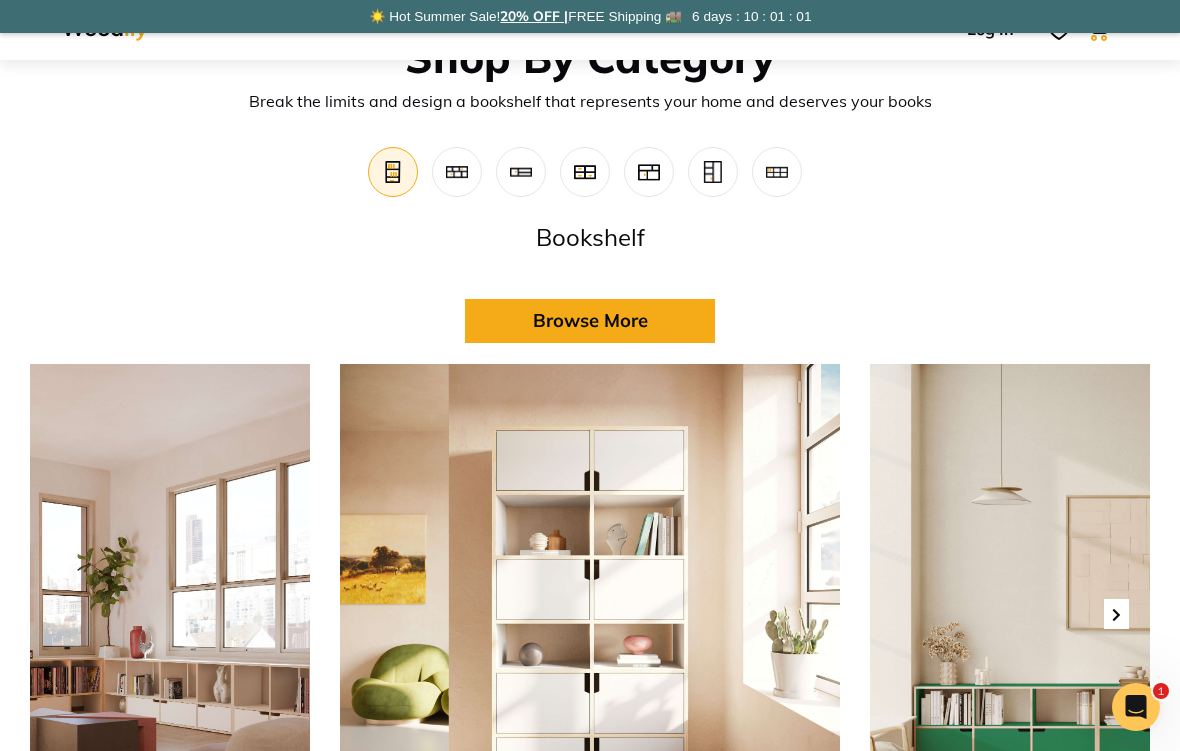 click at bounding box center (777, 172) 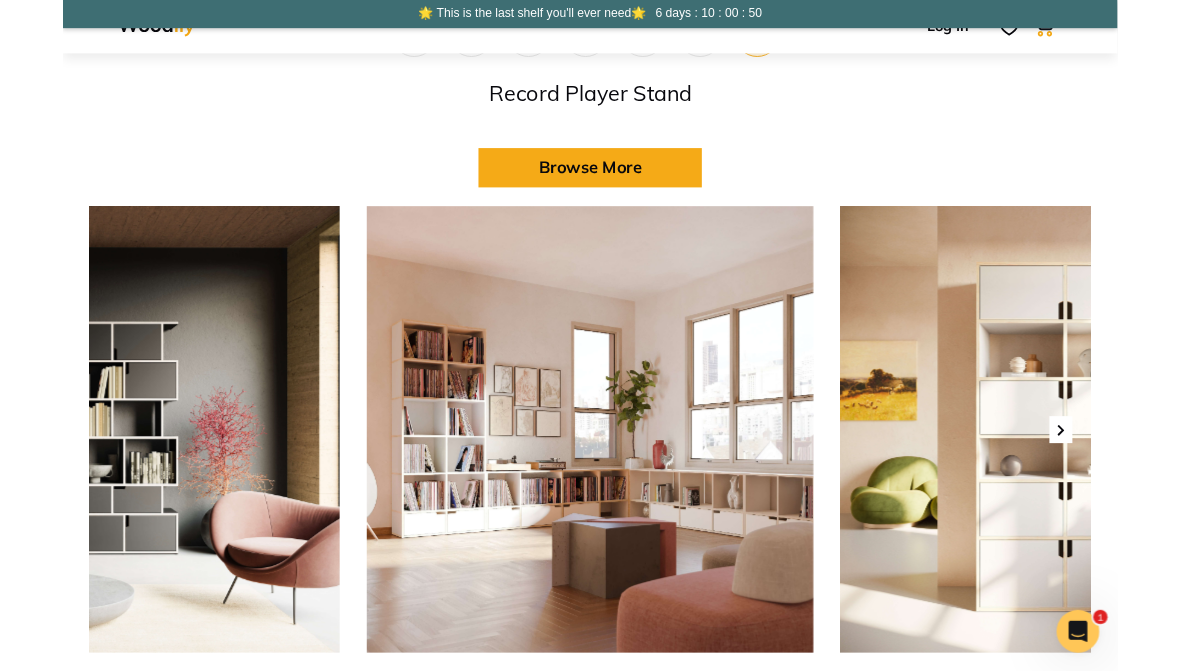 scroll, scrollTop: 928, scrollLeft: 0, axis: vertical 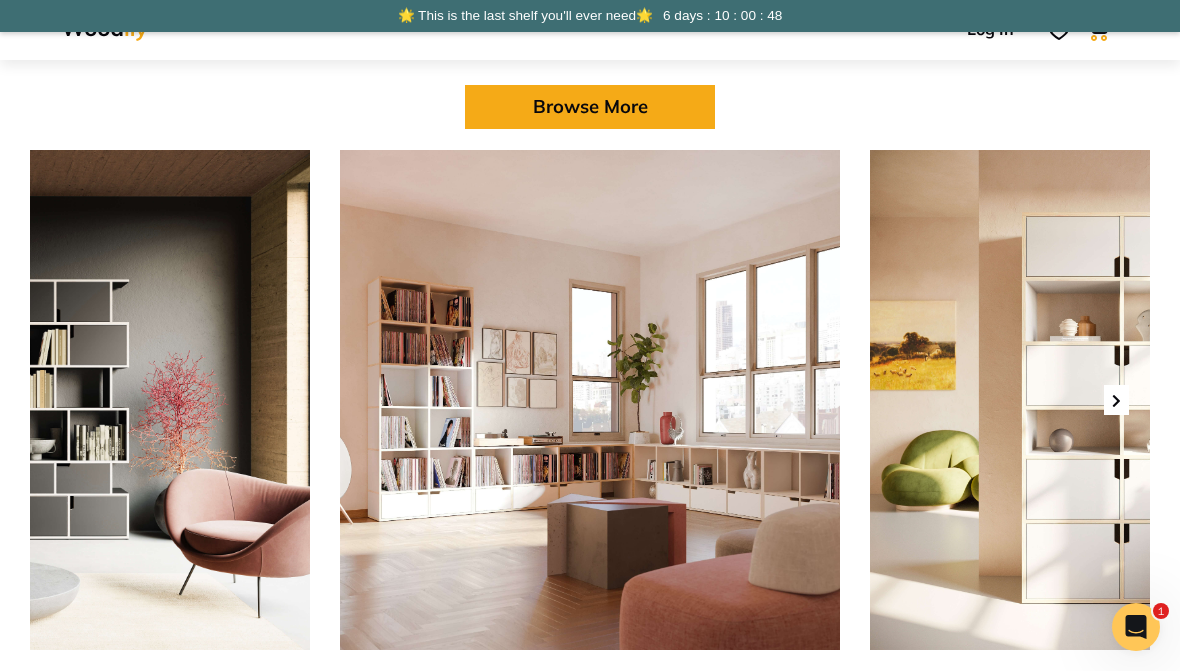 click at bounding box center (521, -42) 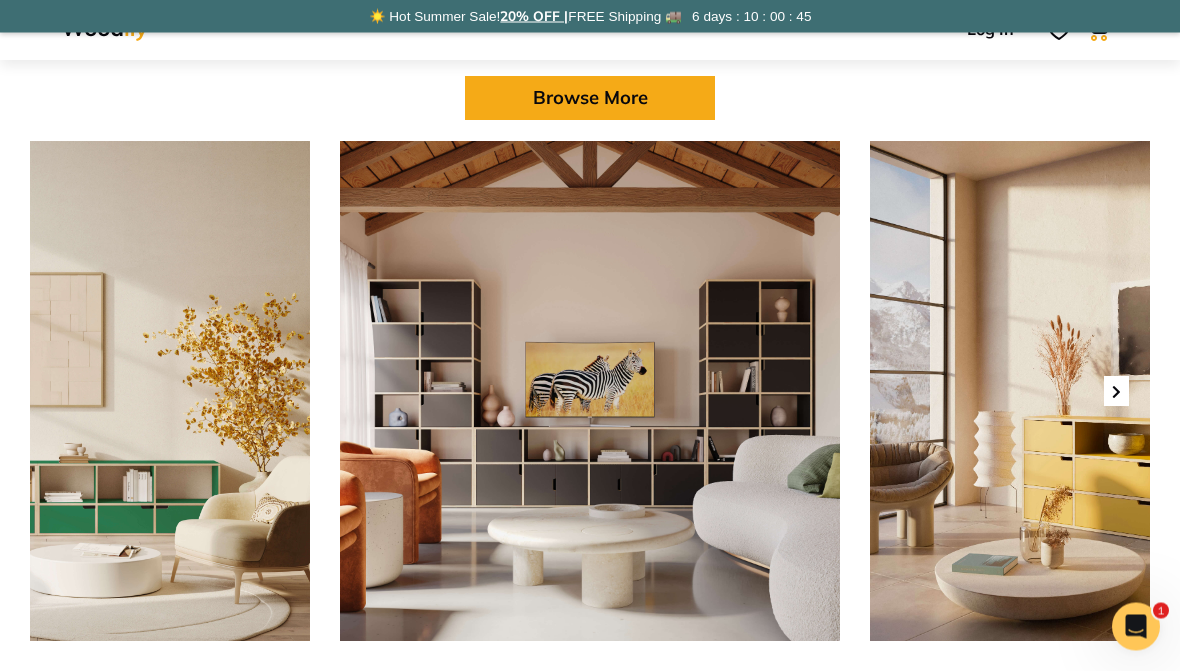 scroll, scrollTop: 826, scrollLeft: 0, axis: vertical 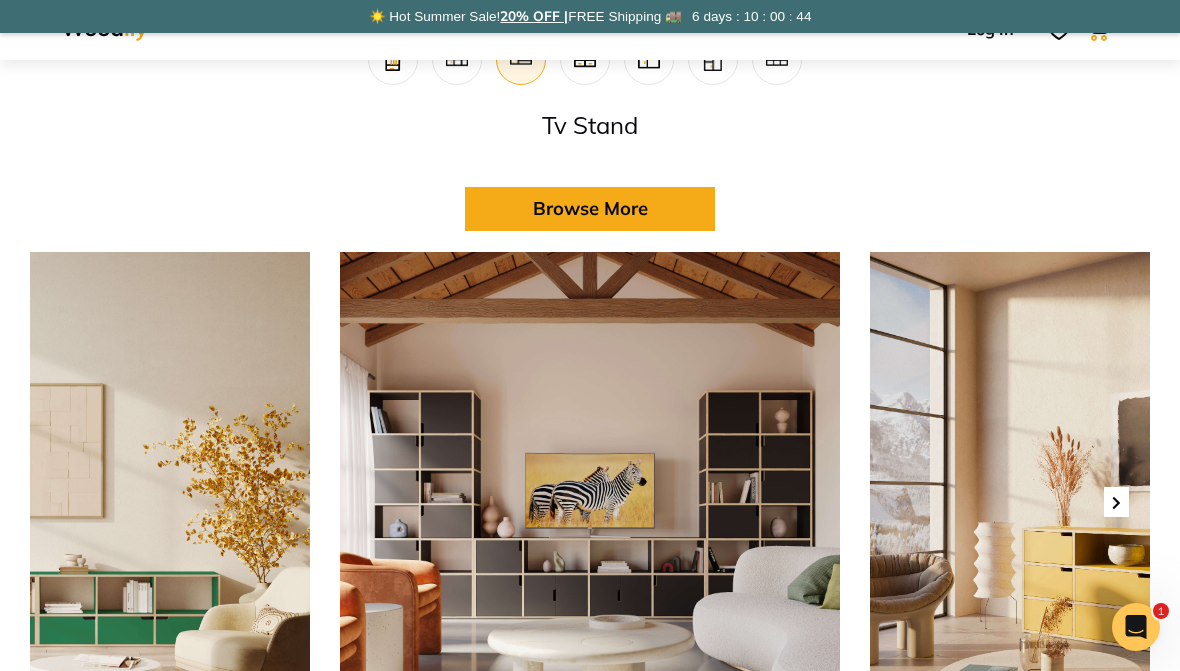 click on "Browse More" at bounding box center (590, 209) 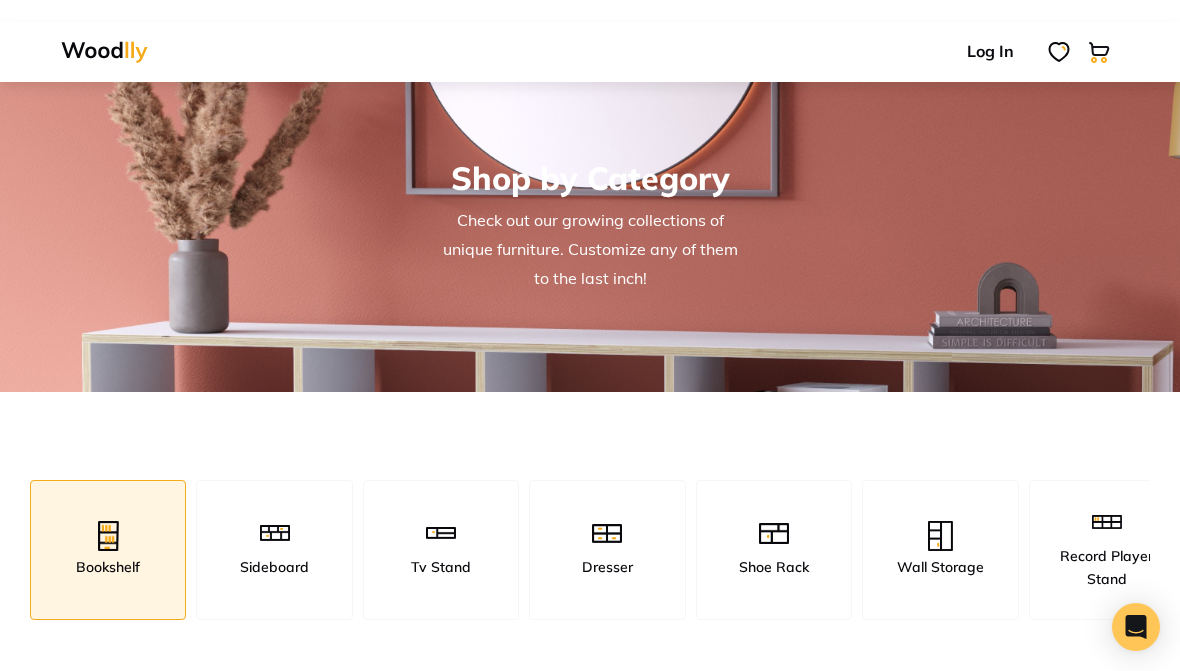 scroll, scrollTop: 0, scrollLeft: 0, axis: both 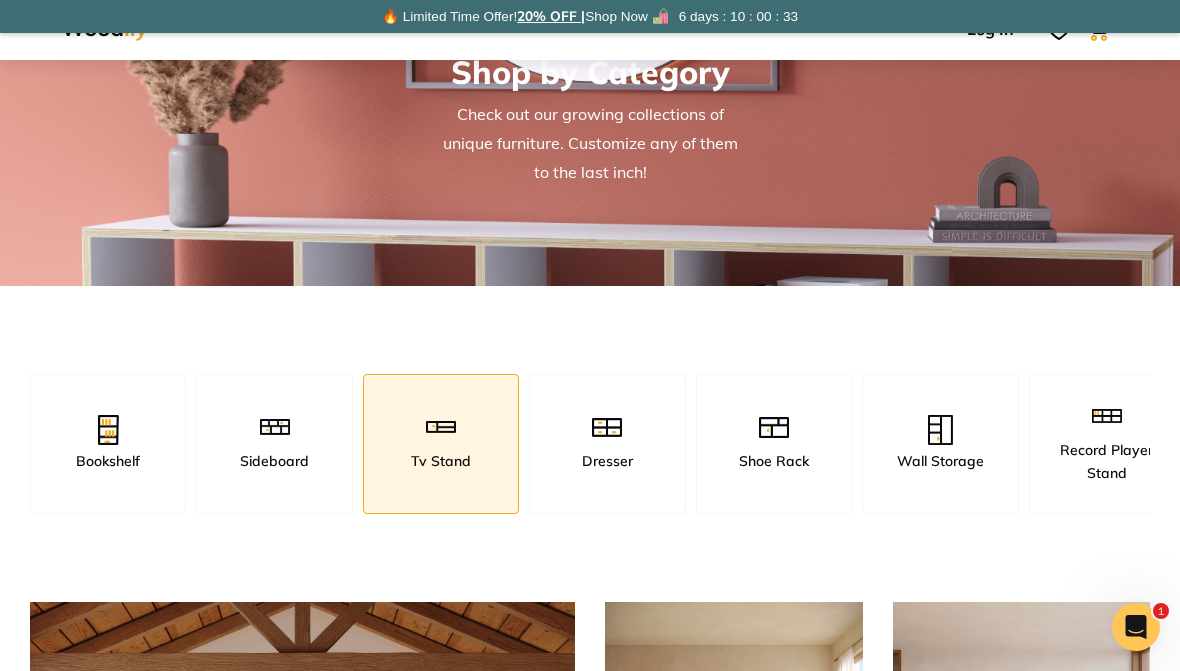 click at bounding box center (275, 427) 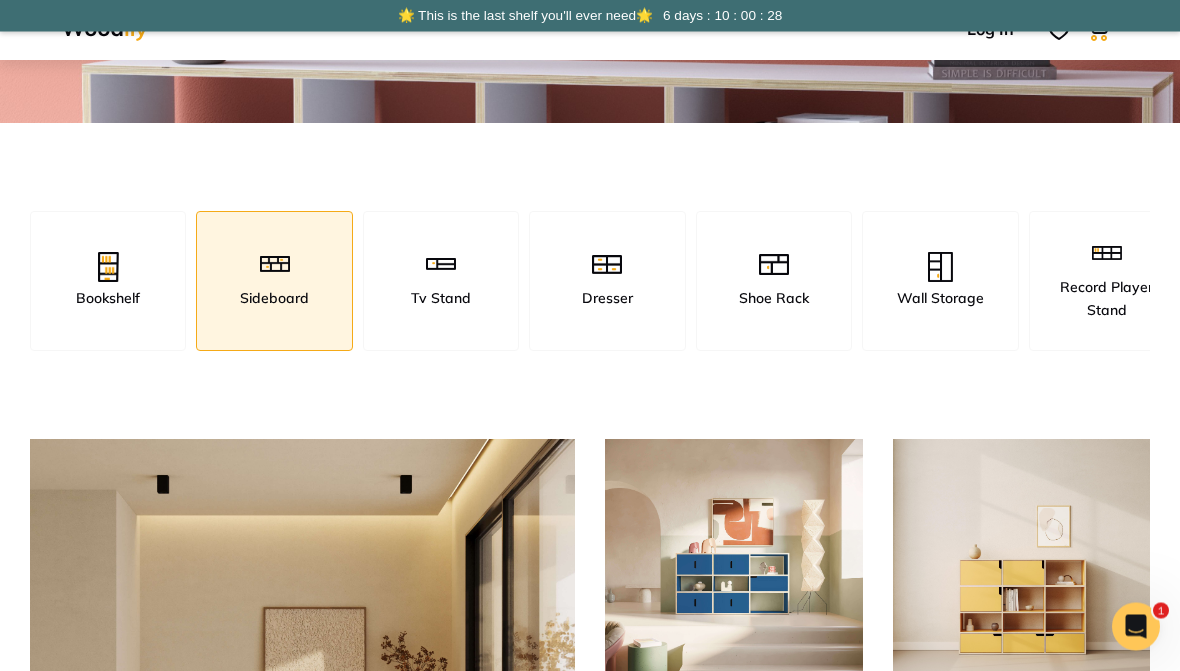 scroll, scrollTop: 240, scrollLeft: 0, axis: vertical 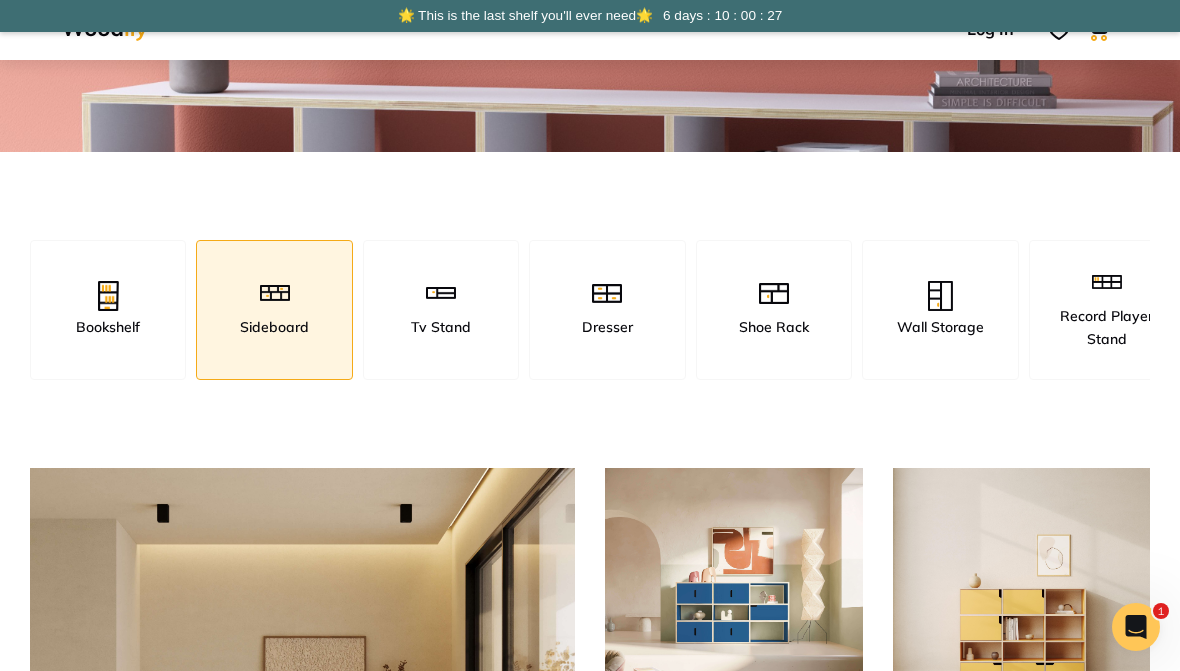 click on "Tv Stand" at bounding box center [441, 327] 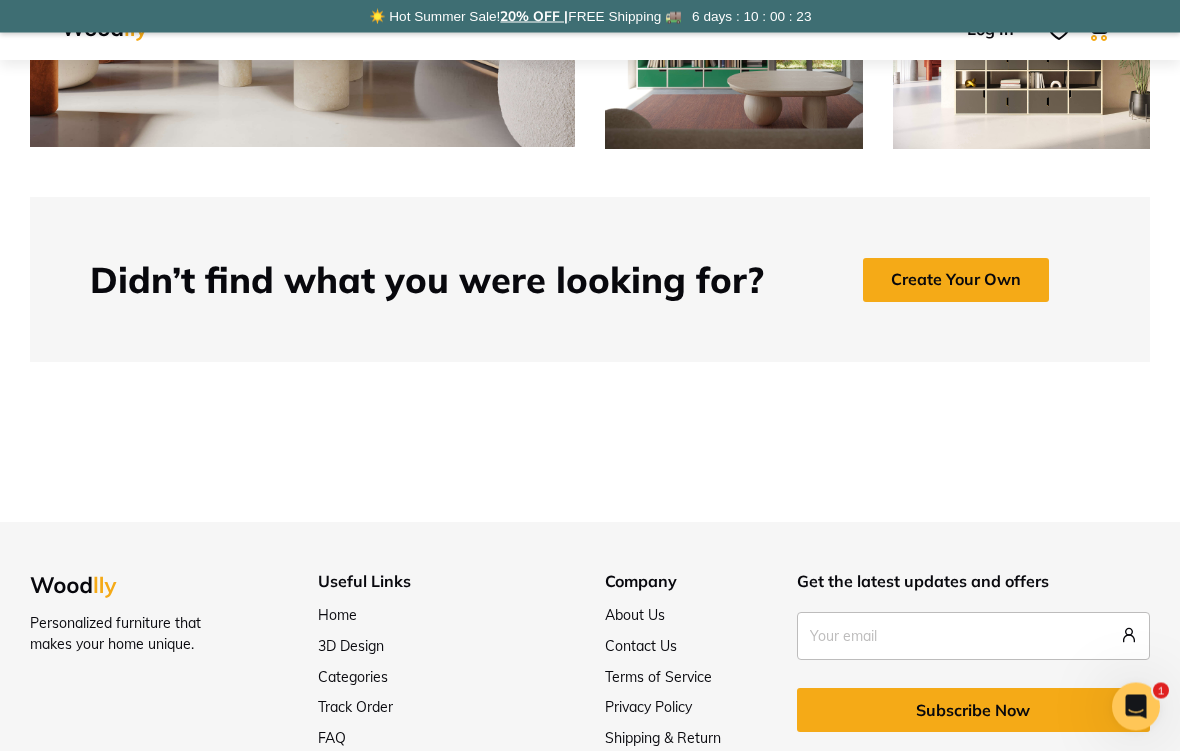 scroll, scrollTop: 1106, scrollLeft: 0, axis: vertical 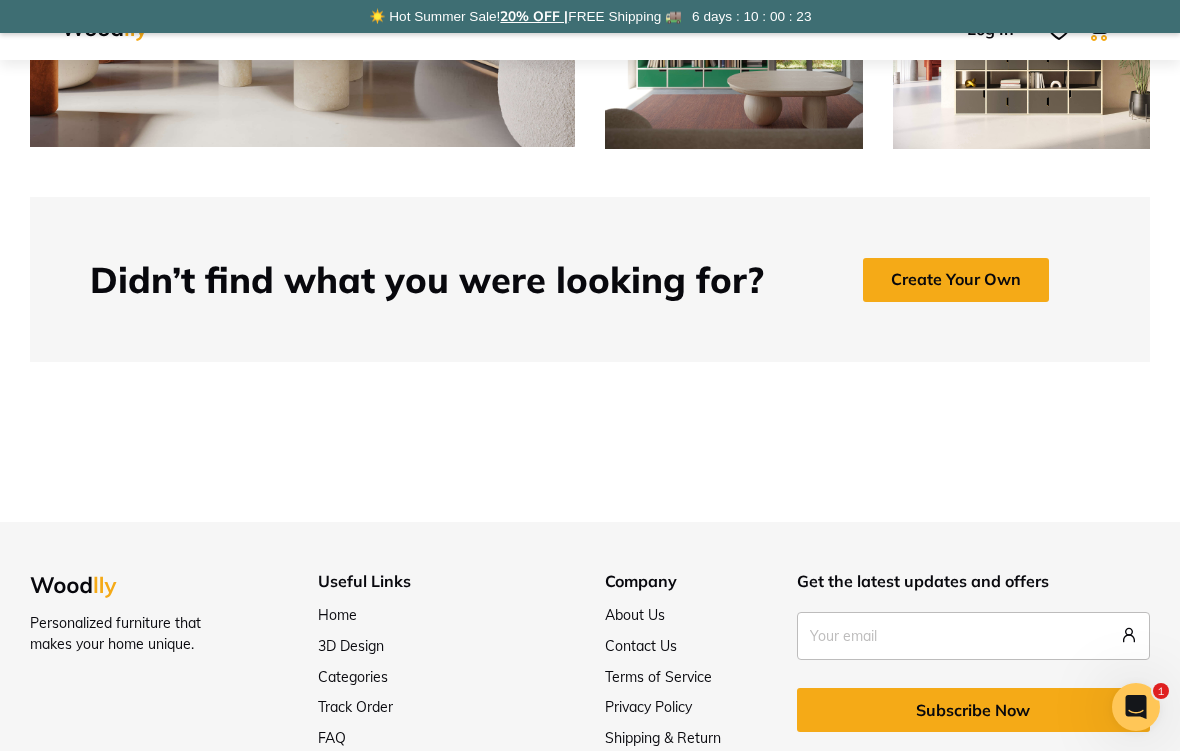 click on "Create Your Own" at bounding box center (956, 280) 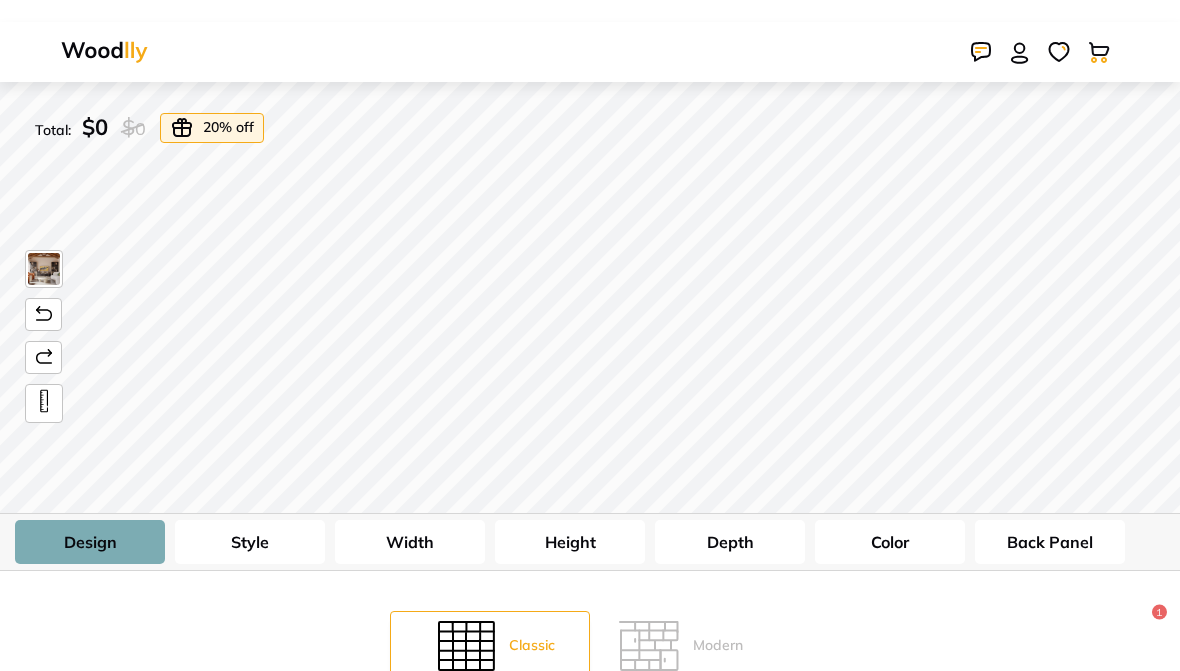 scroll, scrollTop: 0, scrollLeft: 0, axis: both 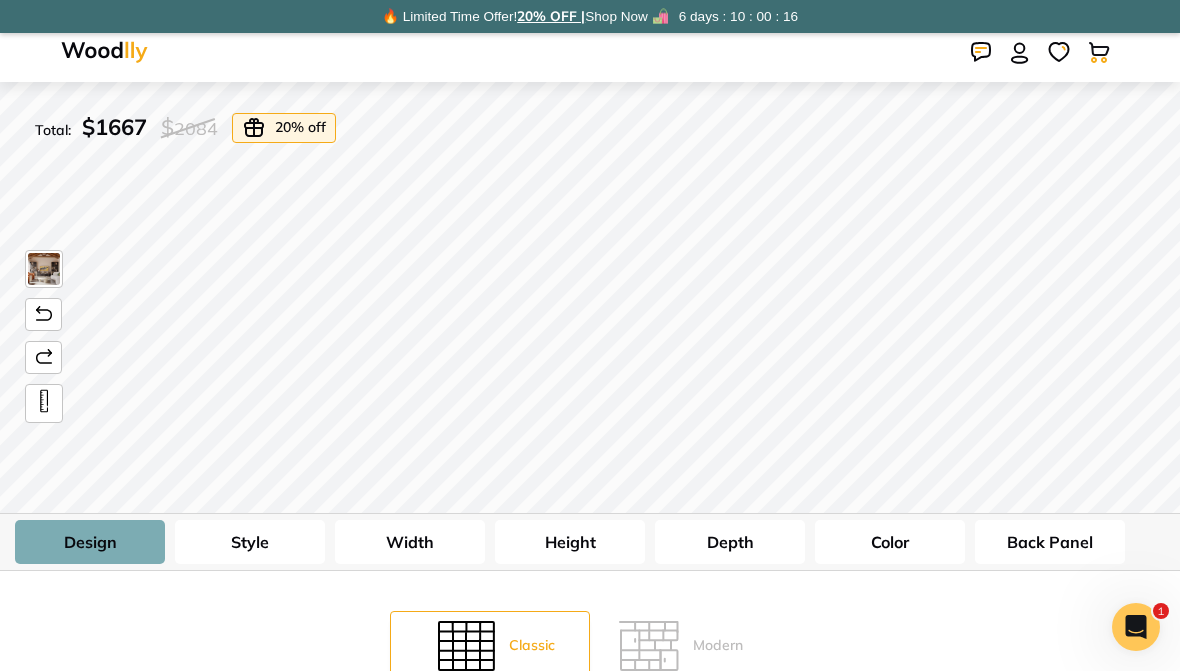 click on "Style" at bounding box center [250, 542] 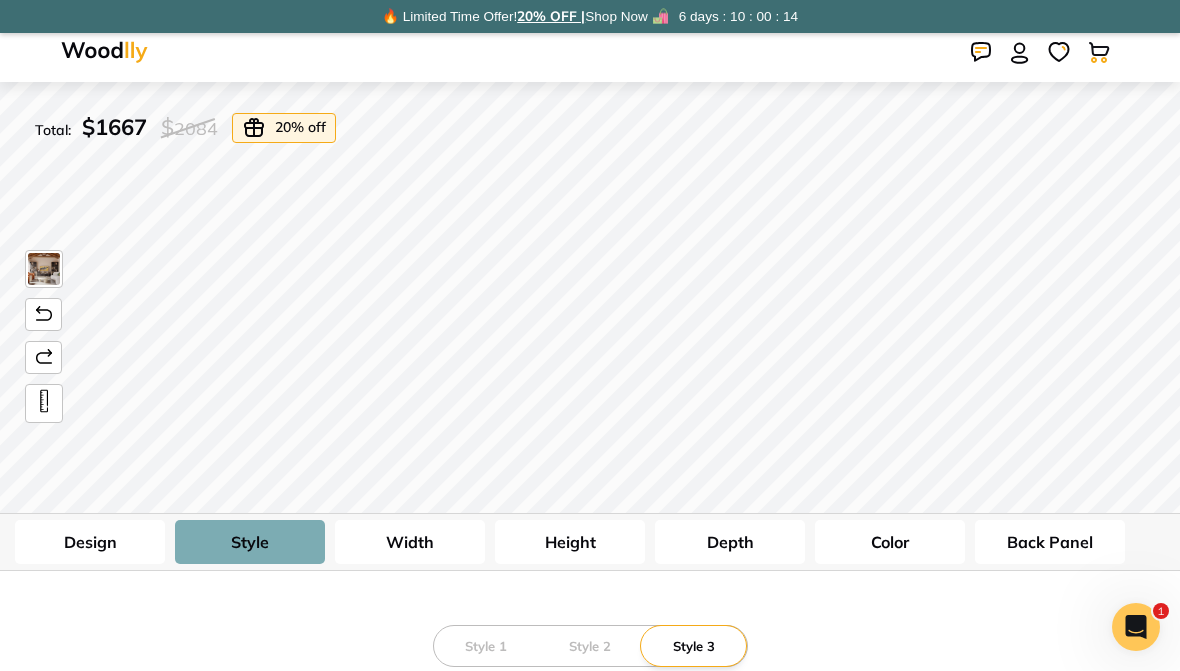 click on "Style 2" at bounding box center [590, 646] 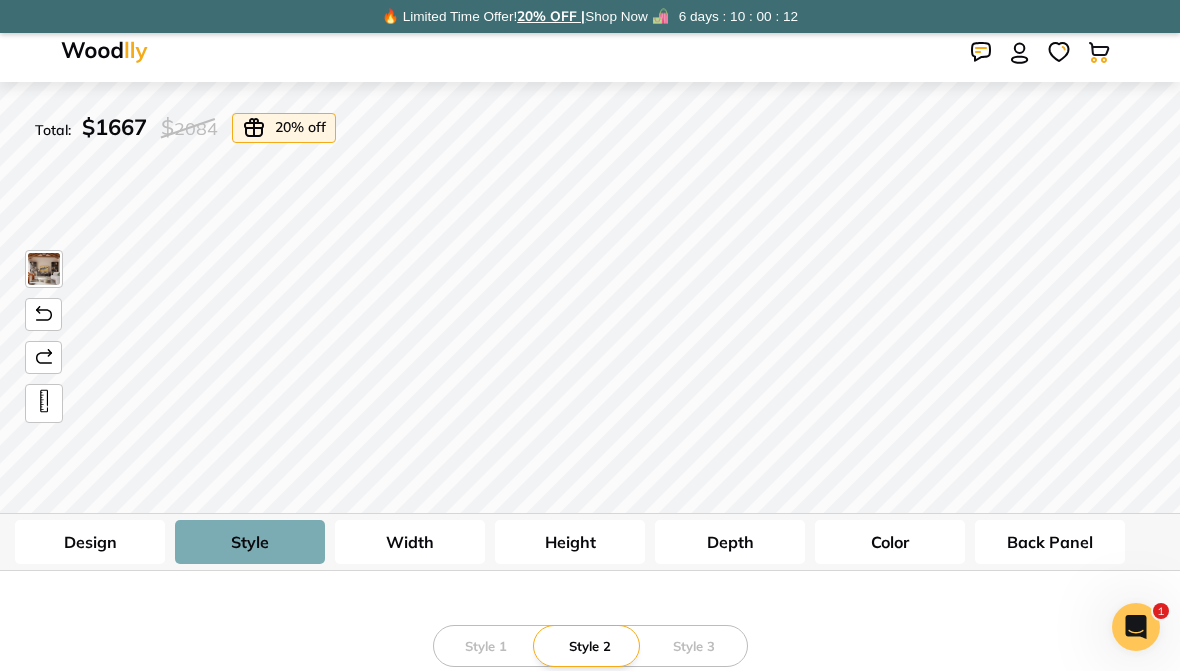 click on "Style 1" at bounding box center [486, 646] 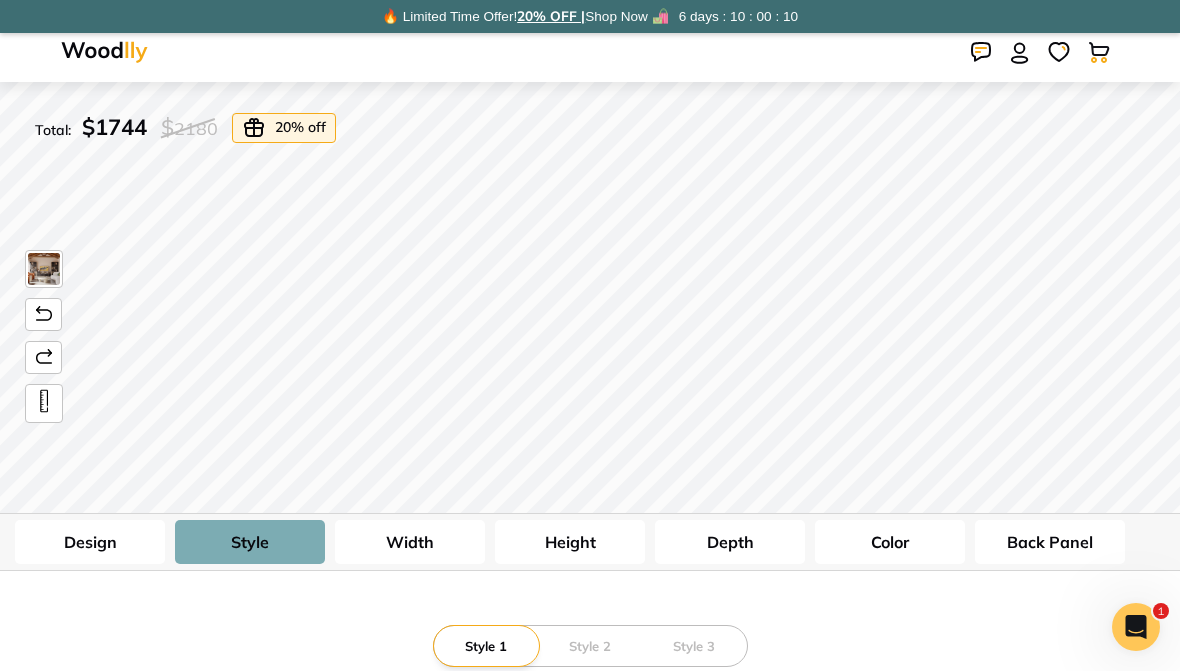 click on "Style 2" at bounding box center (590, 646) 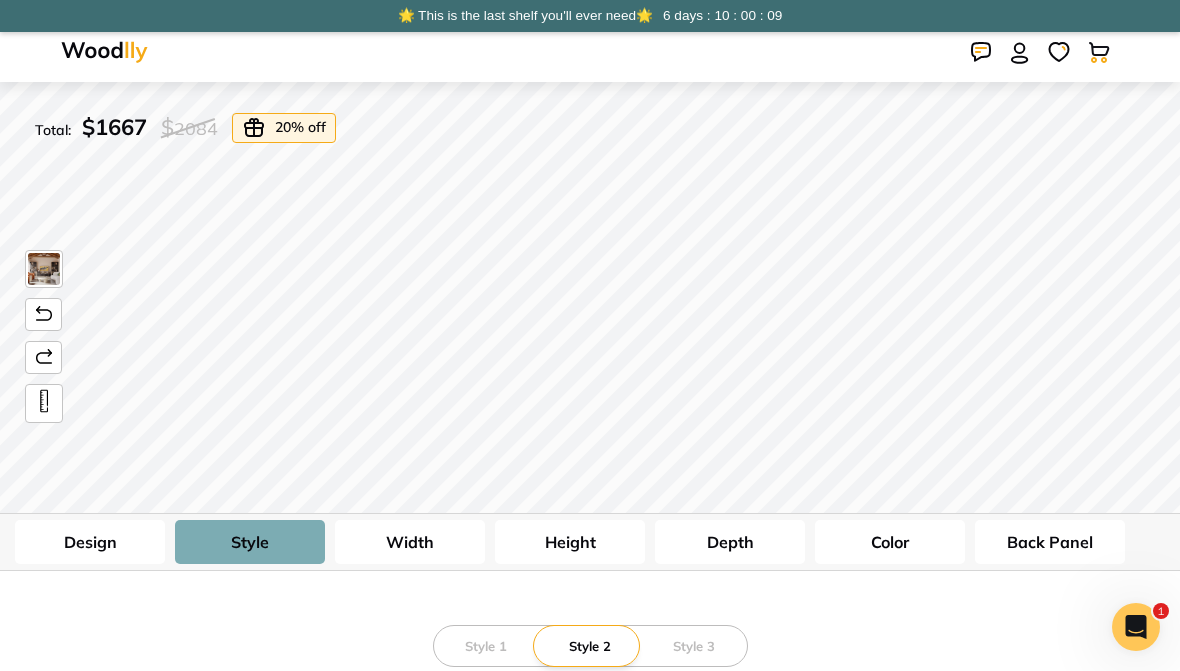click on "Style 3" at bounding box center [694, 646] 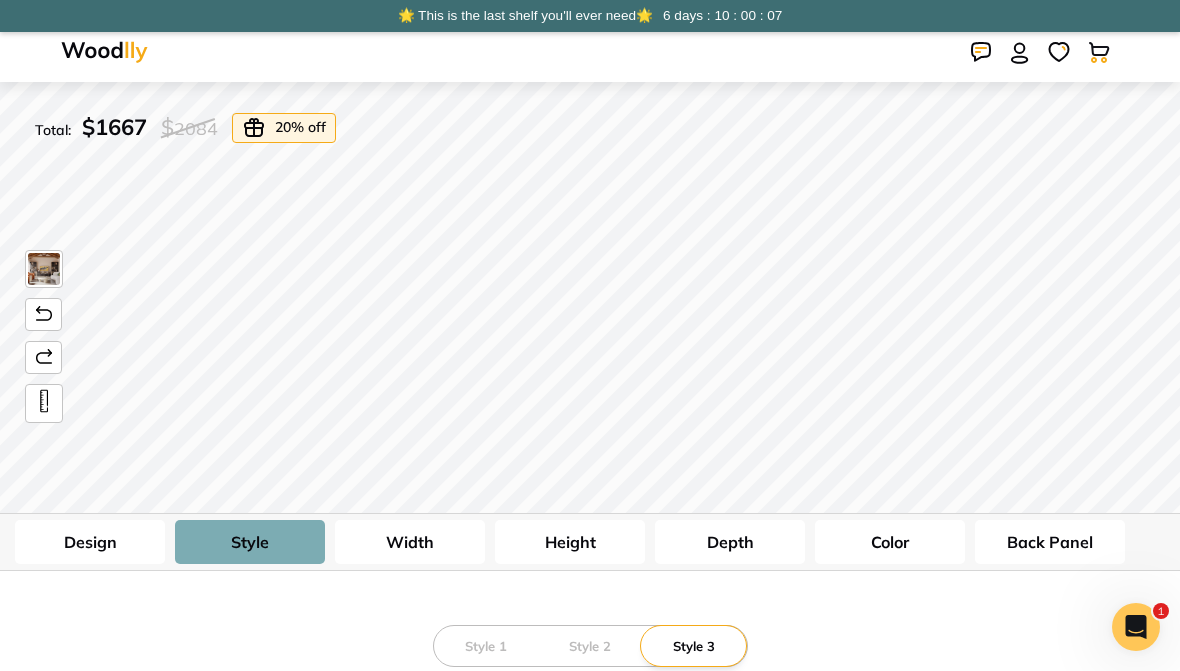 click on "Style 2" at bounding box center (590, 646) 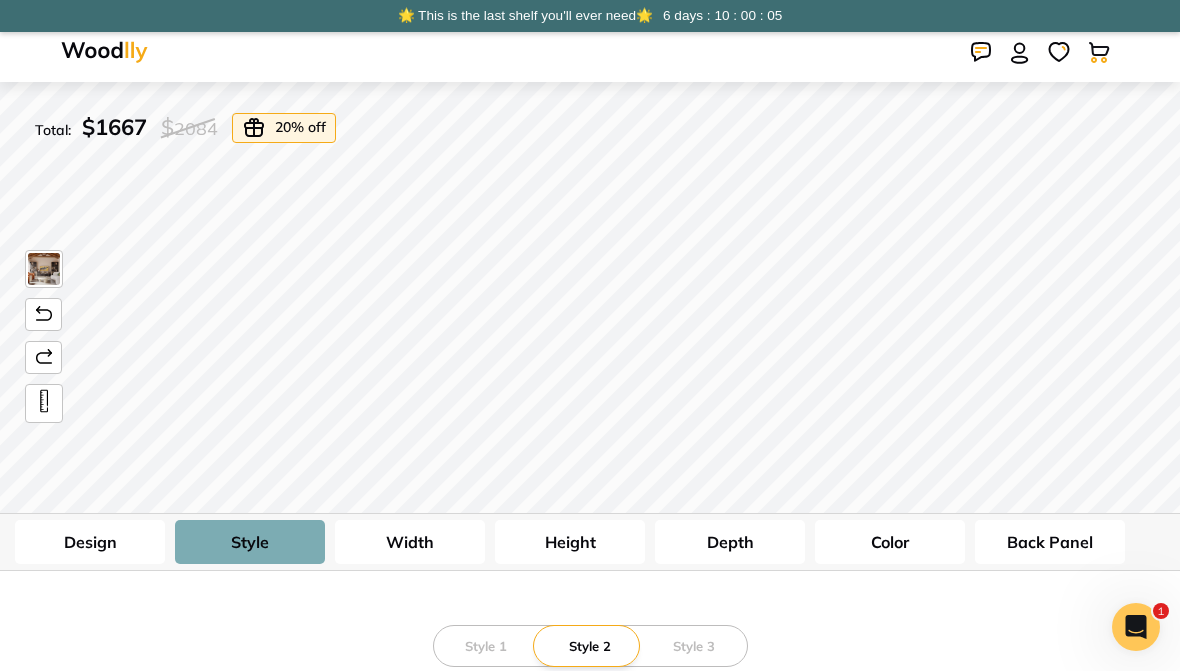 click on "Width" at bounding box center (410, 542) 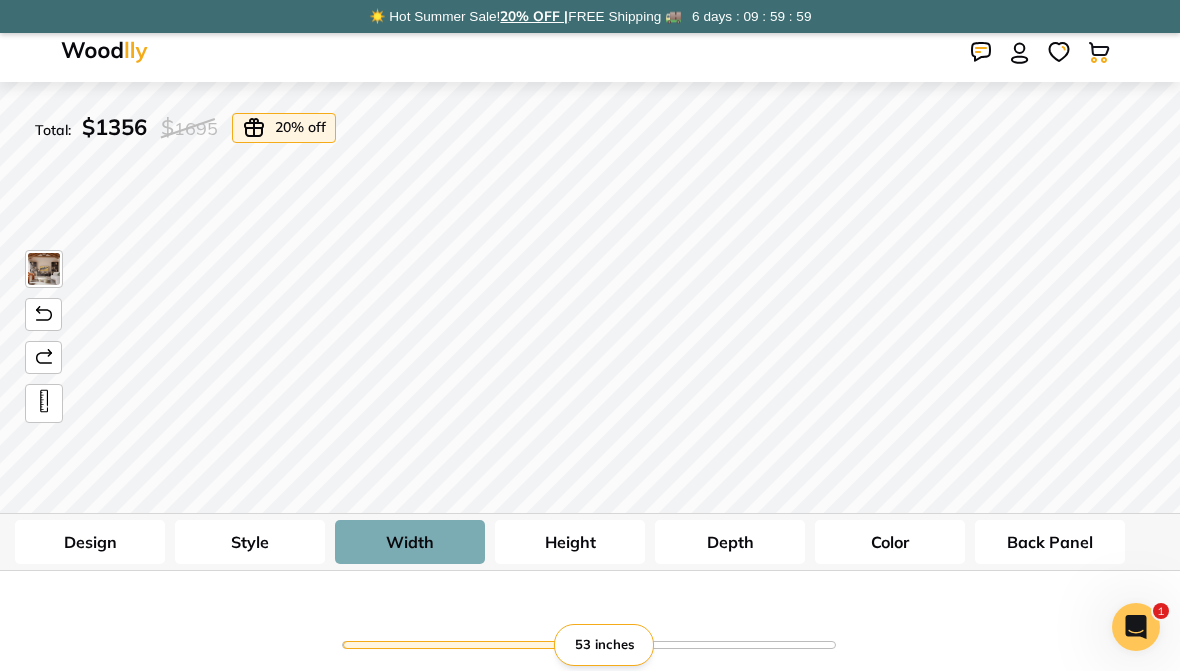 type on "53" 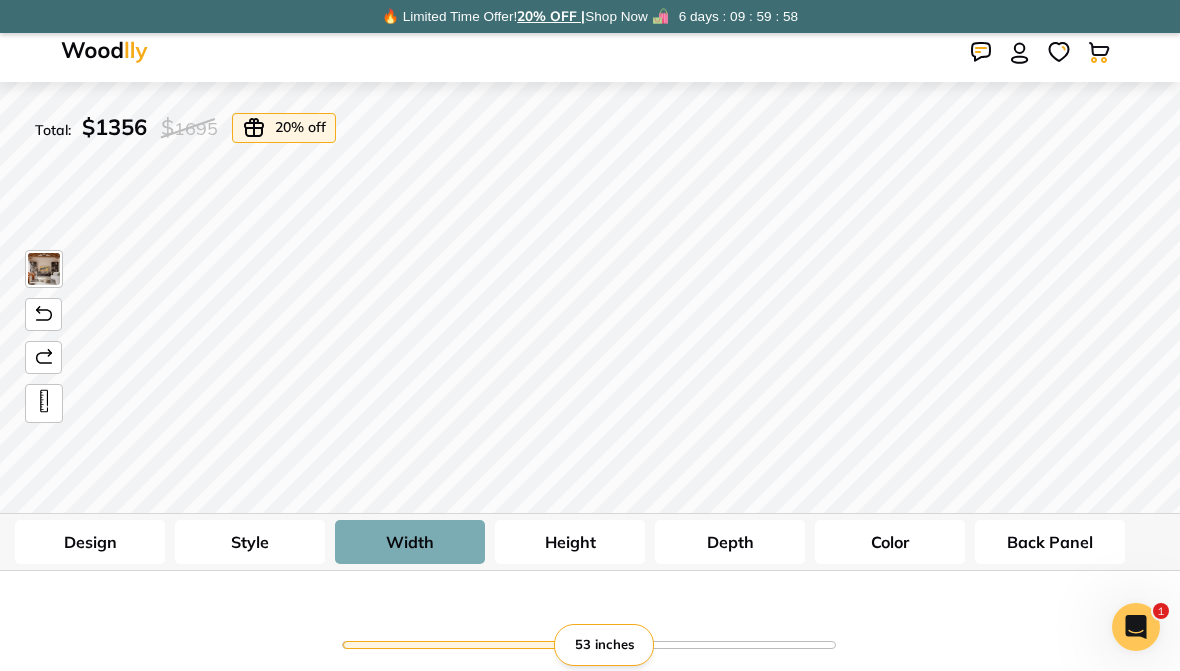 click on "Height" at bounding box center [570, 542] 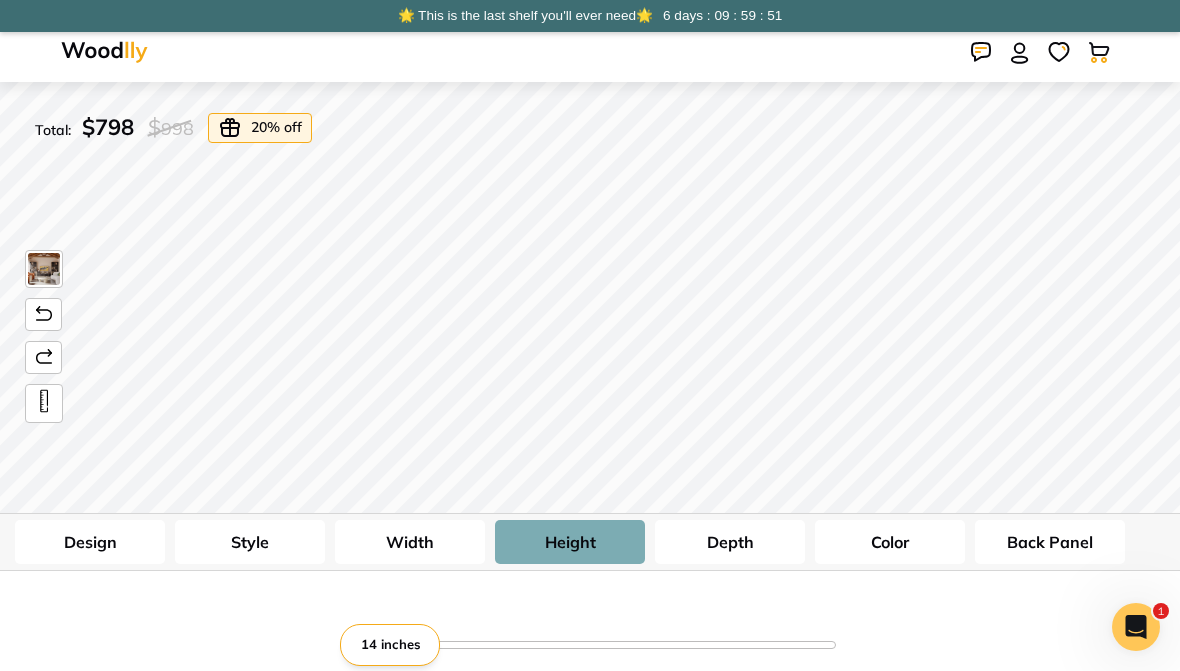 click at bounding box center (590, 644) 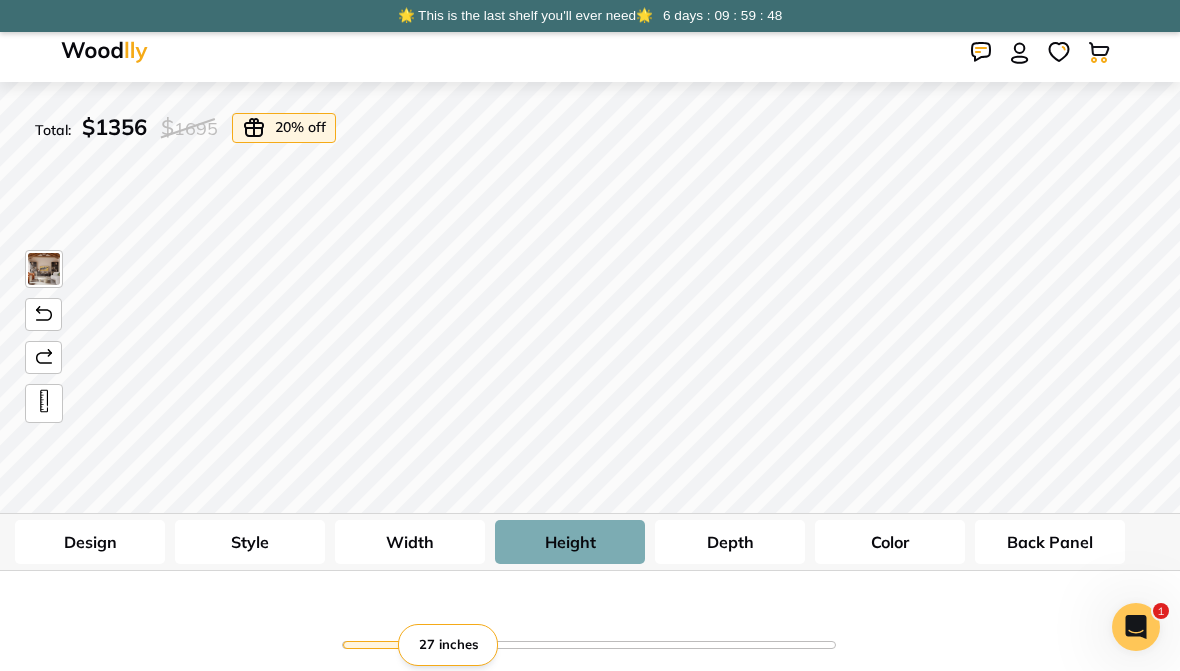 type on "1" 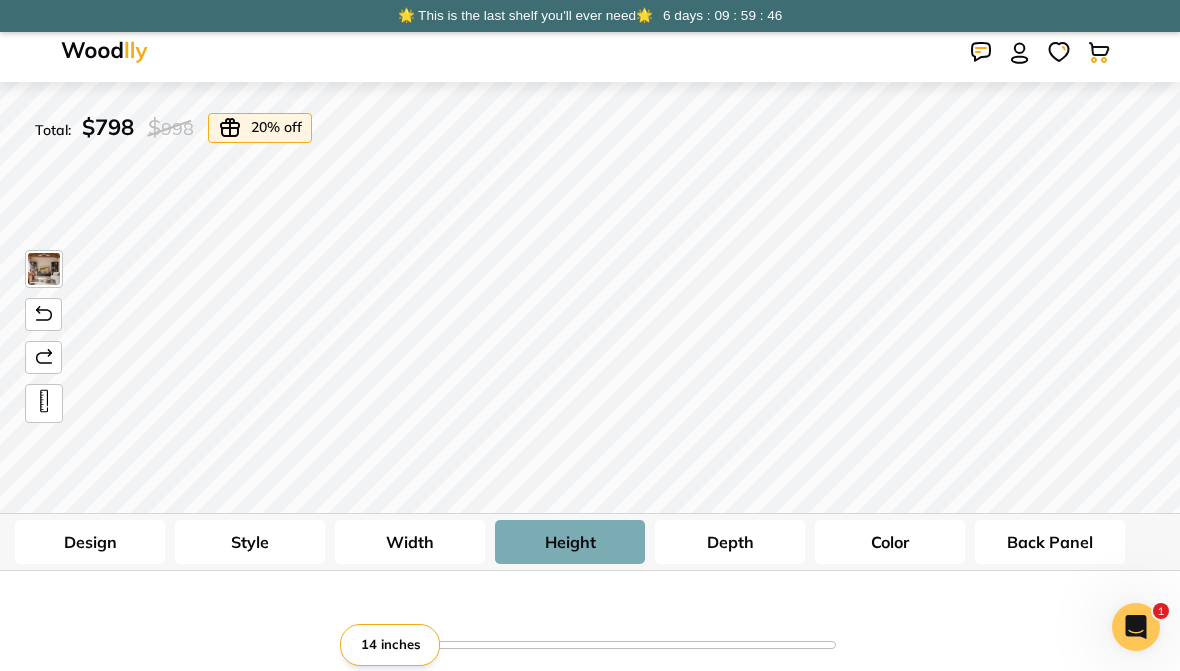 click on "Depth" at bounding box center (730, 542) 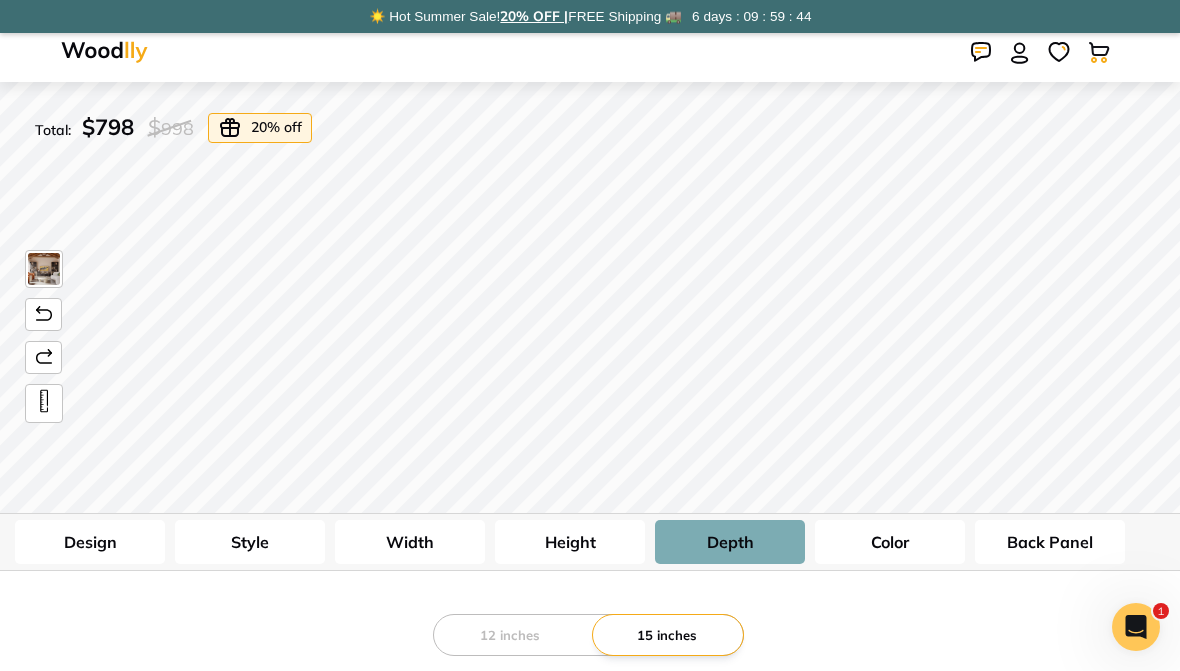 click on "Color" at bounding box center (890, 542) 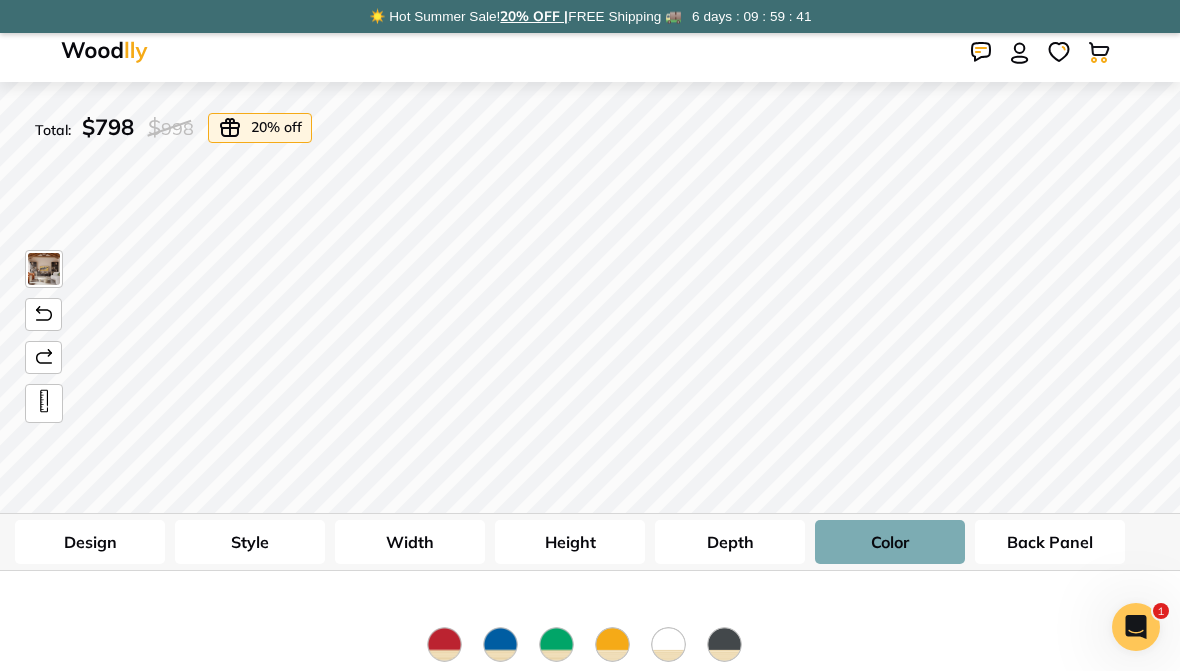 click at bounding box center (444, 644) 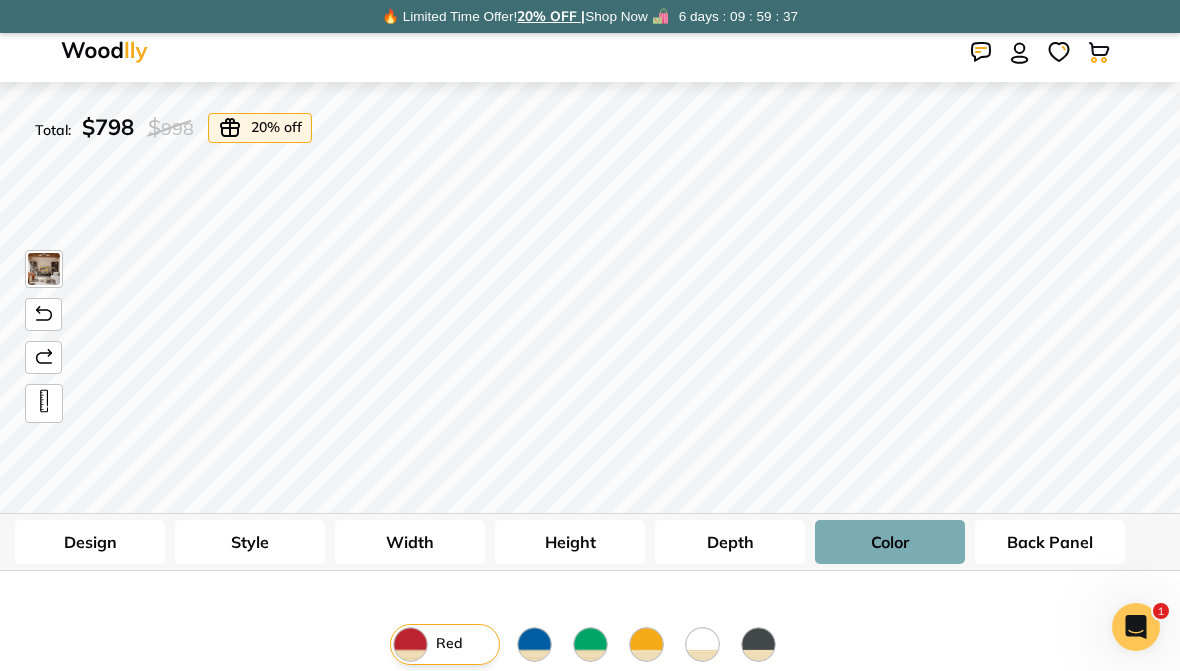 click at bounding box center (758, 644) 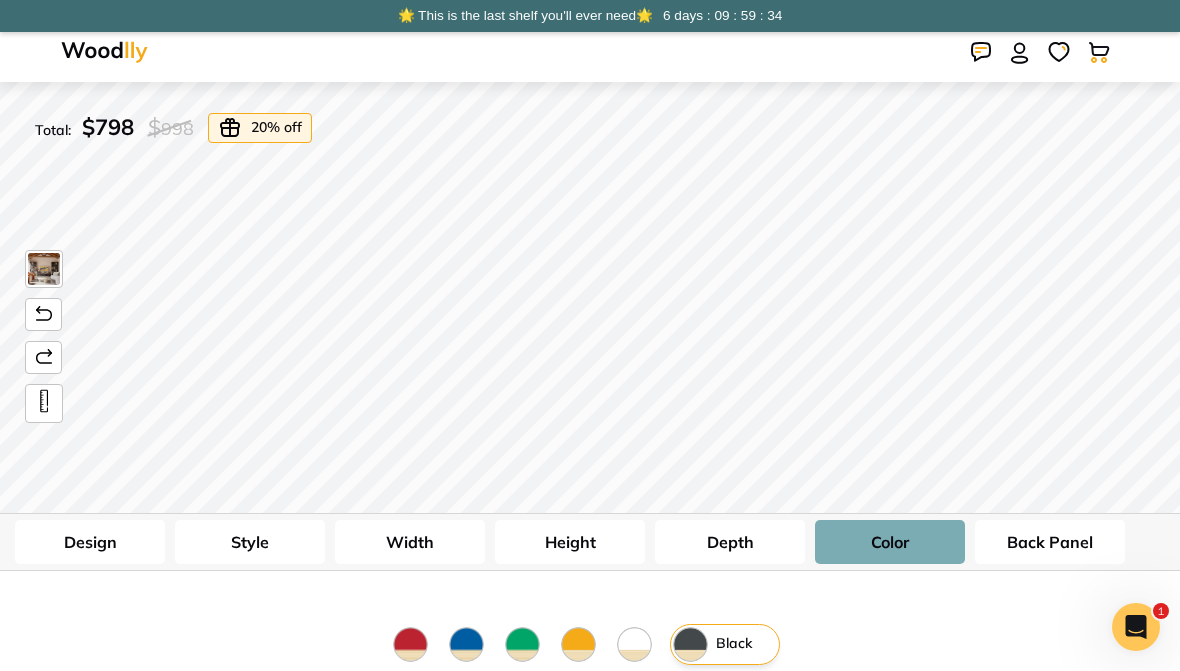 click on "Back Panel" at bounding box center [1050, 542] 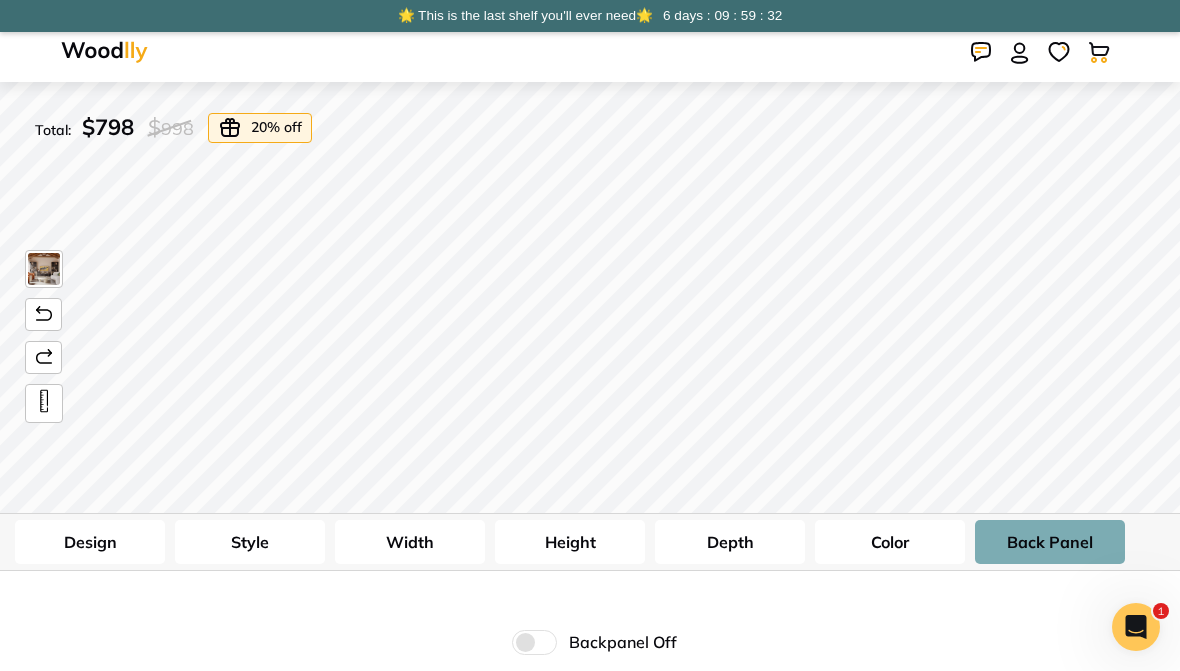 click at bounding box center [534, 642] 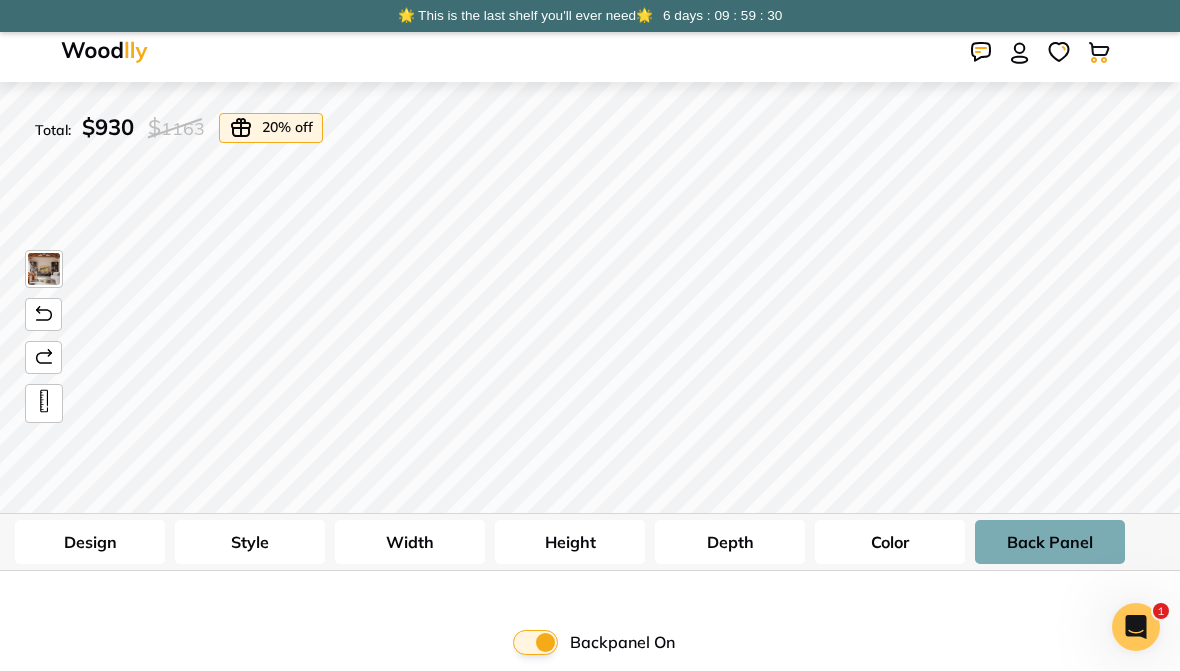 click at bounding box center [535, 642] 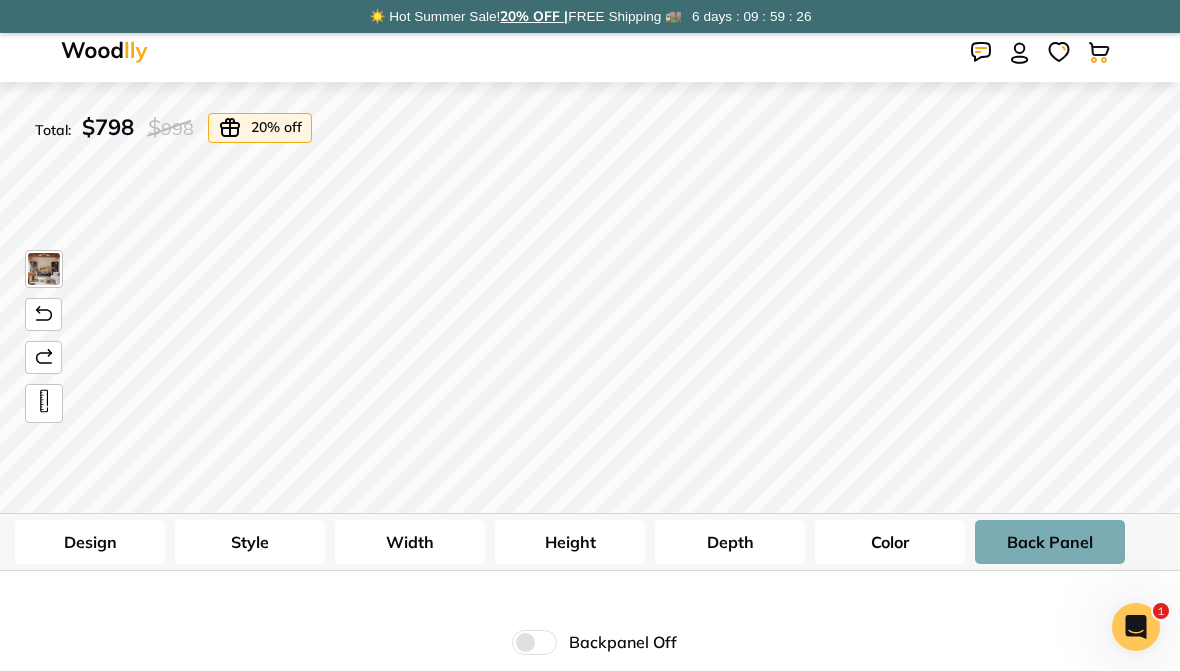 click on "Height" at bounding box center (570, 542) 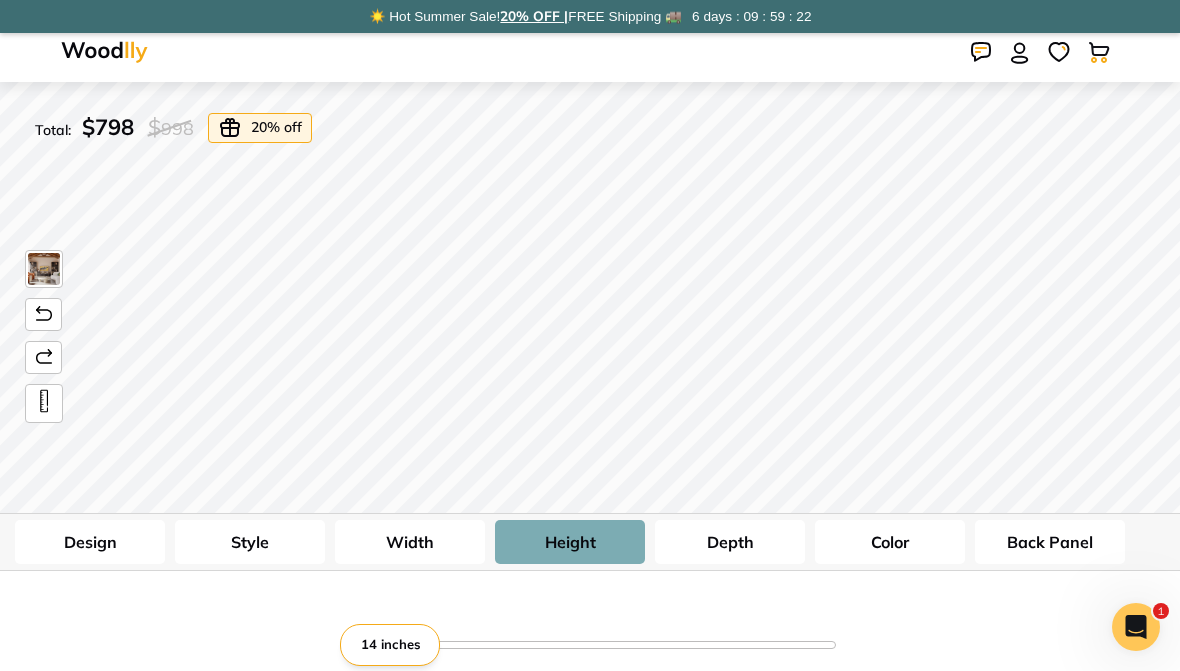 click at bounding box center (44, 401) 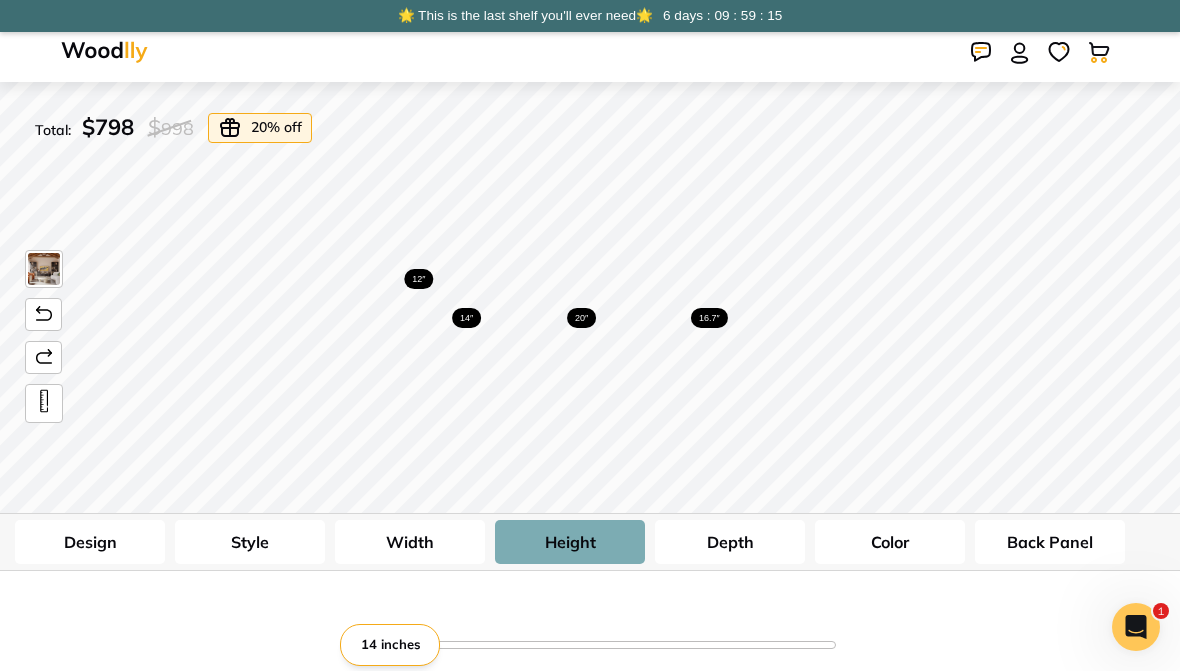 click at bounding box center (590, 644) 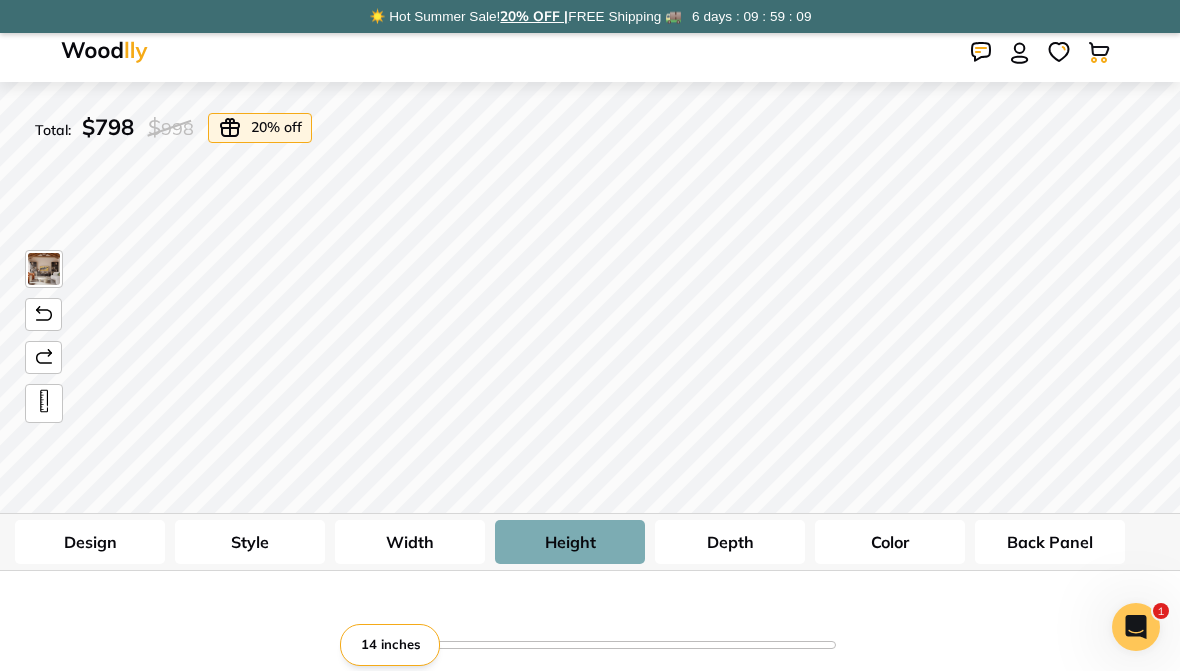 type on "1" 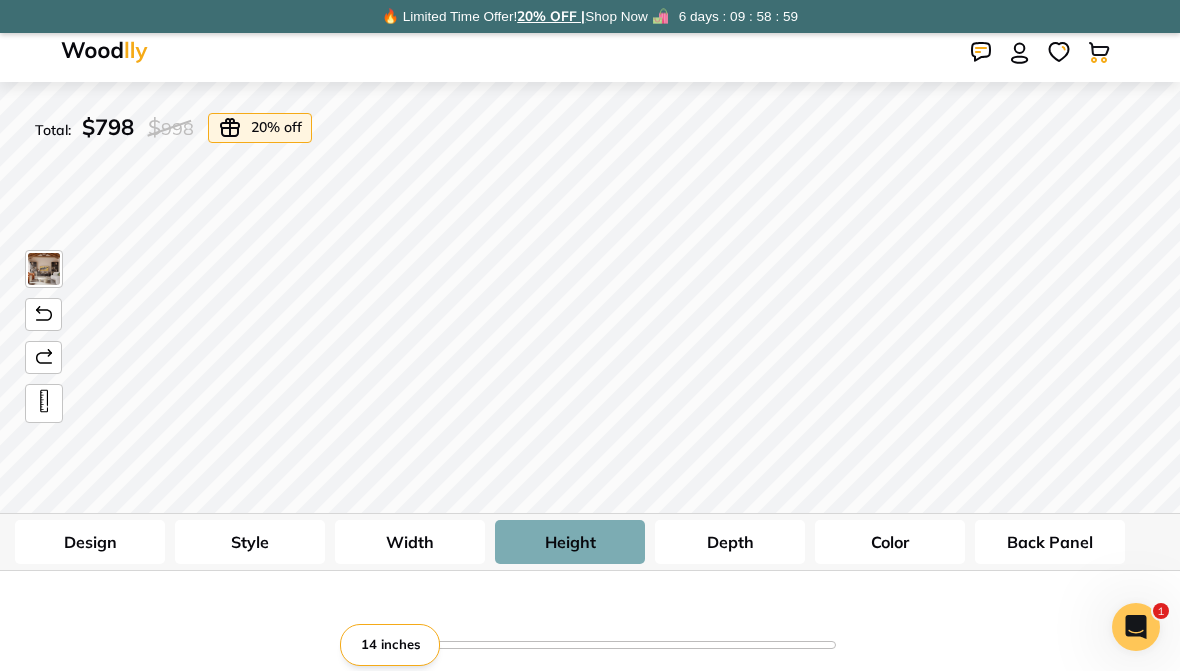 click at bounding box center (44, 269) 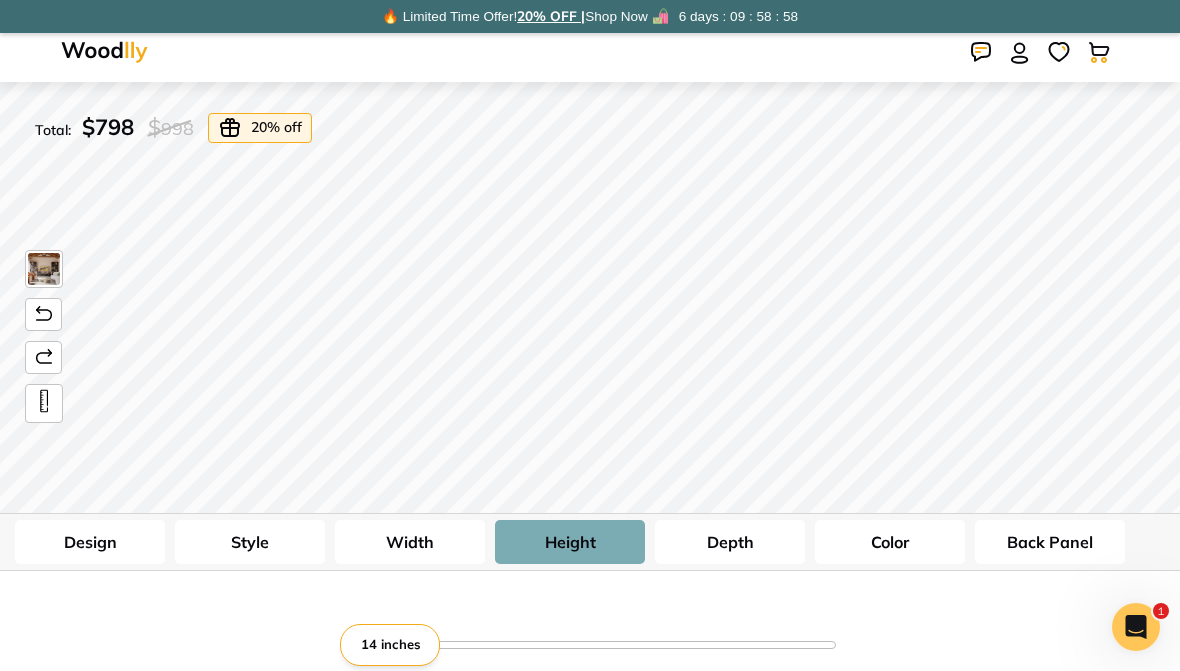 click at bounding box center [44, 269] 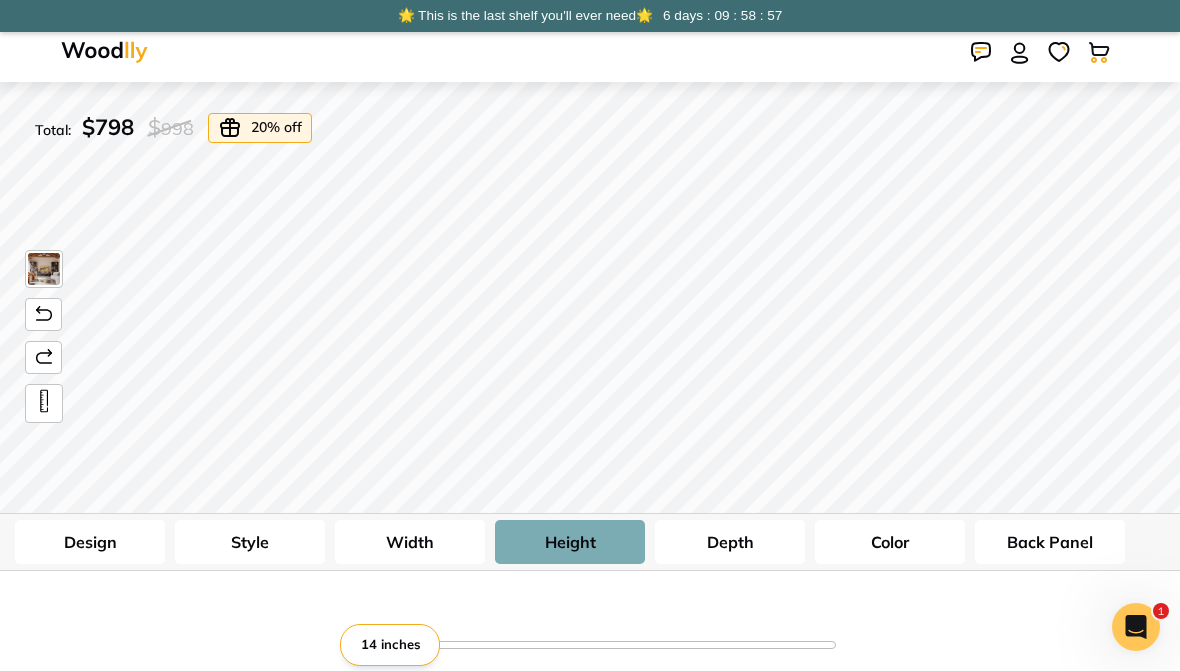 click at bounding box center [44, 269] 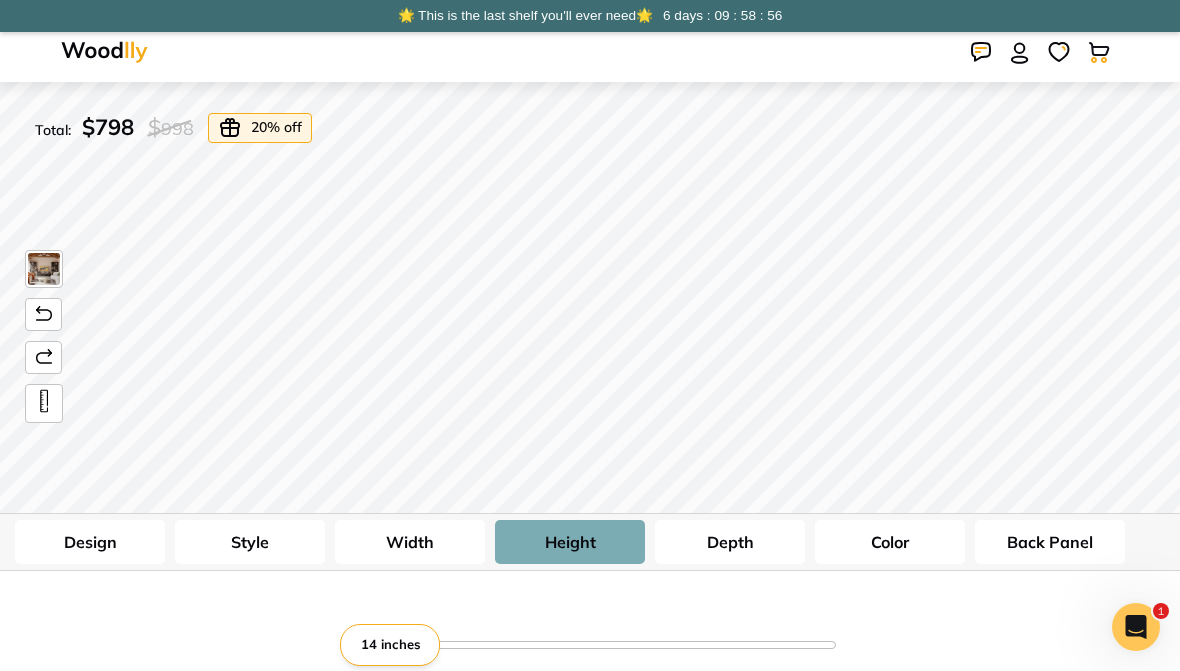 click at bounding box center [44, 269] 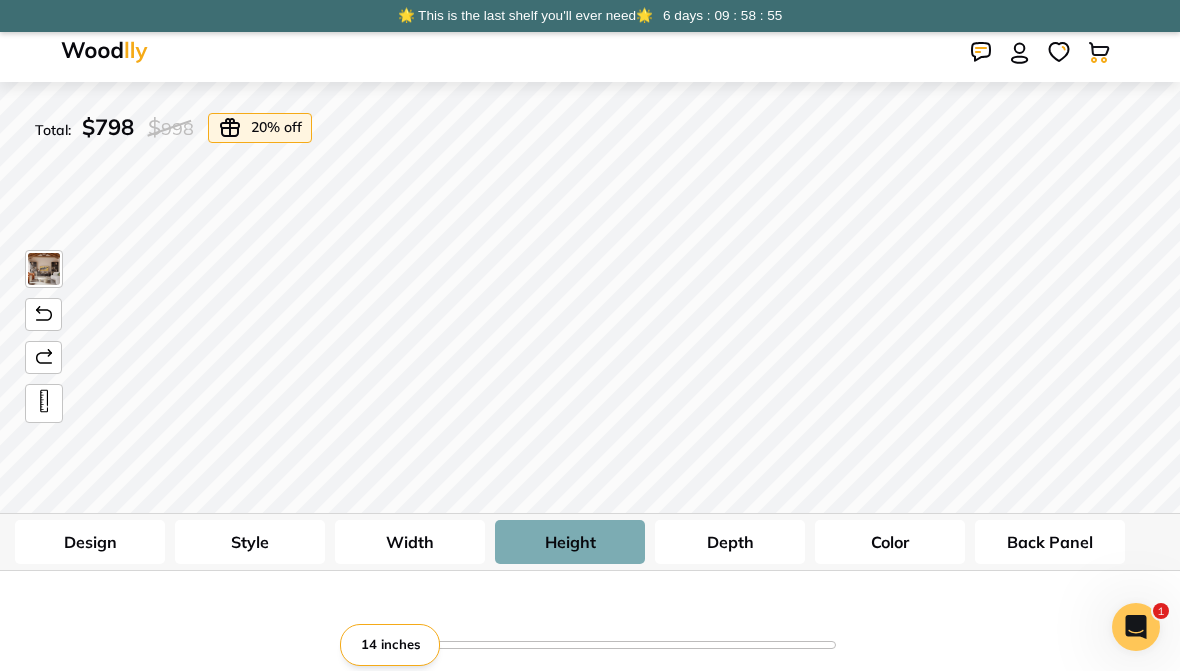click at bounding box center (44, 313) 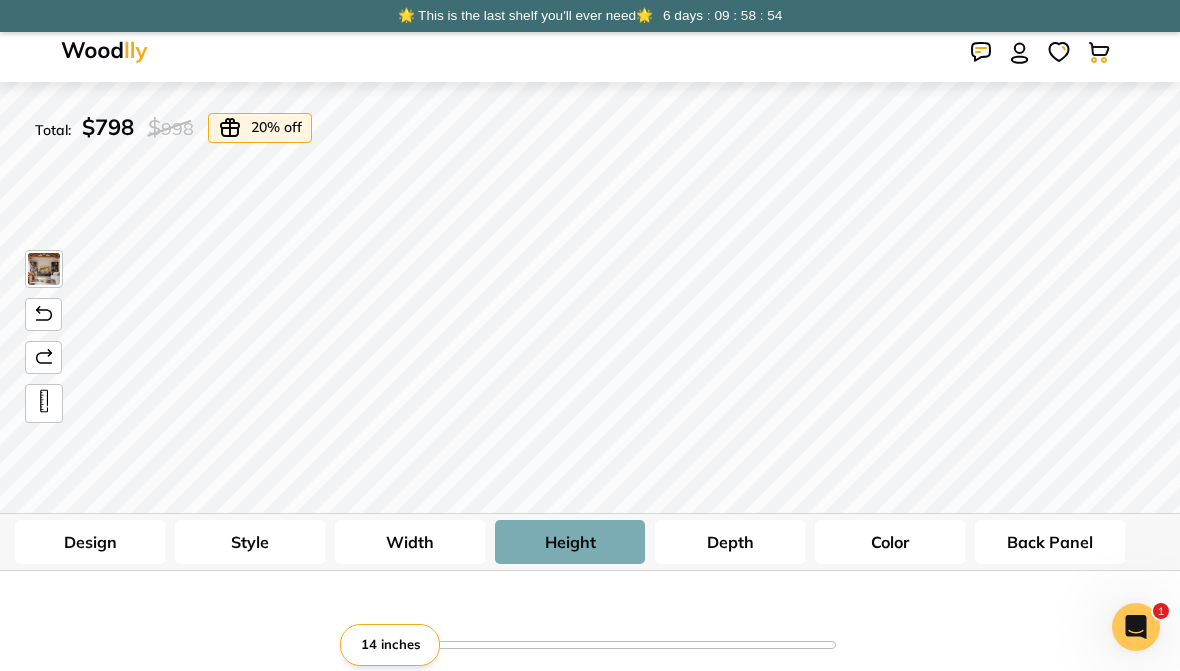 click at bounding box center [44, 269] 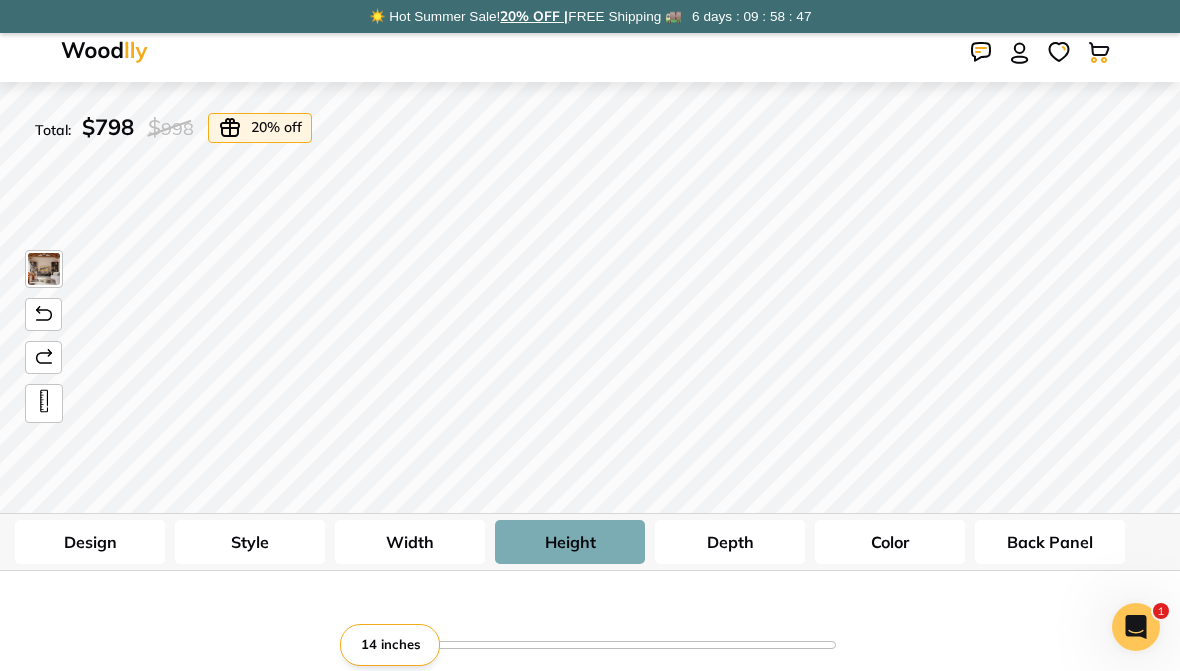 click at bounding box center (44, 269) 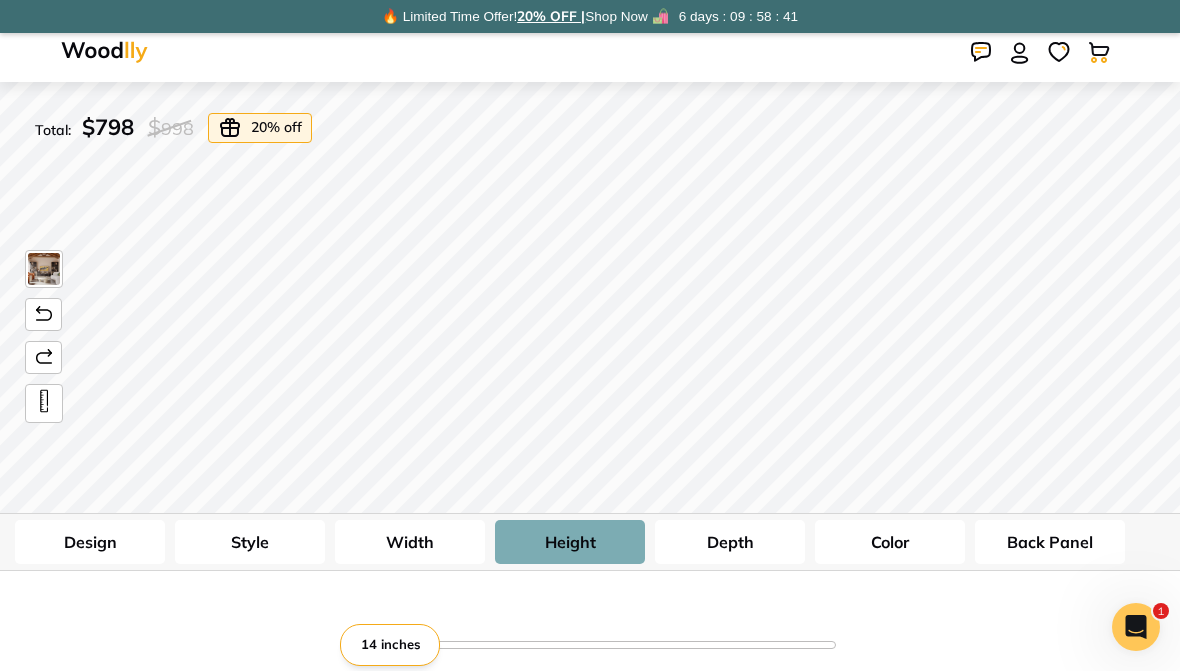 click on "Width" at bounding box center (410, 542) 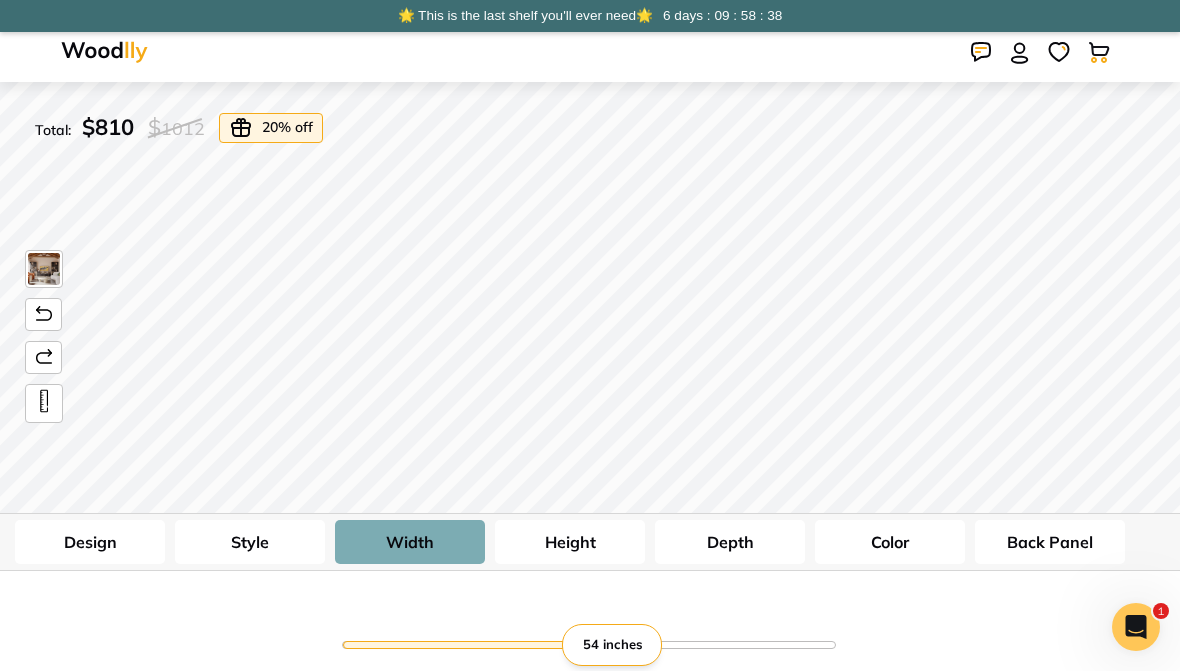 type on "54" 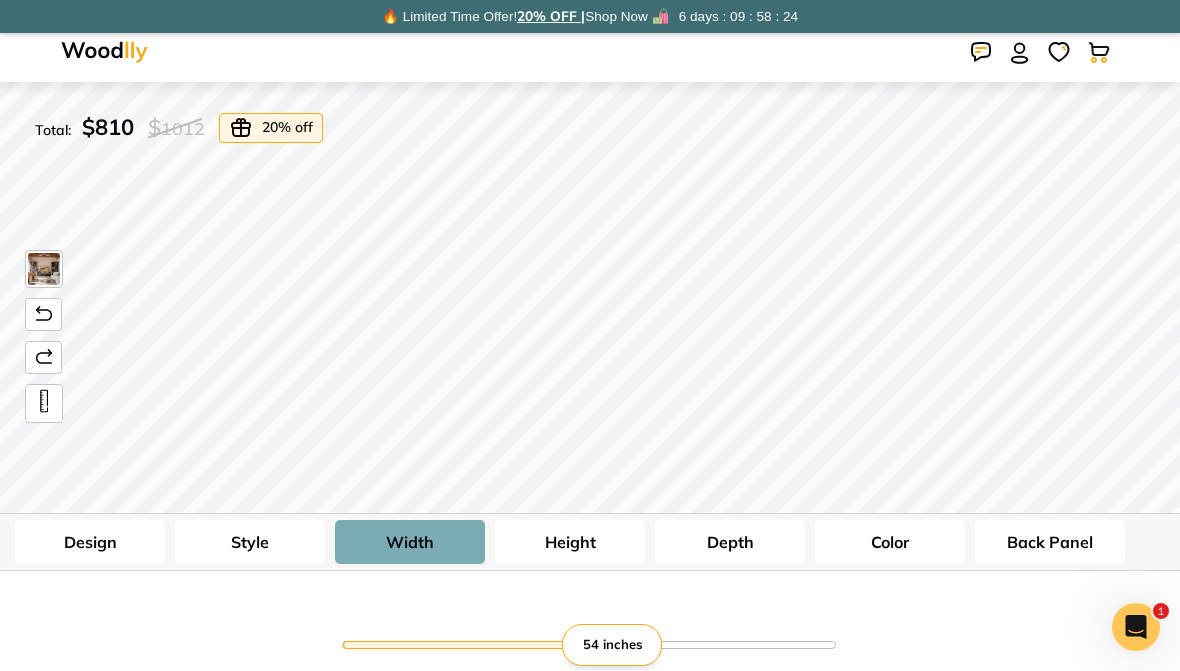 click on "Height" at bounding box center (570, 542) 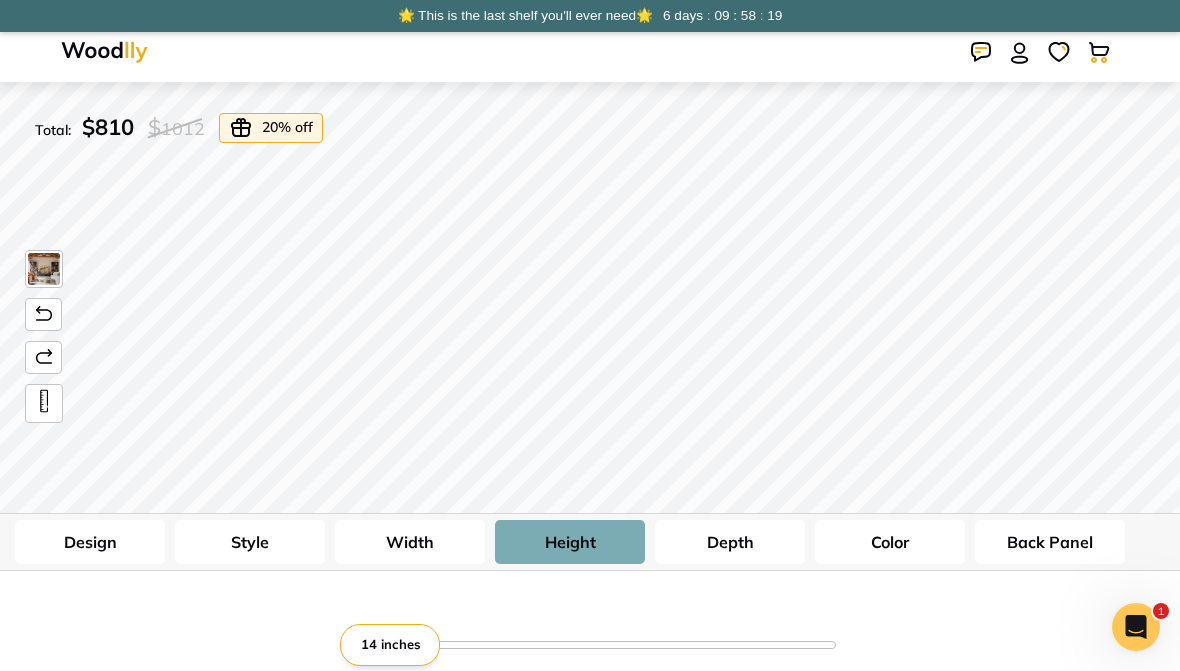 click at bounding box center [590, 644] 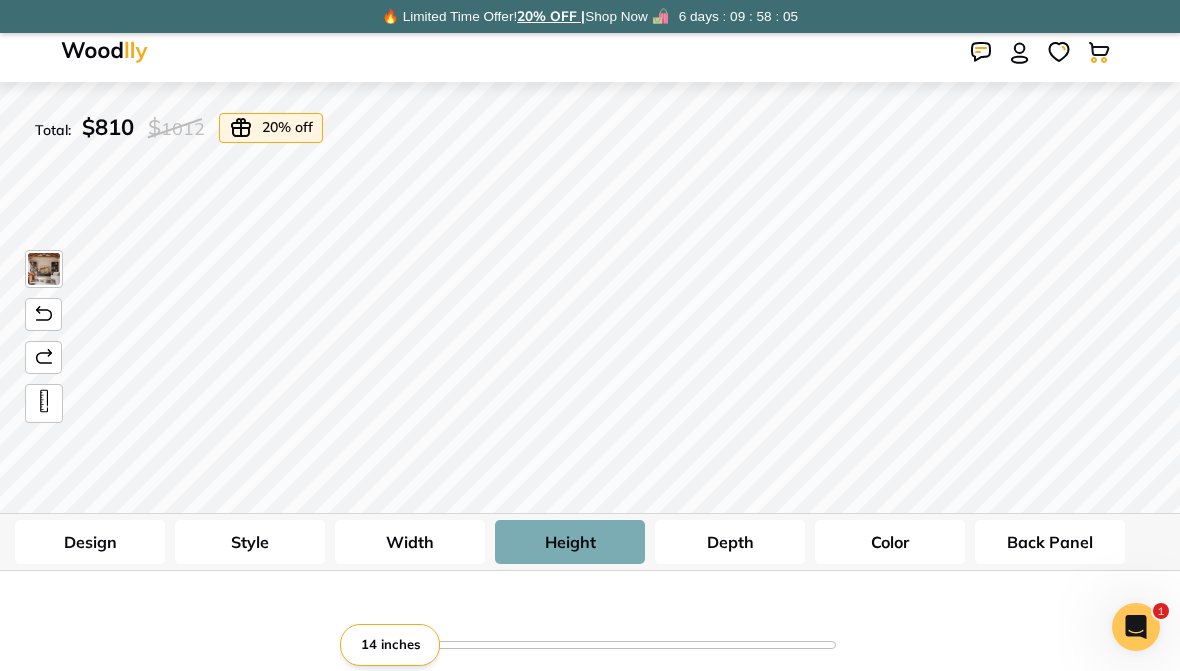 type on "1" 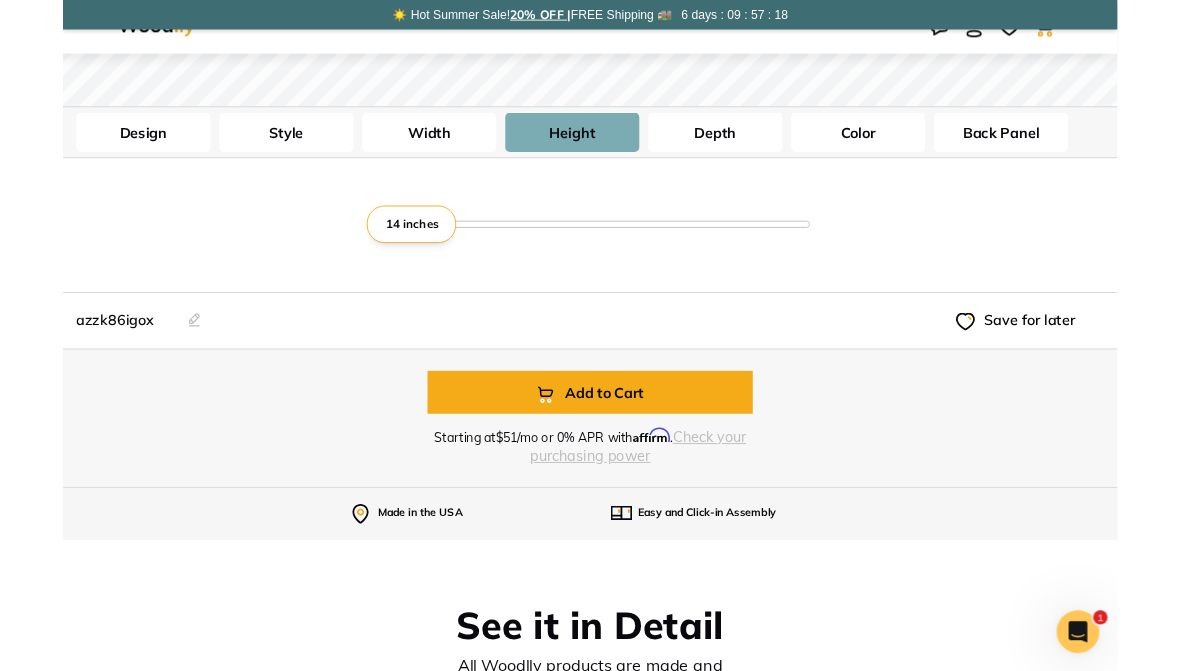 scroll, scrollTop: 474, scrollLeft: 0, axis: vertical 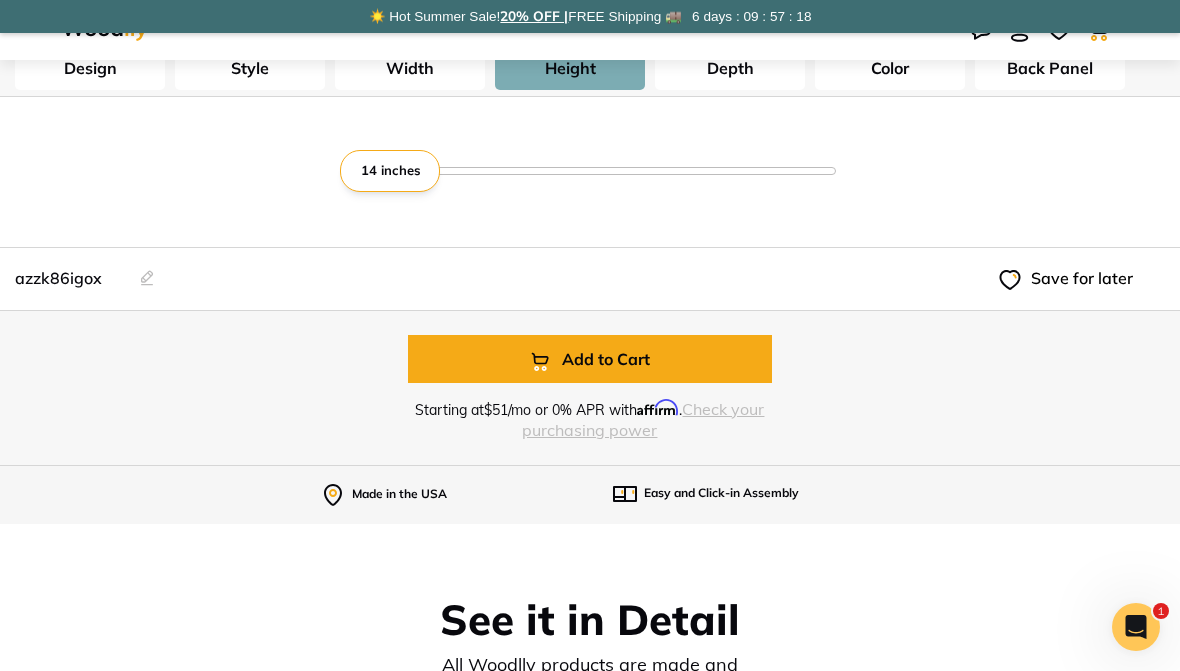 click on "Add to Cart" at bounding box center [589, 359] 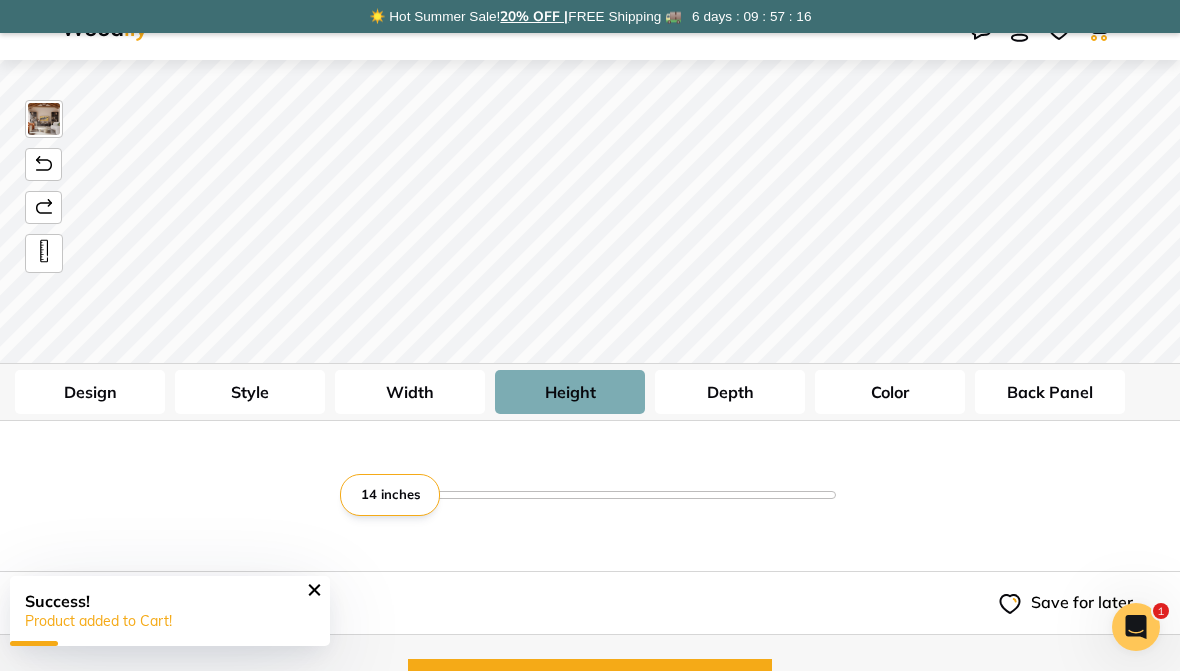 scroll, scrollTop: 0, scrollLeft: 0, axis: both 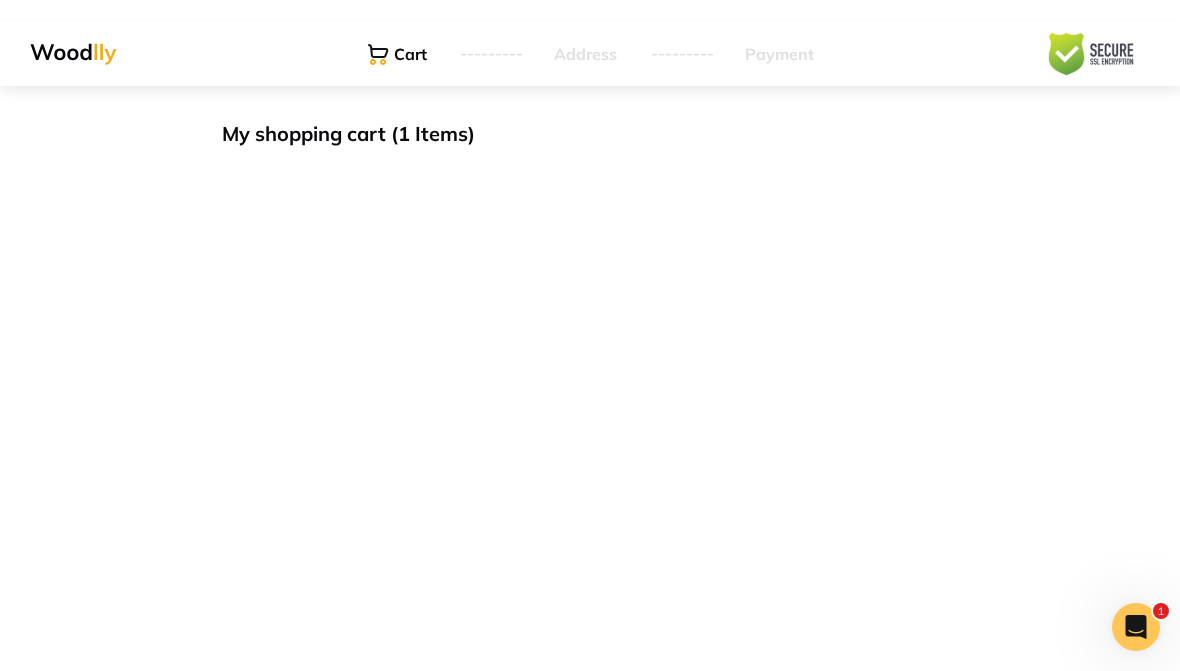 click at bounding box center (73, 54) 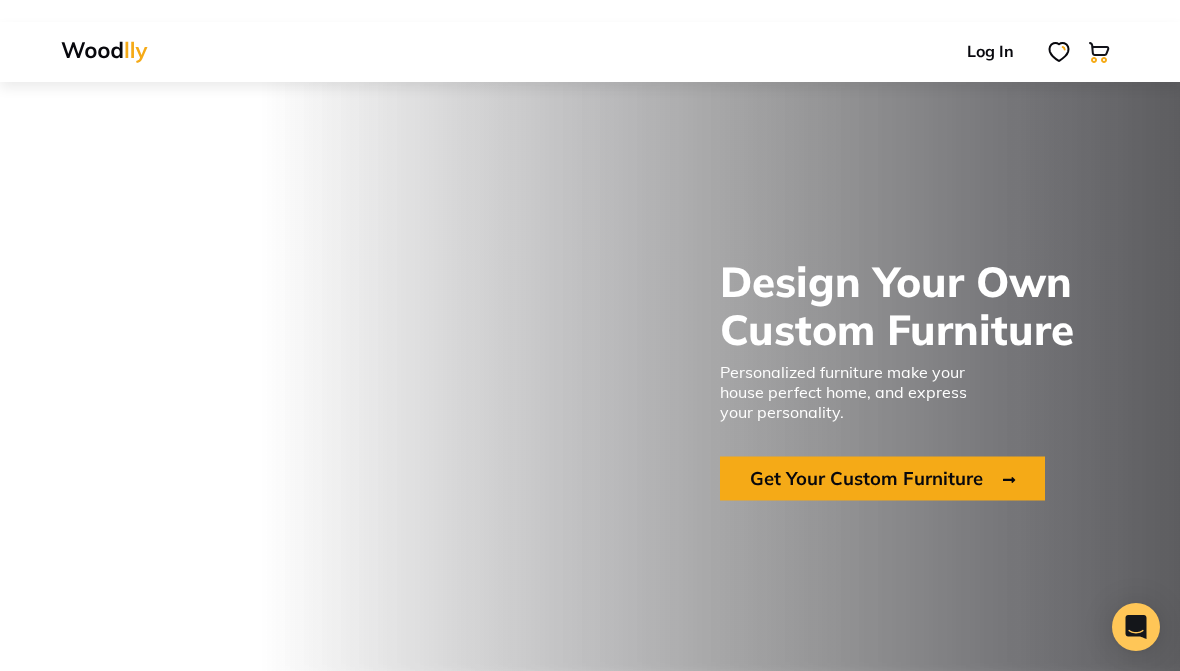 scroll, scrollTop: 0, scrollLeft: 0, axis: both 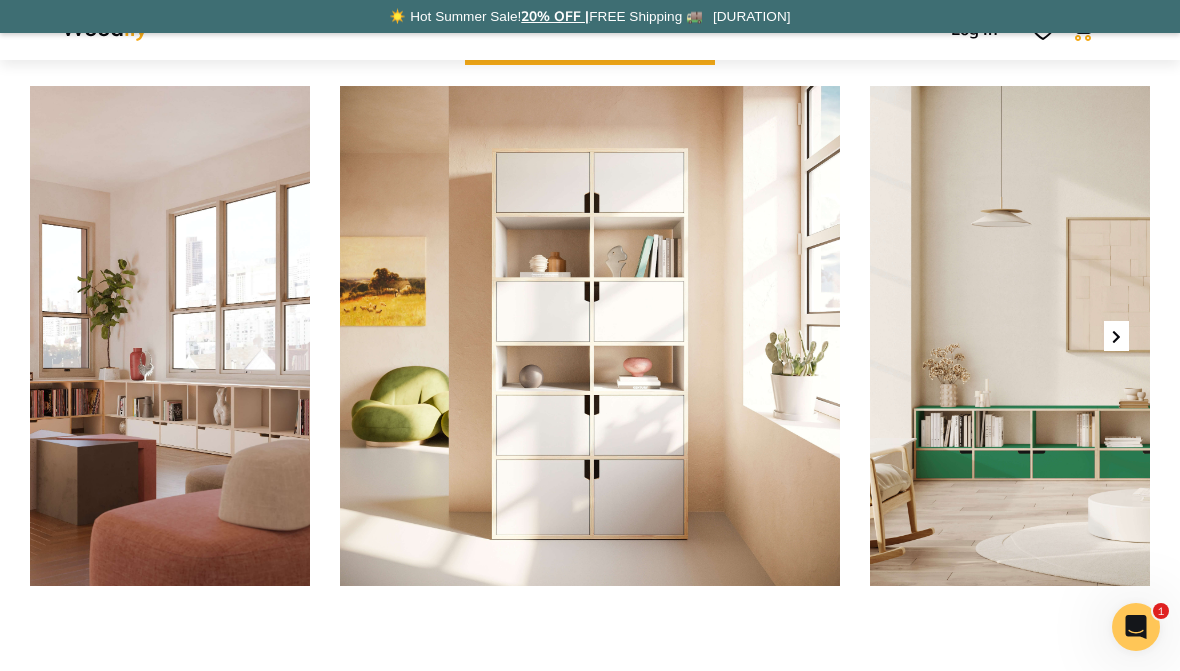 click on "Browse More" at bounding box center [590, 43] 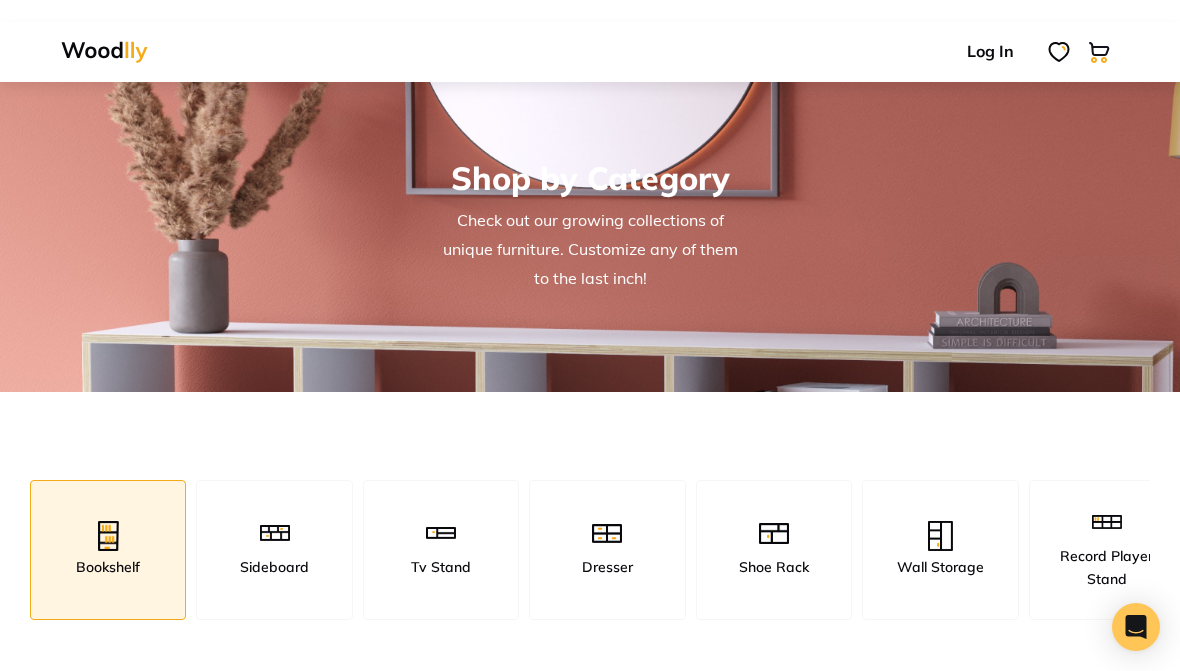 scroll, scrollTop: 0, scrollLeft: 0, axis: both 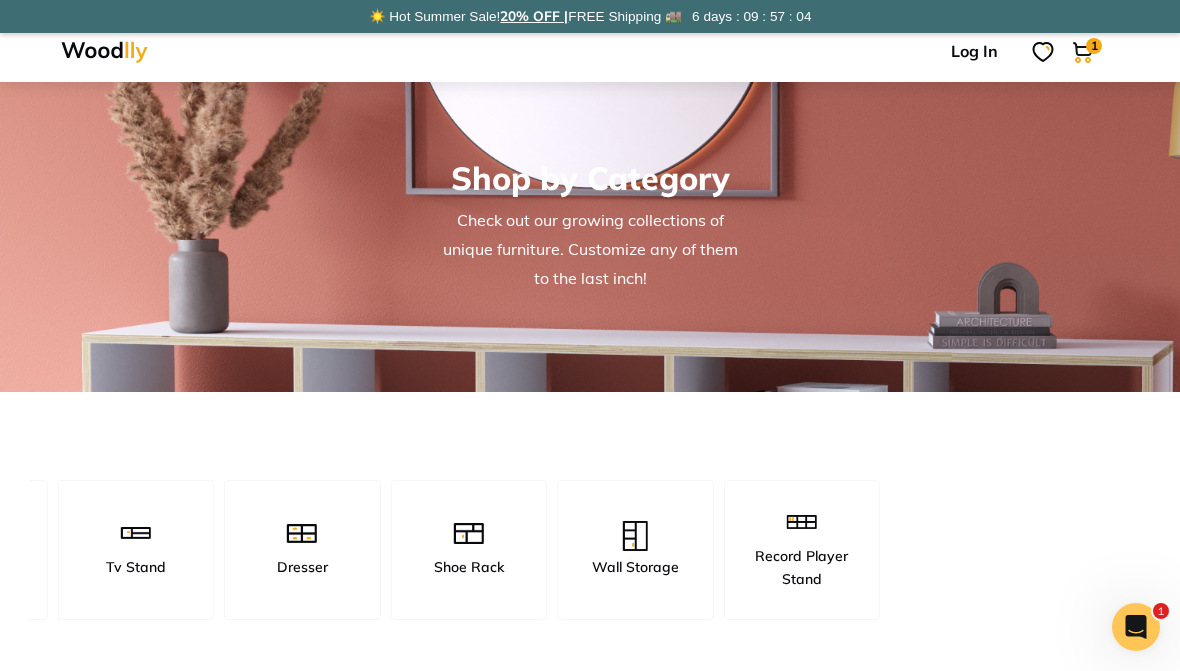 click at bounding box center (469, 533) 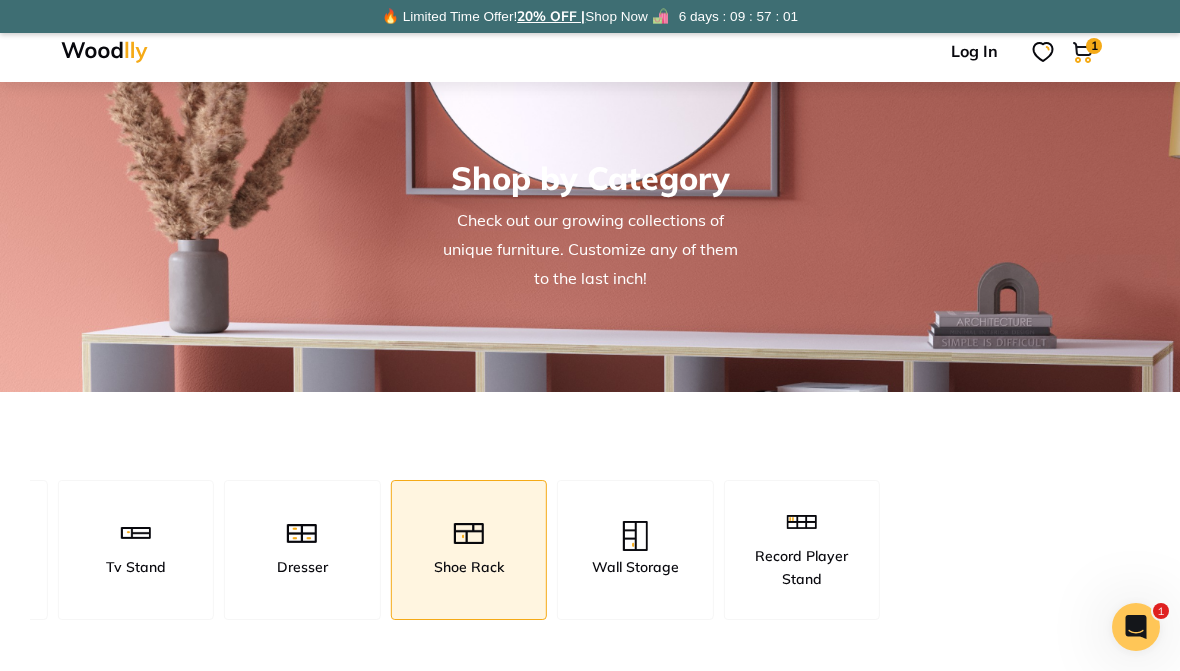 click at bounding box center [469, 533] 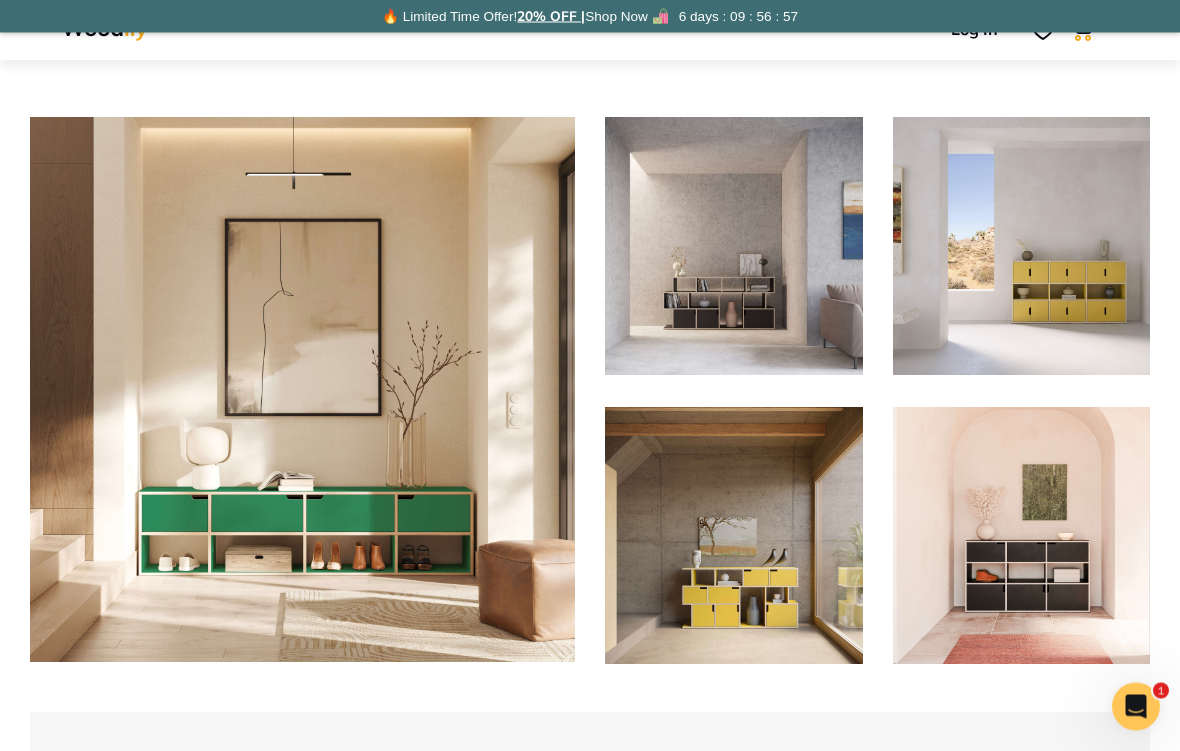 scroll, scrollTop: 591, scrollLeft: 0, axis: vertical 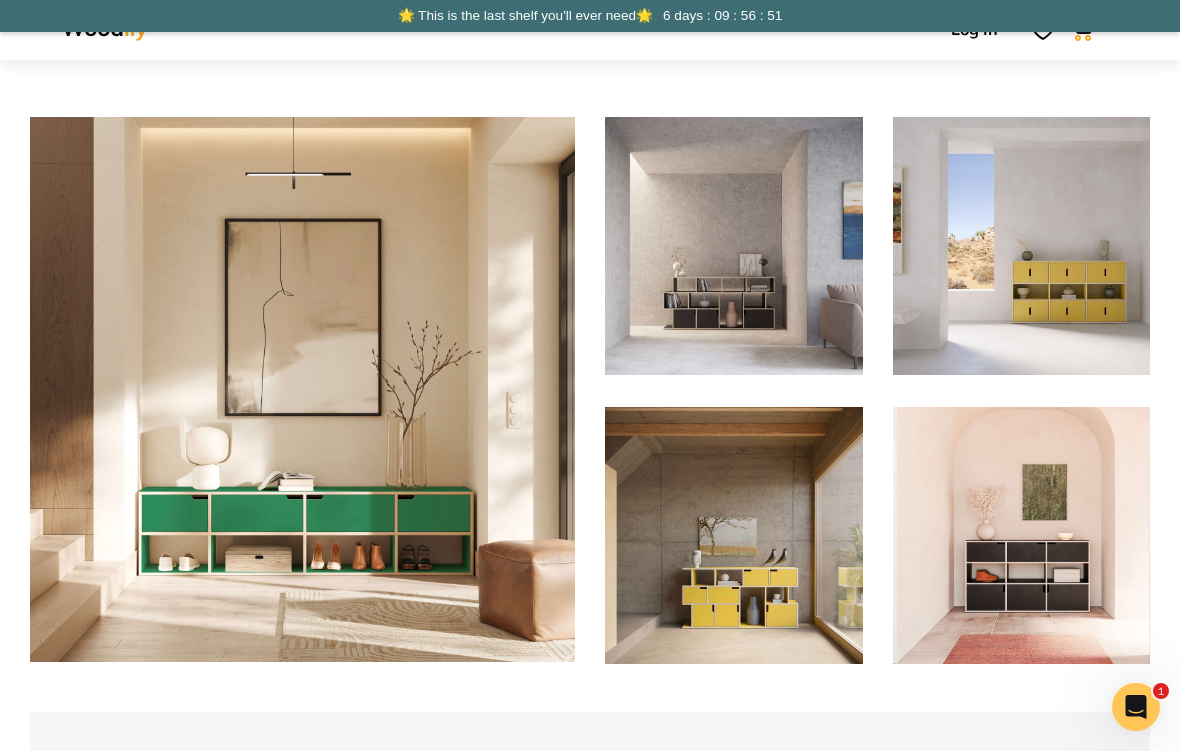 click at bounding box center (302, 489) 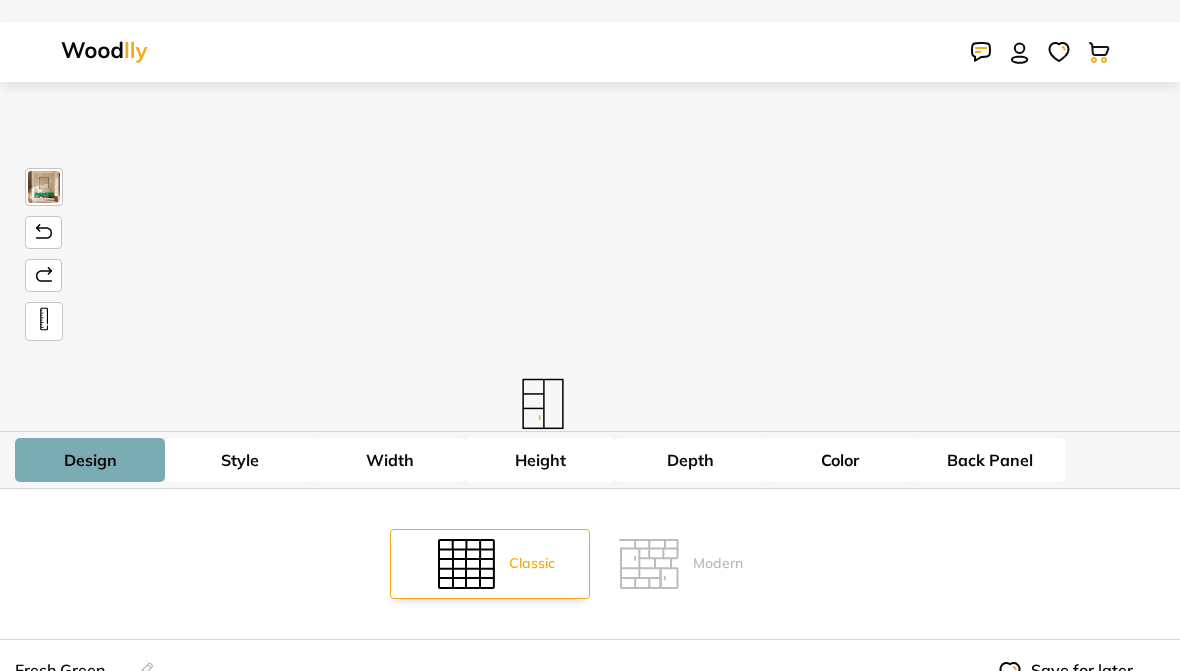 scroll, scrollTop: 0, scrollLeft: 0, axis: both 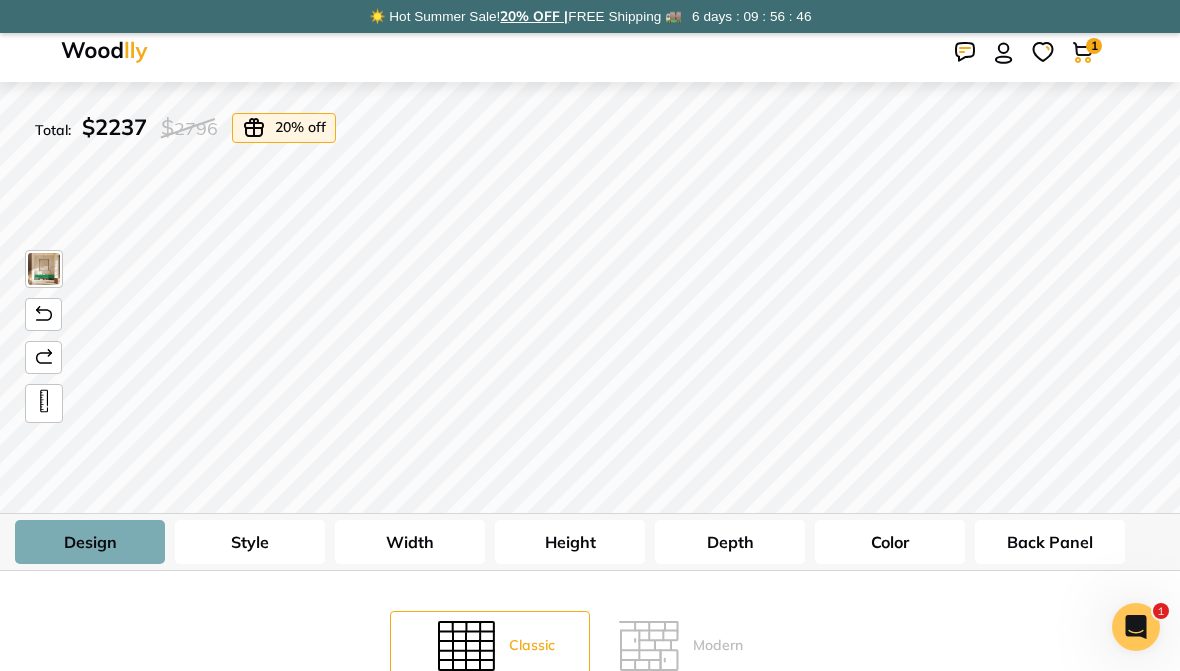click on "Height" at bounding box center (570, 542) 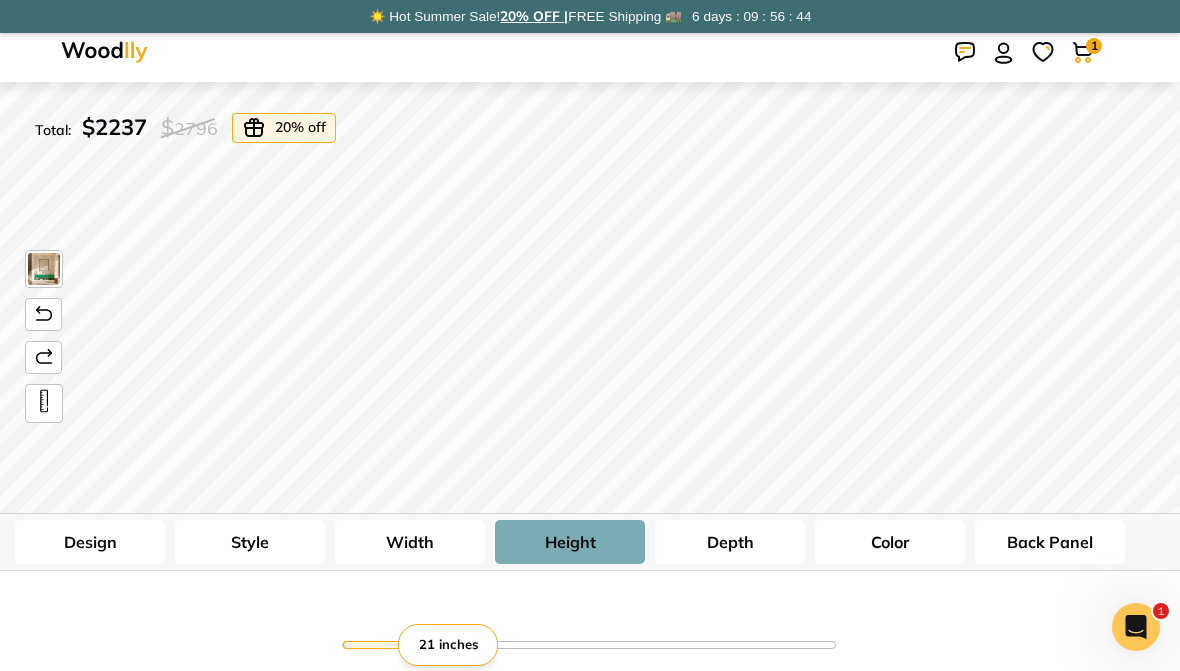 click on "Width" at bounding box center (410, 542) 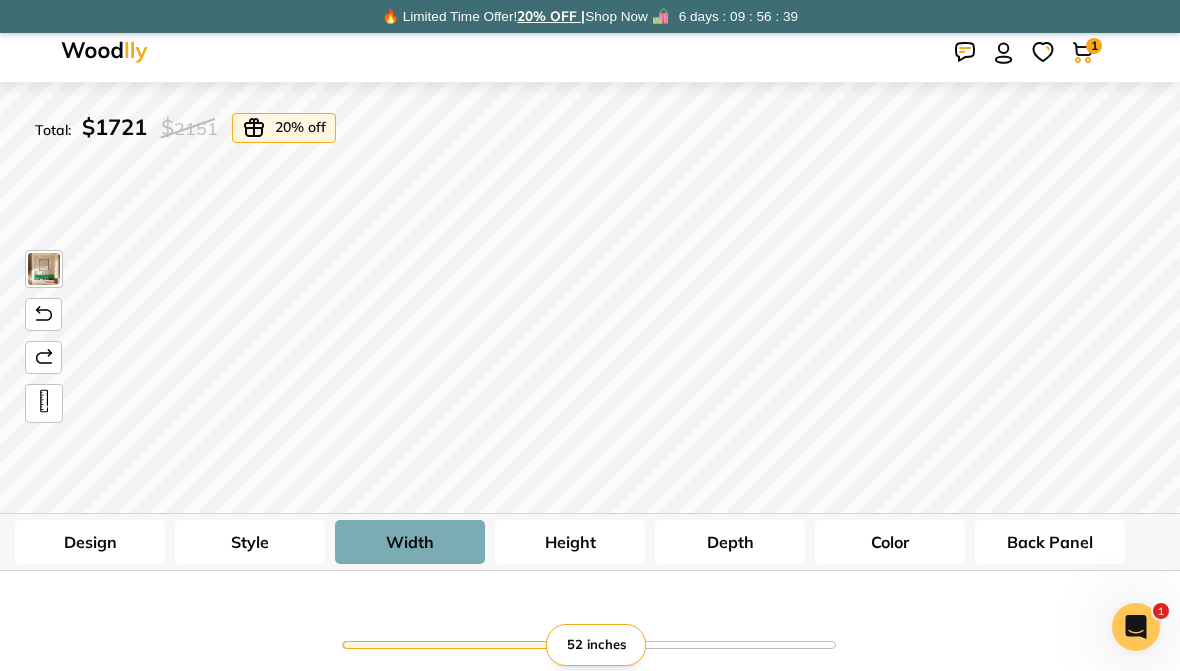 type on "52" 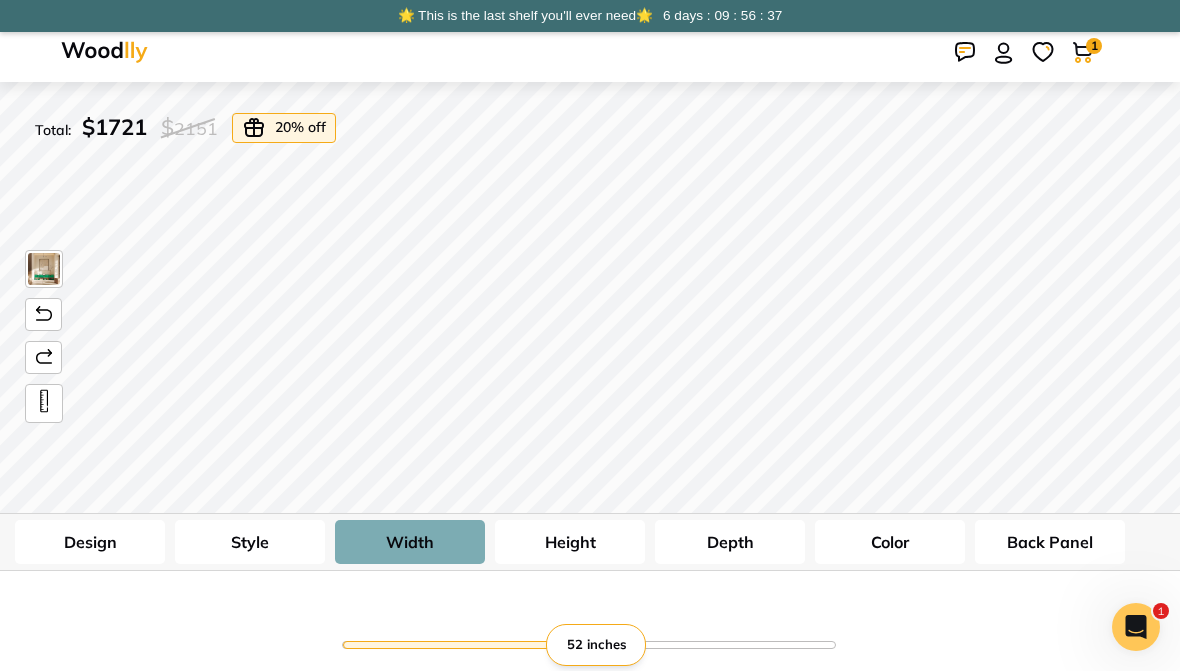click on "Style" at bounding box center [250, 542] 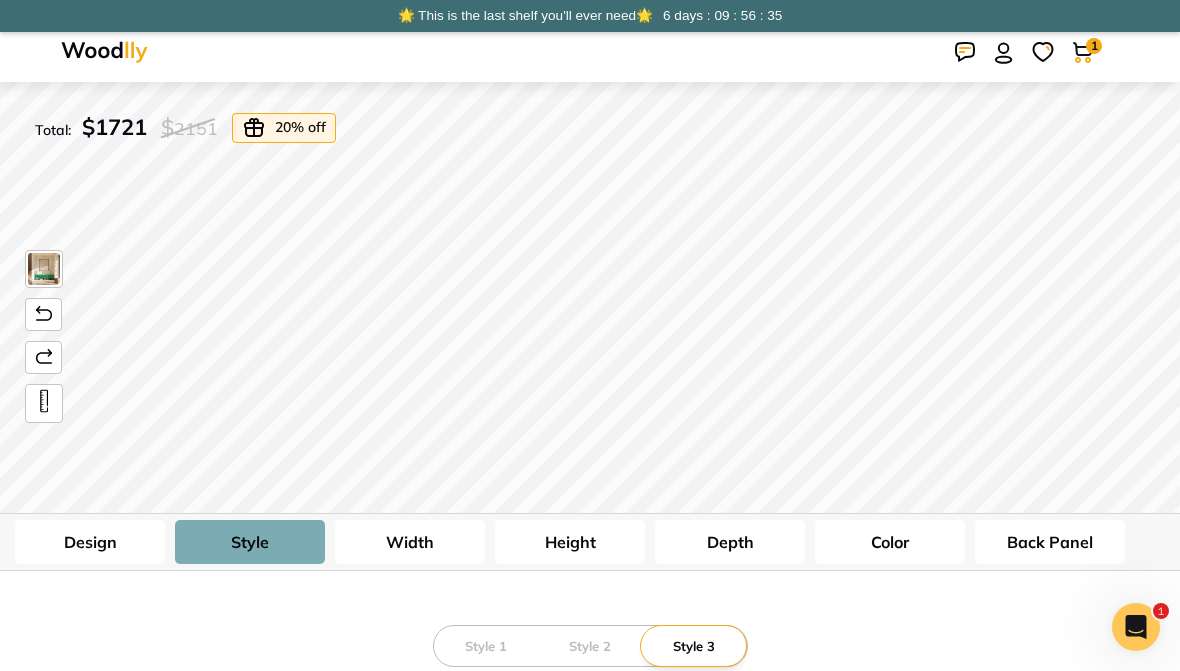 click on "Style 1" at bounding box center [486, 646] 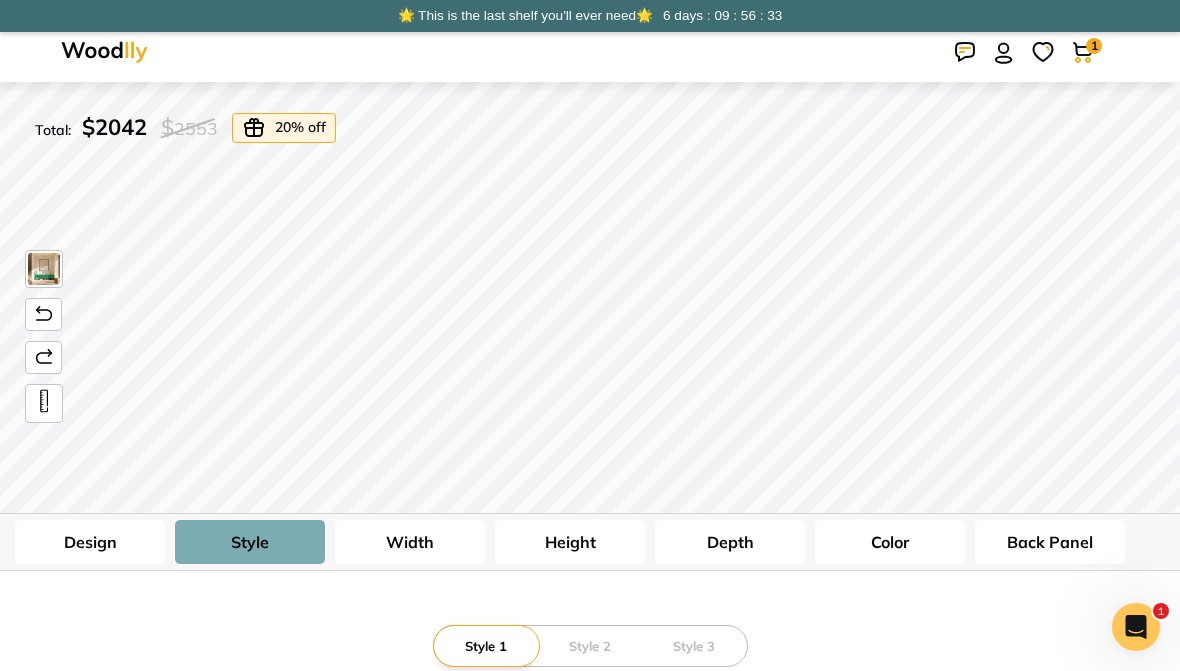 click on "Style 2" at bounding box center (590, 646) 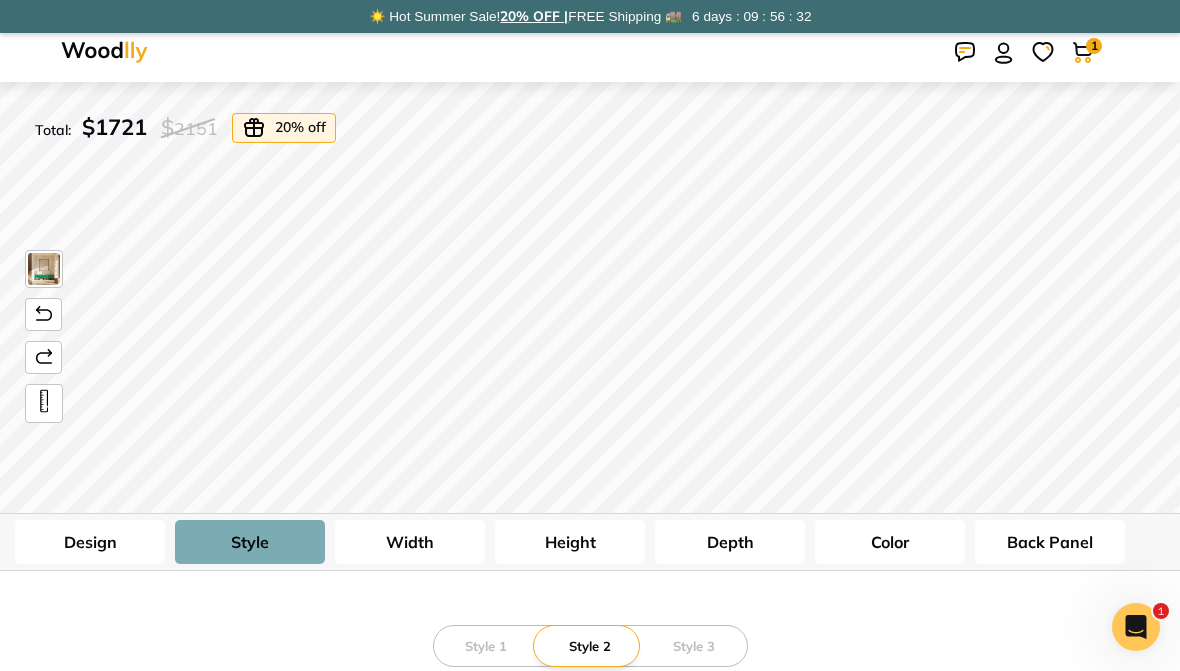 click on "Style 3" at bounding box center [694, 646] 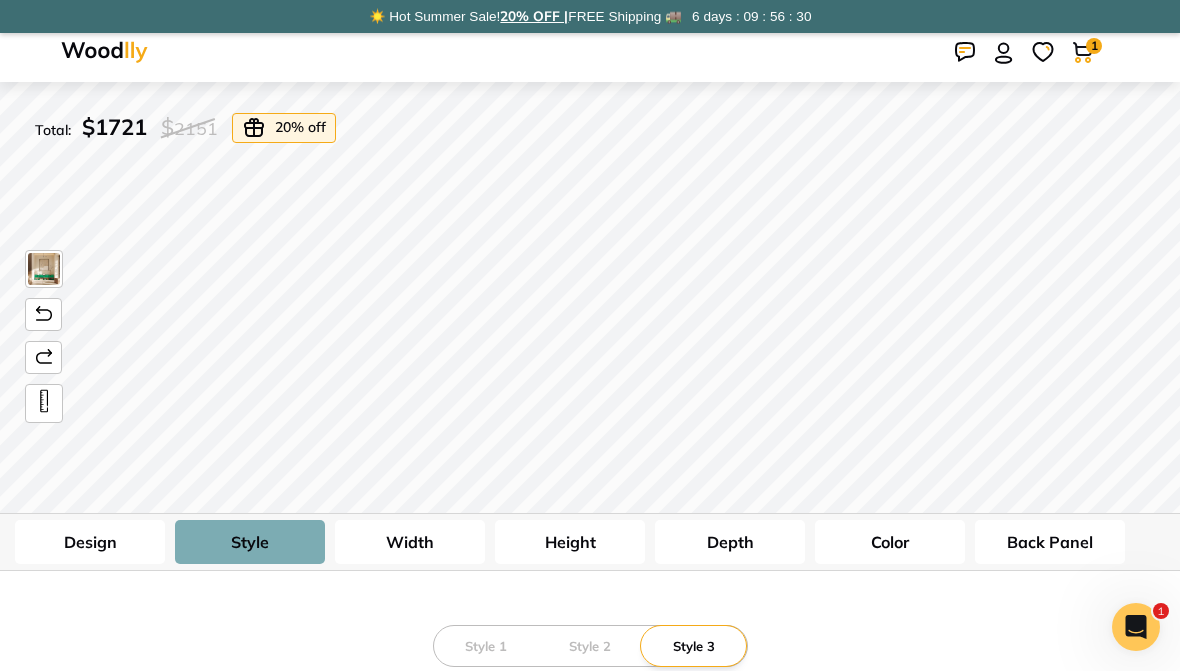 click on "Style 2" at bounding box center [590, 646] 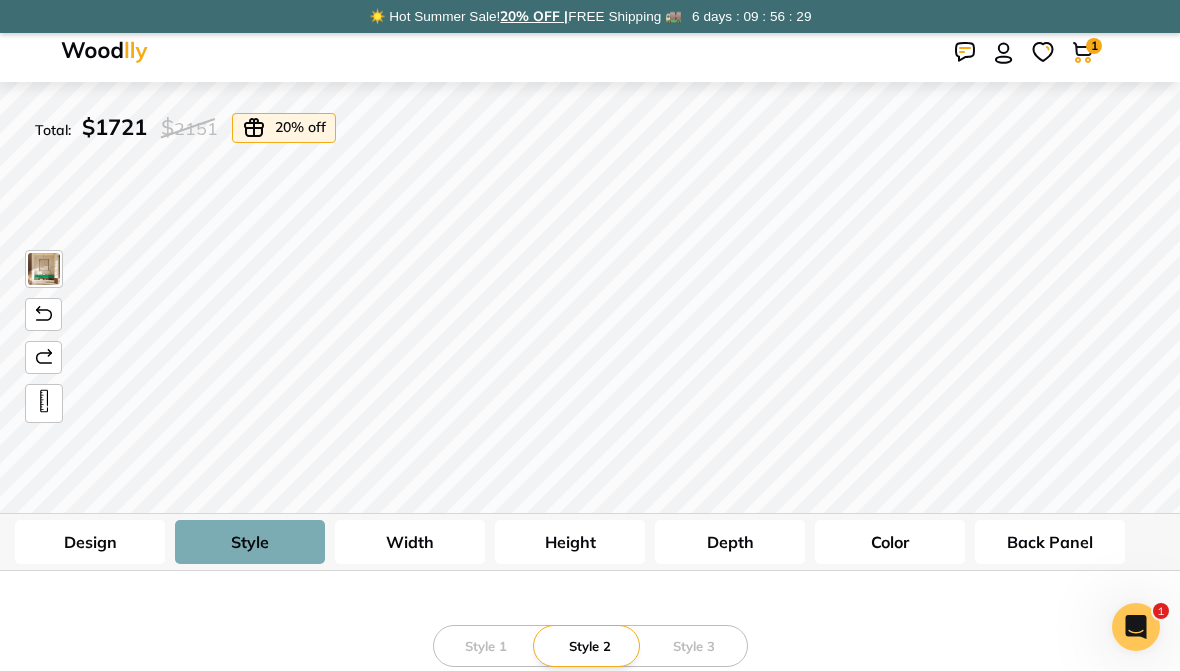 click on "Style 3" at bounding box center [694, 646] 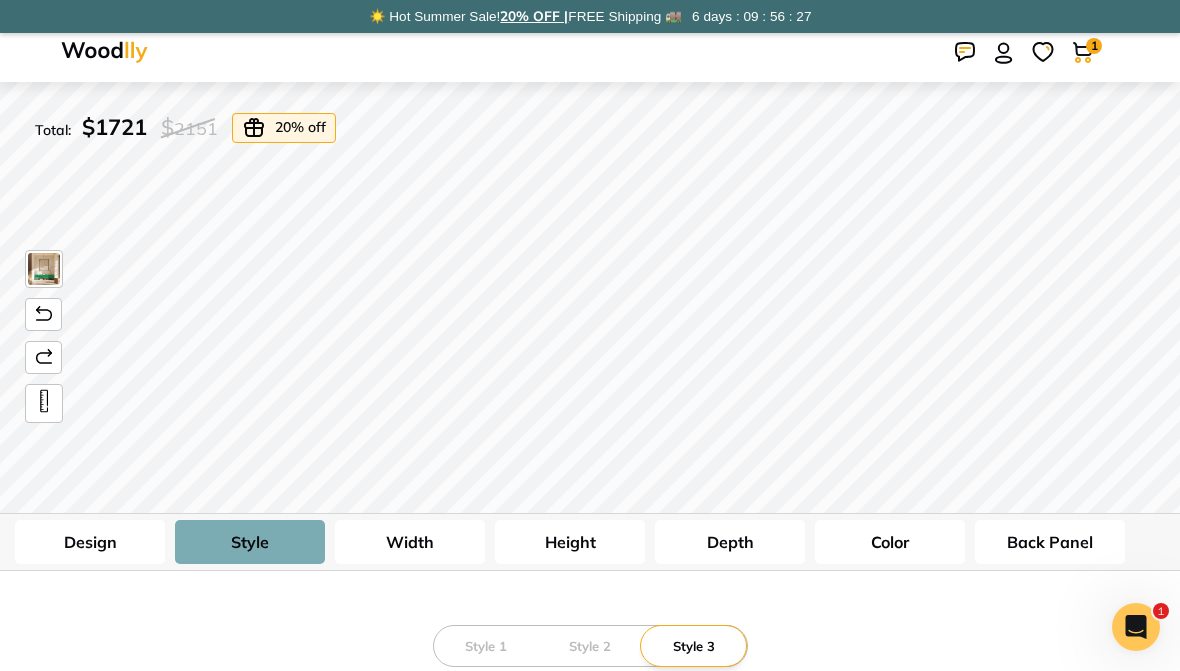 click on "Color" at bounding box center (890, 542) 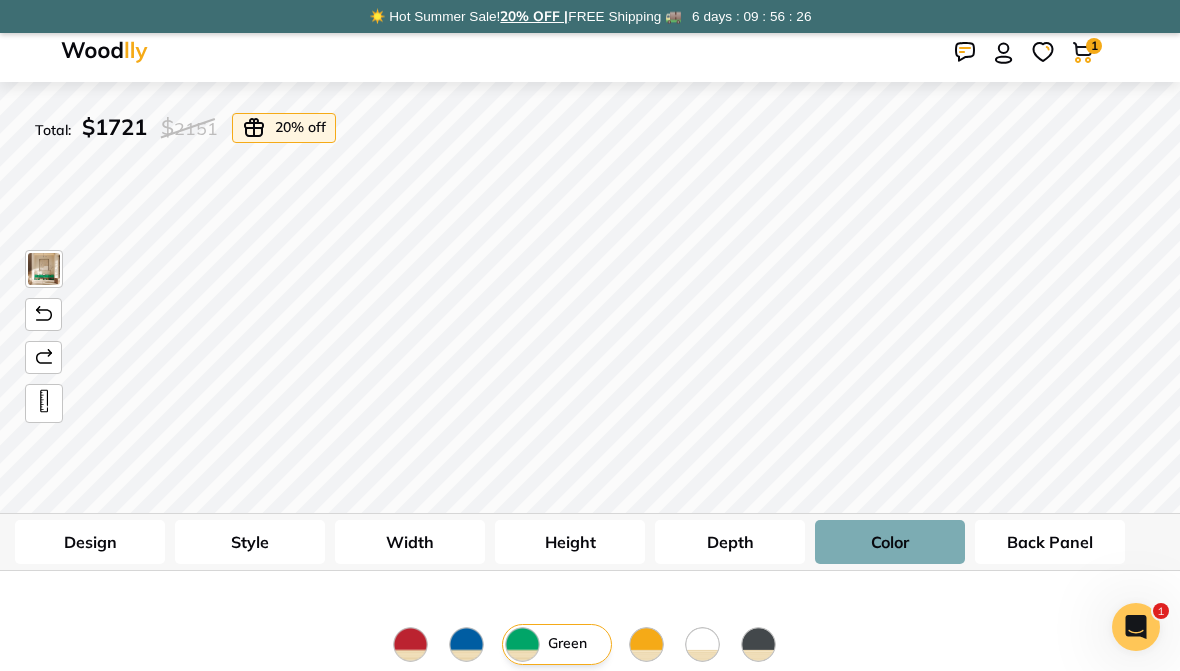 click at bounding box center (758, 644) 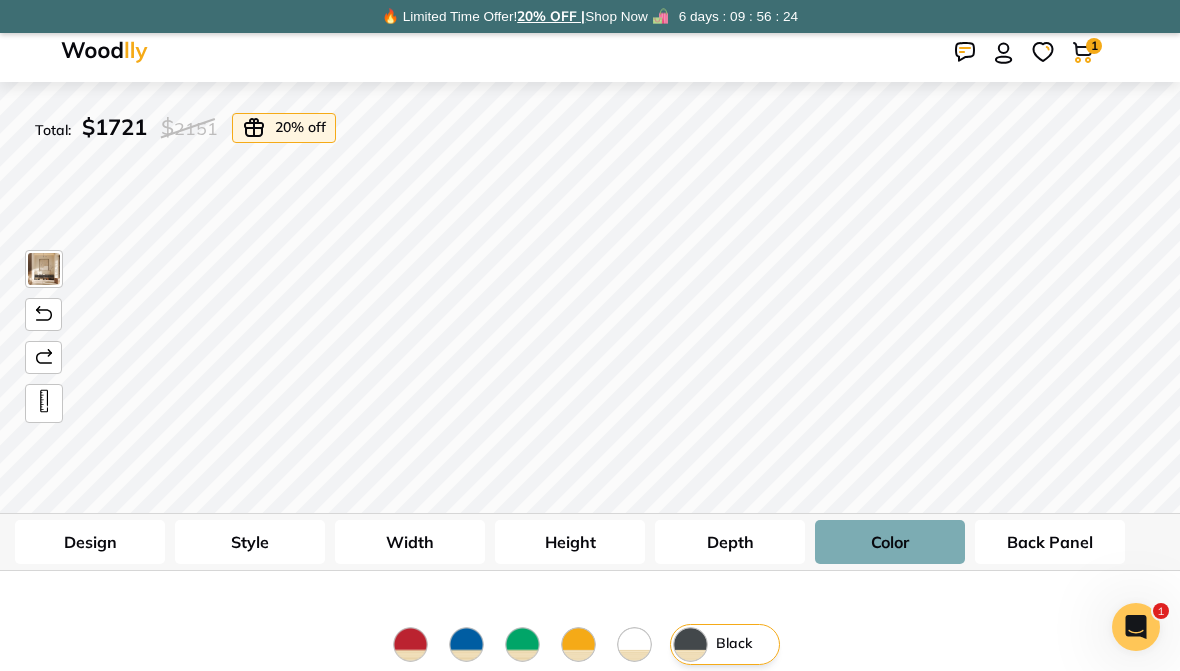 click at bounding box center [634, 644] 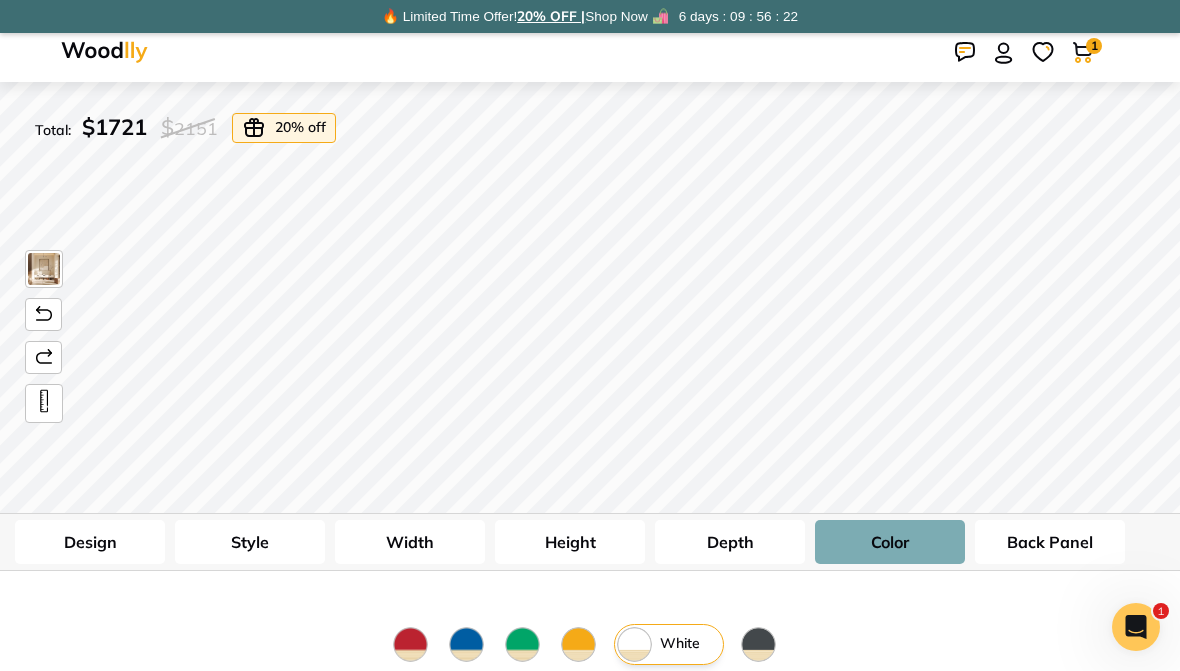 click at bounding box center (758, 644) 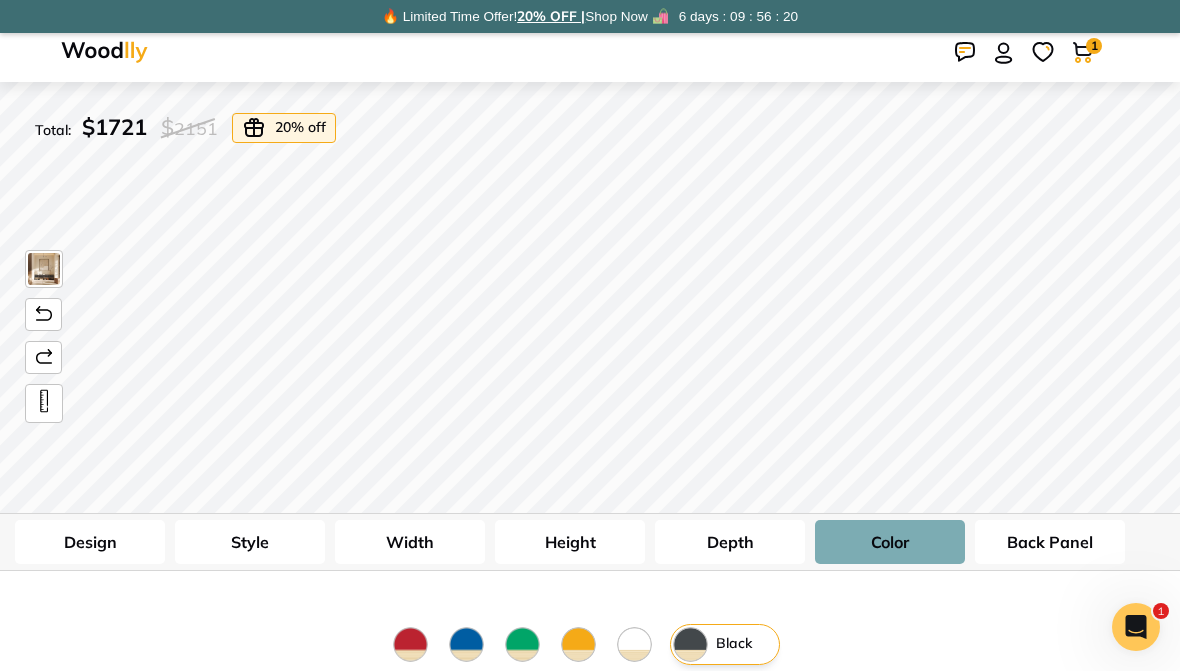 click at bounding box center [522, 644] 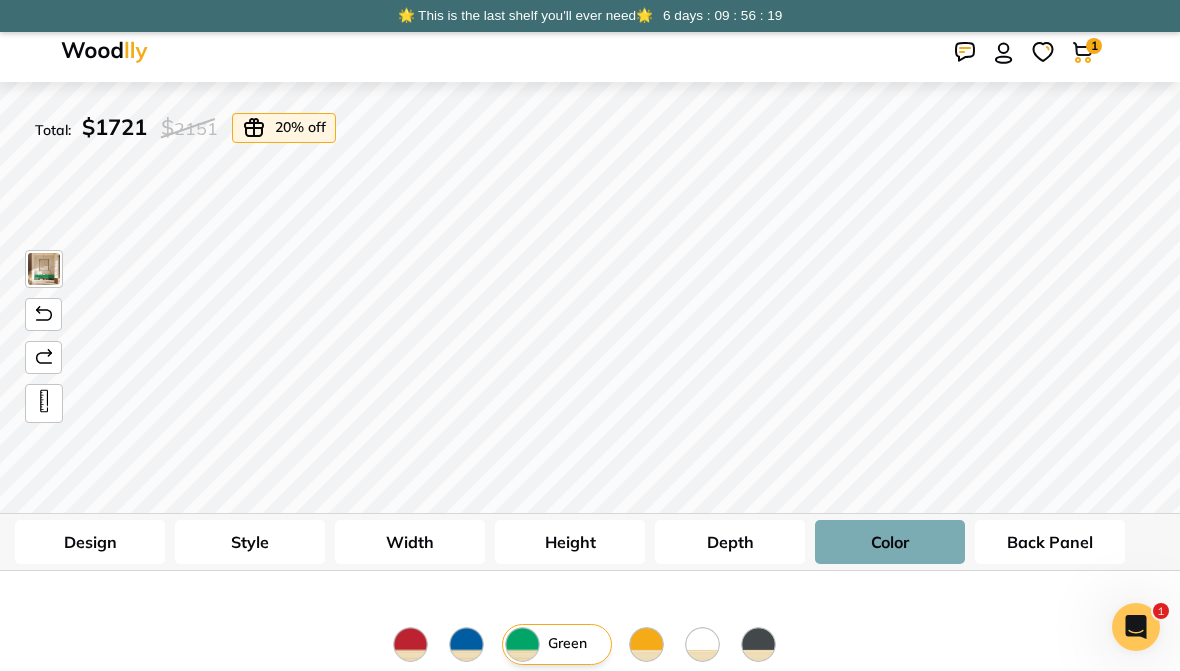 click at bounding box center [410, 644] 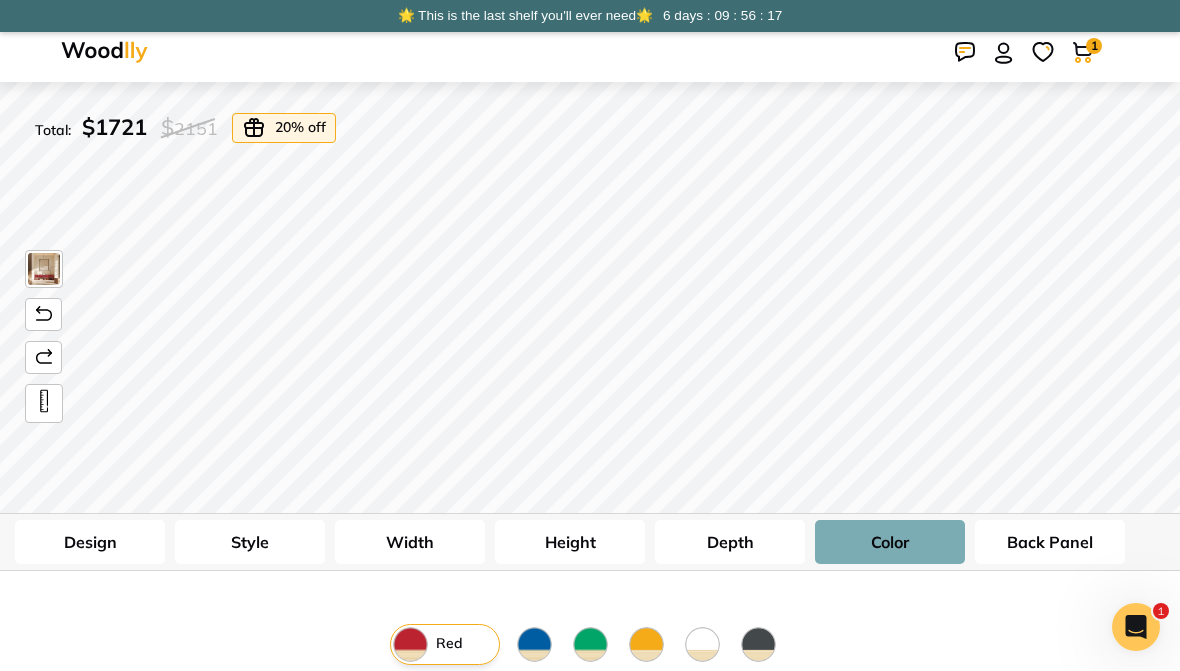 click at bounding box center [758, 644] 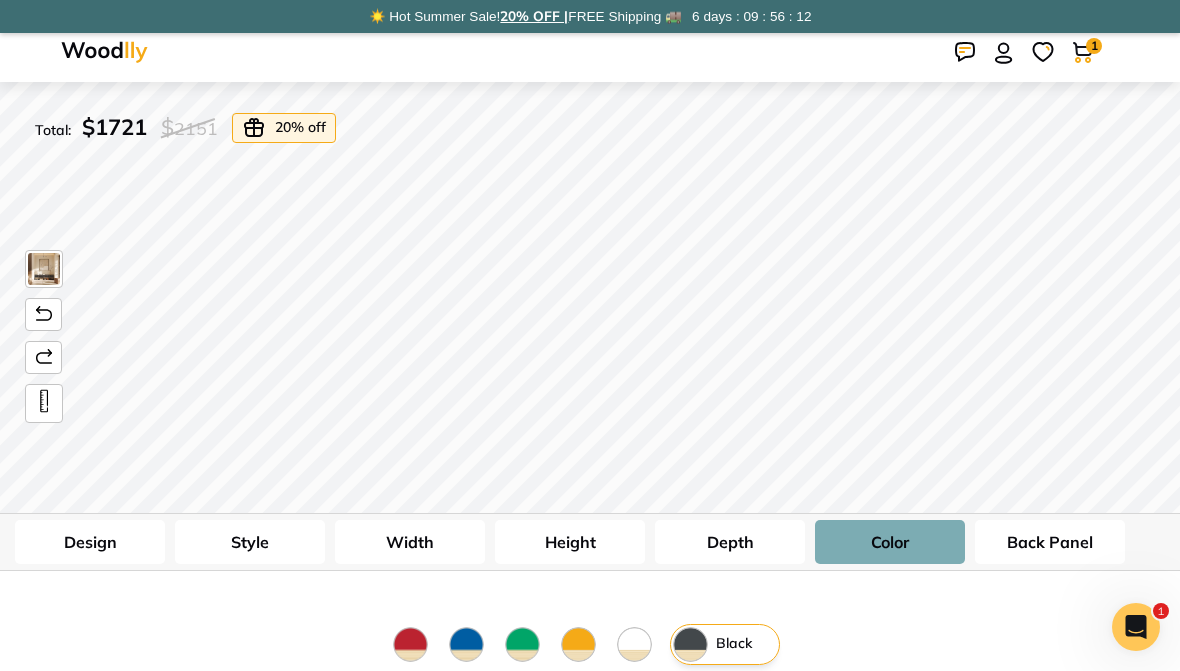 click at bounding box center (44, 269) 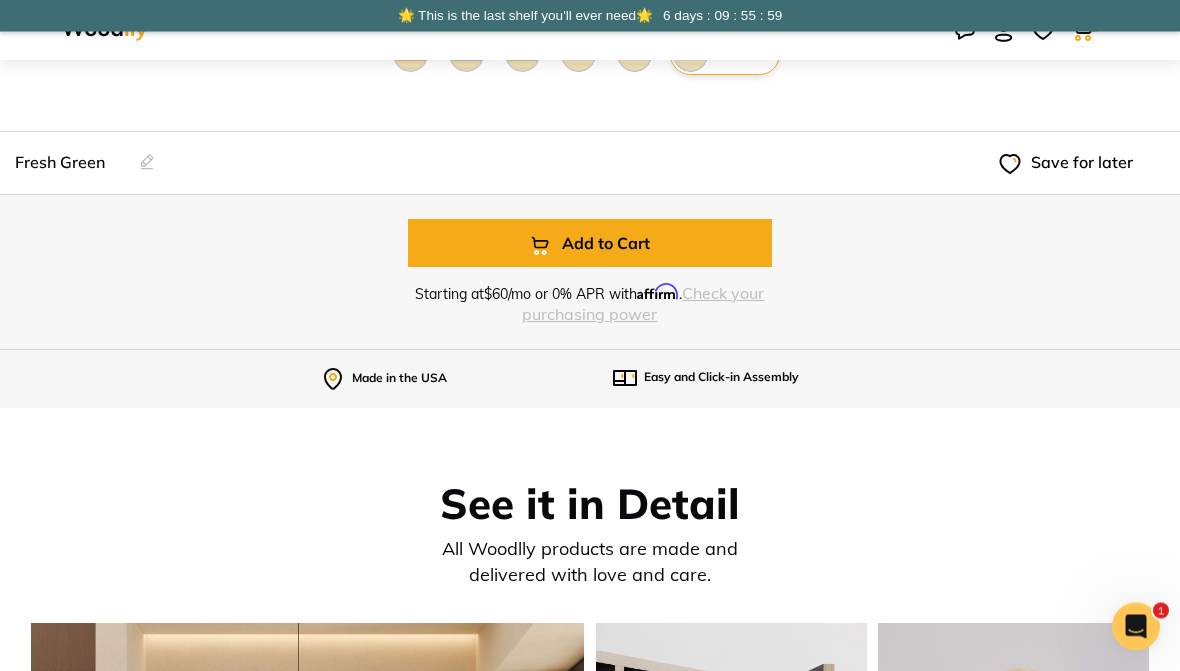 scroll, scrollTop: 590, scrollLeft: 0, axis: vertical 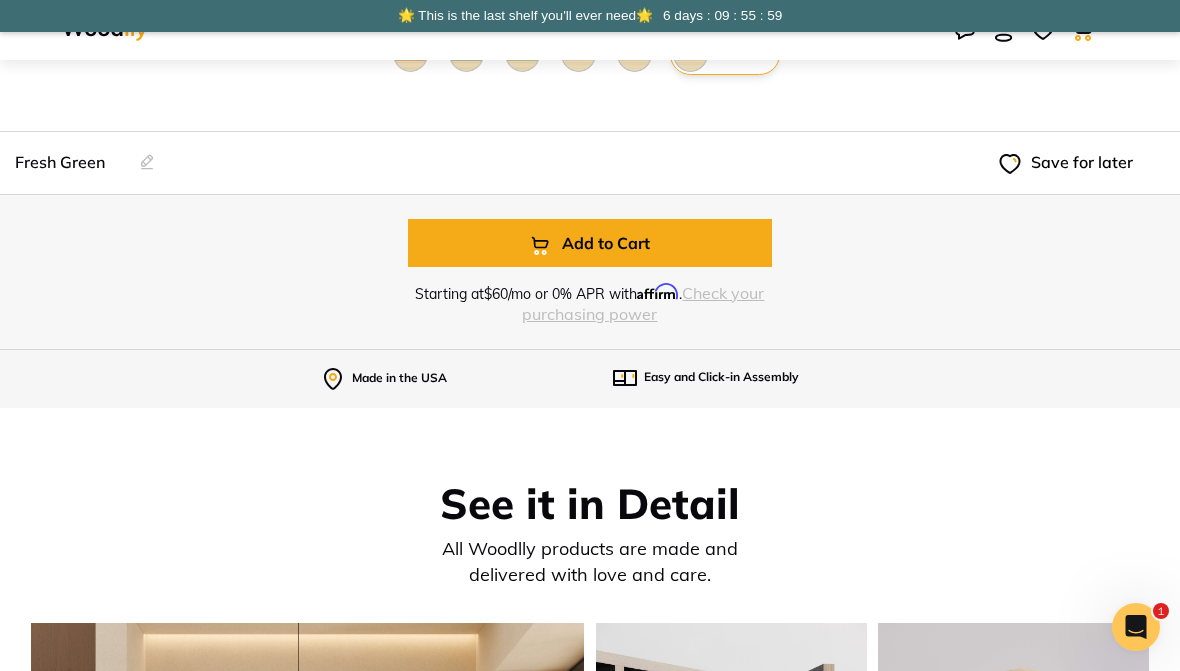click on "Add to Cart" at bounding box center (589, 243) 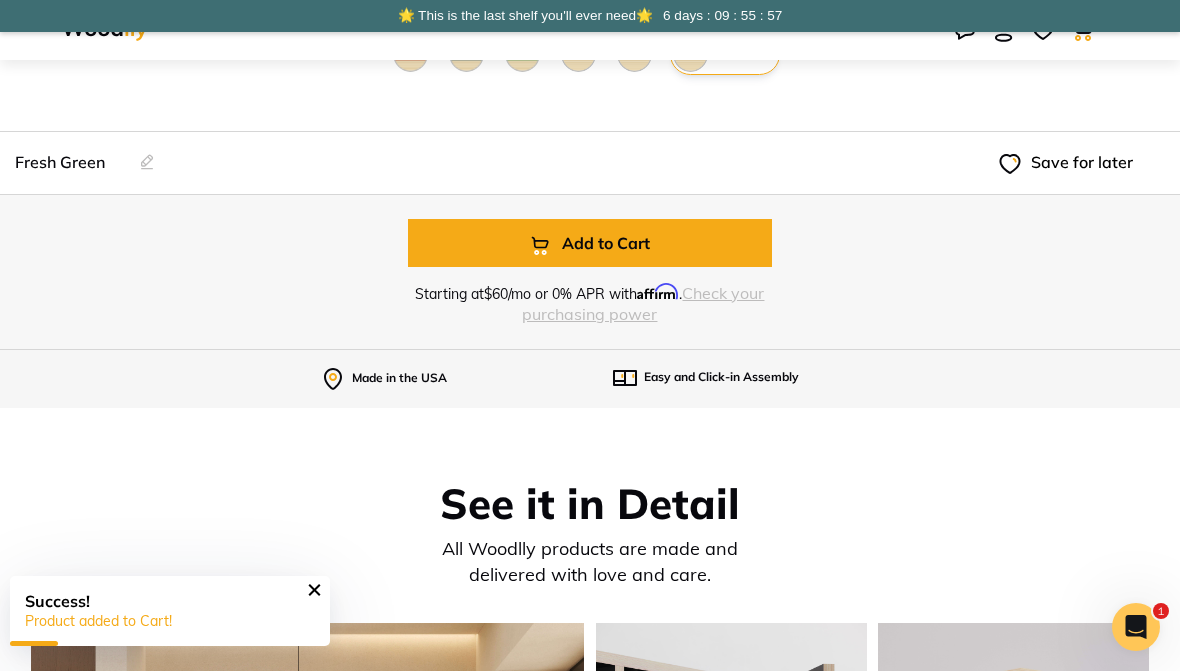 scroll, scrollTop: 407, scrollLeft: 0, axis: vertical 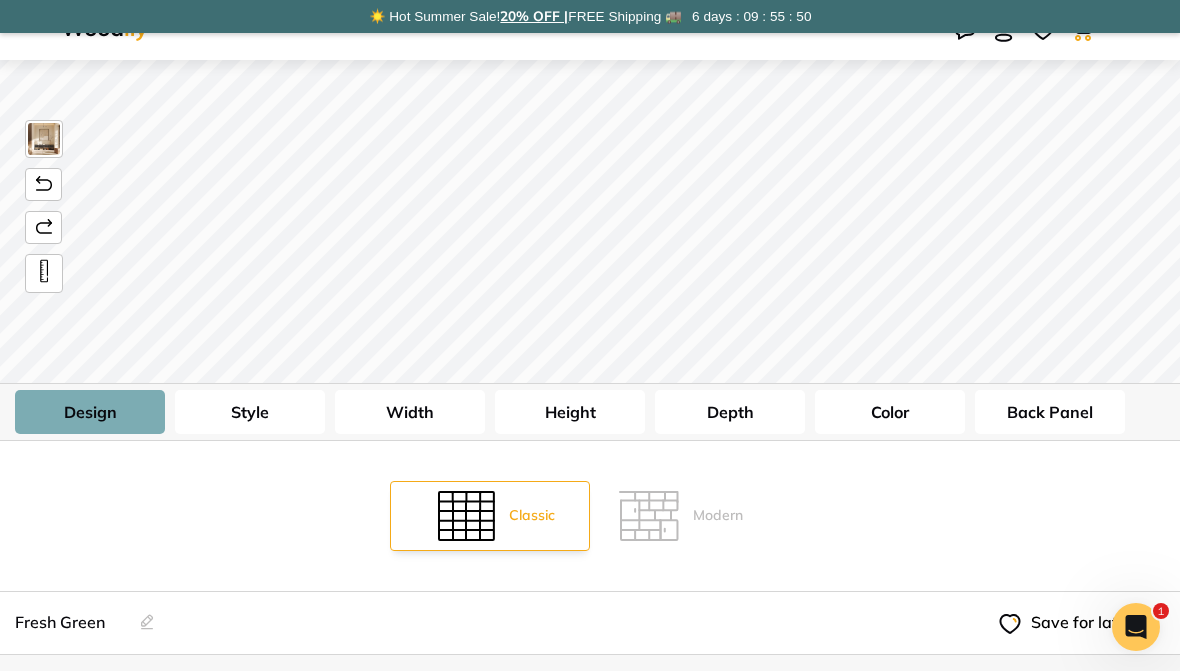 click on "Width" at bounding box center [410, 412] 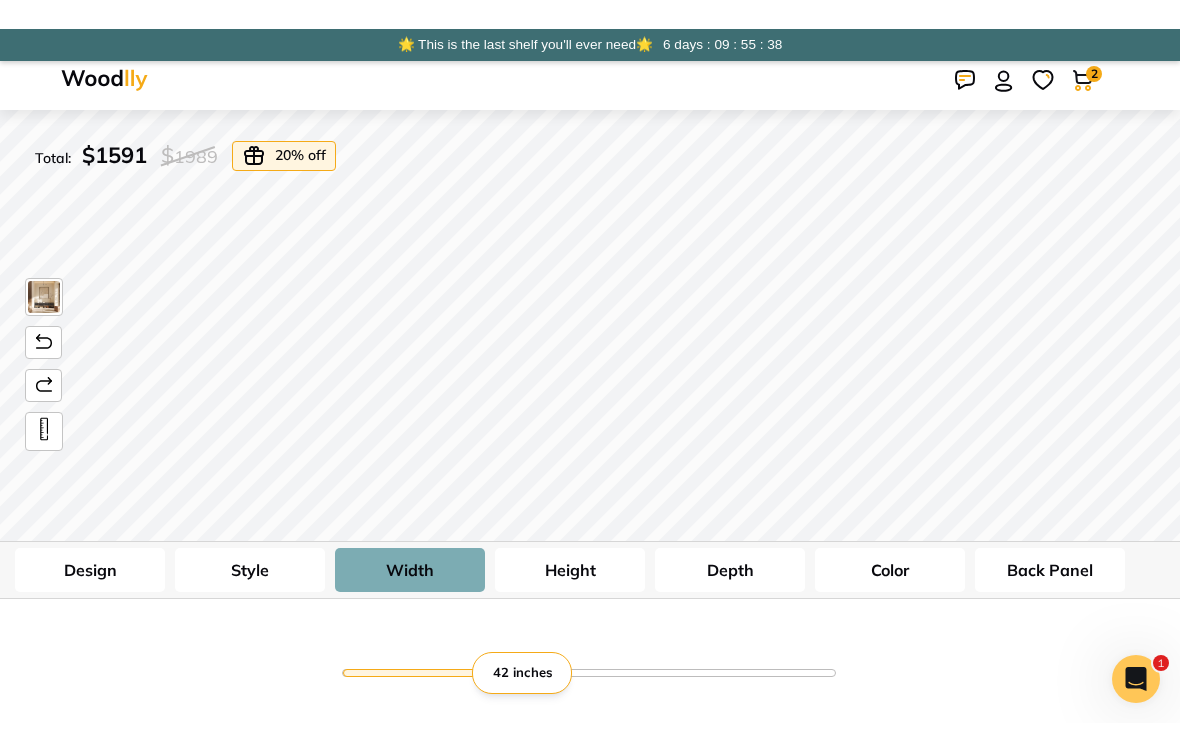 scroll, scrollTop: 0, scrollLeft: 0, axis: both 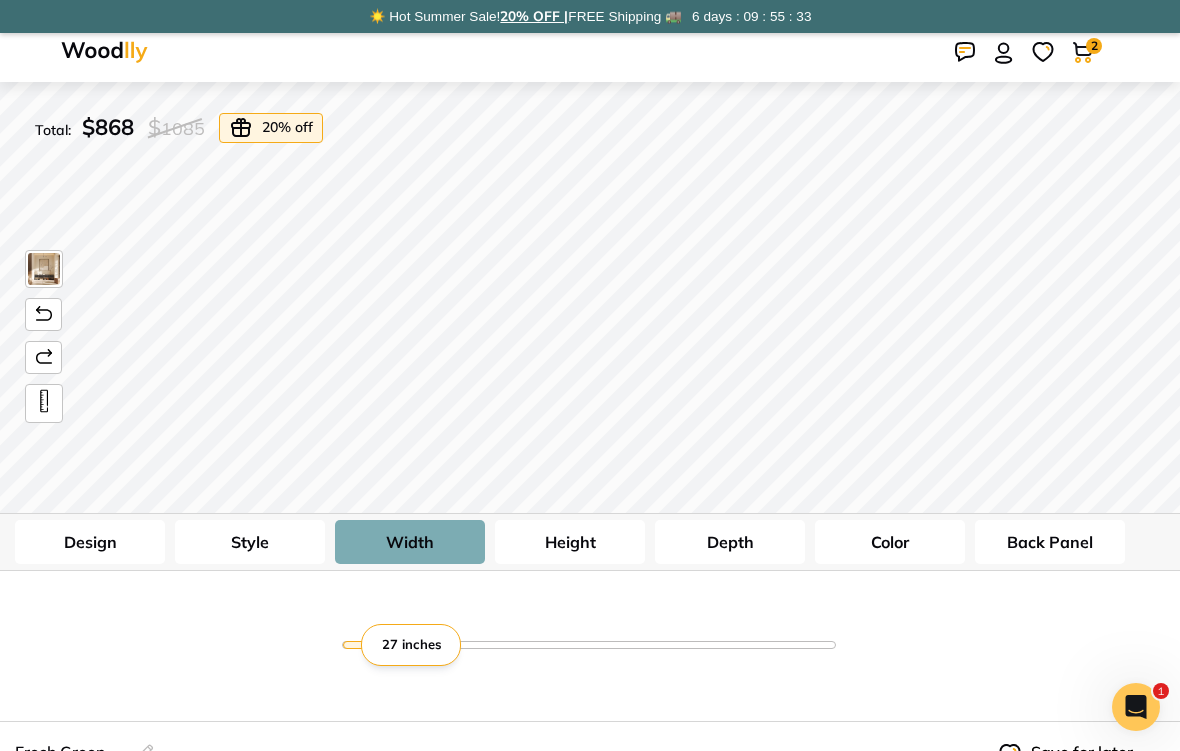 type on "27" 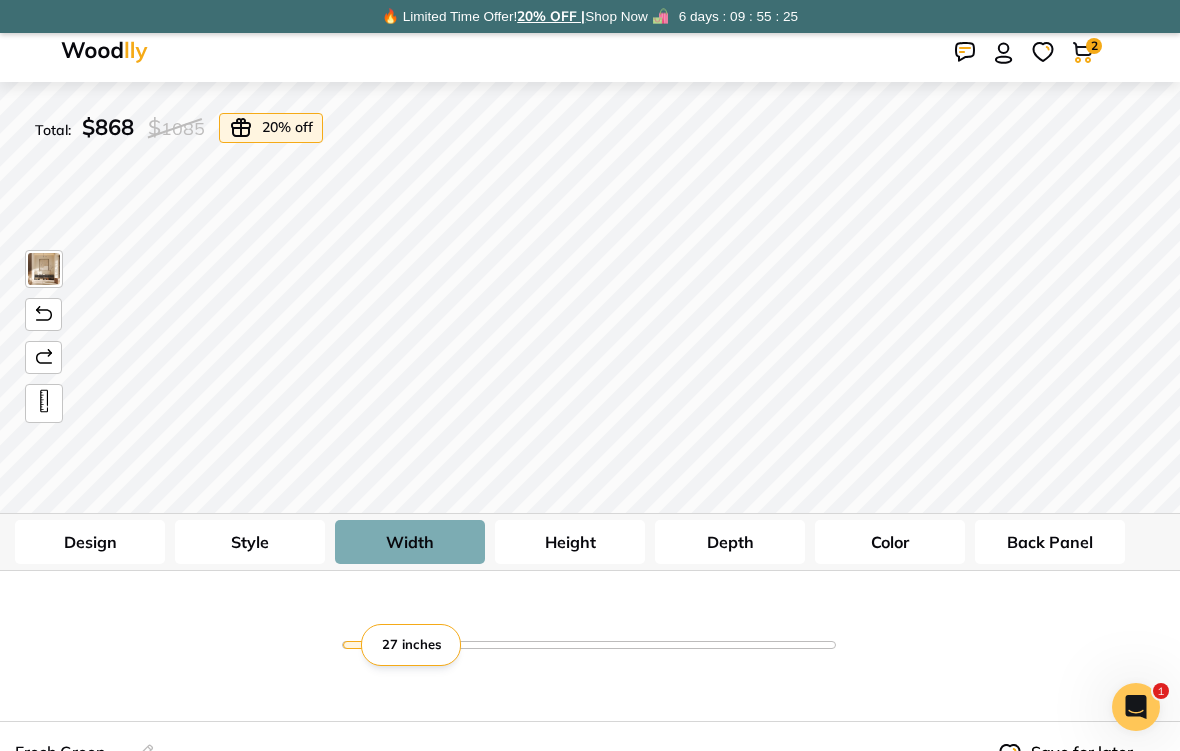 click at bounding box center (104, 52) 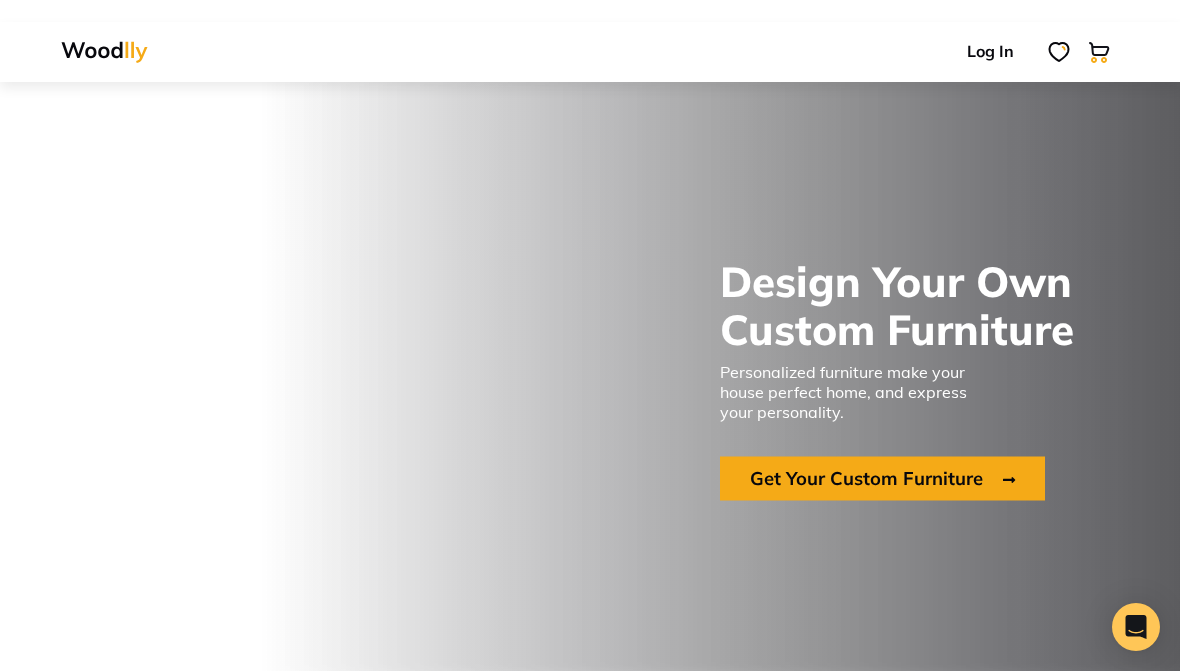 scroll, scrollTop: 0, scrollLeft: 0, axis: both 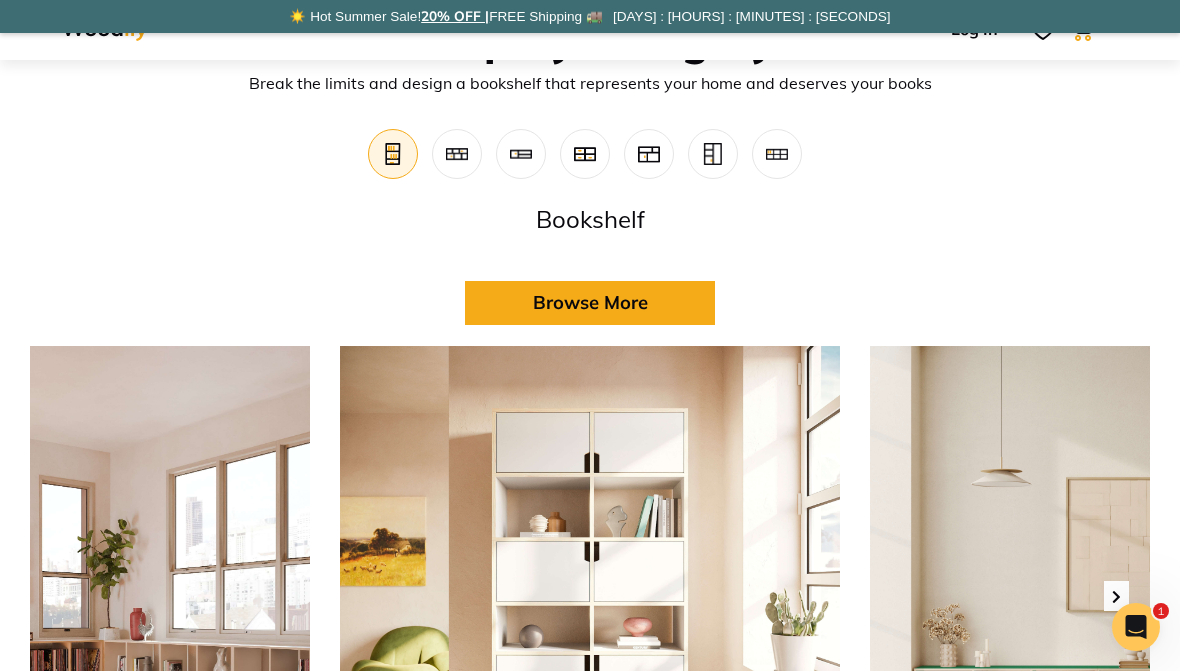 click on "Browse More" at bounding box center [590, 303] 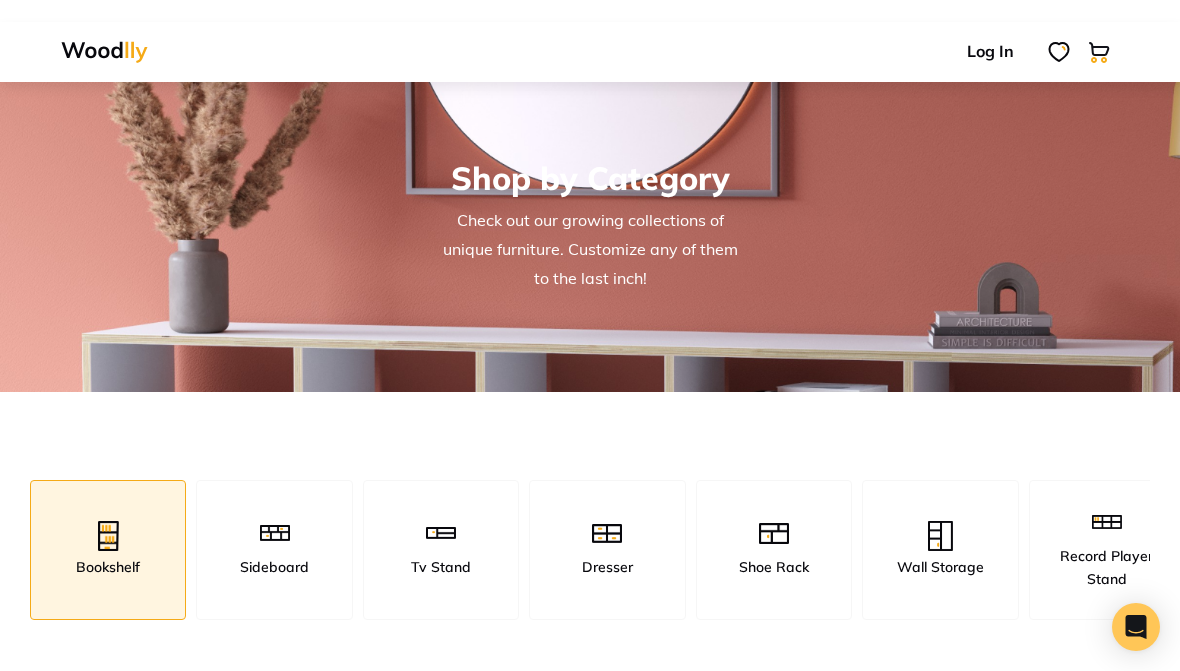 scroll, scrollTop: 0, scrollLeft: 0, axis: both 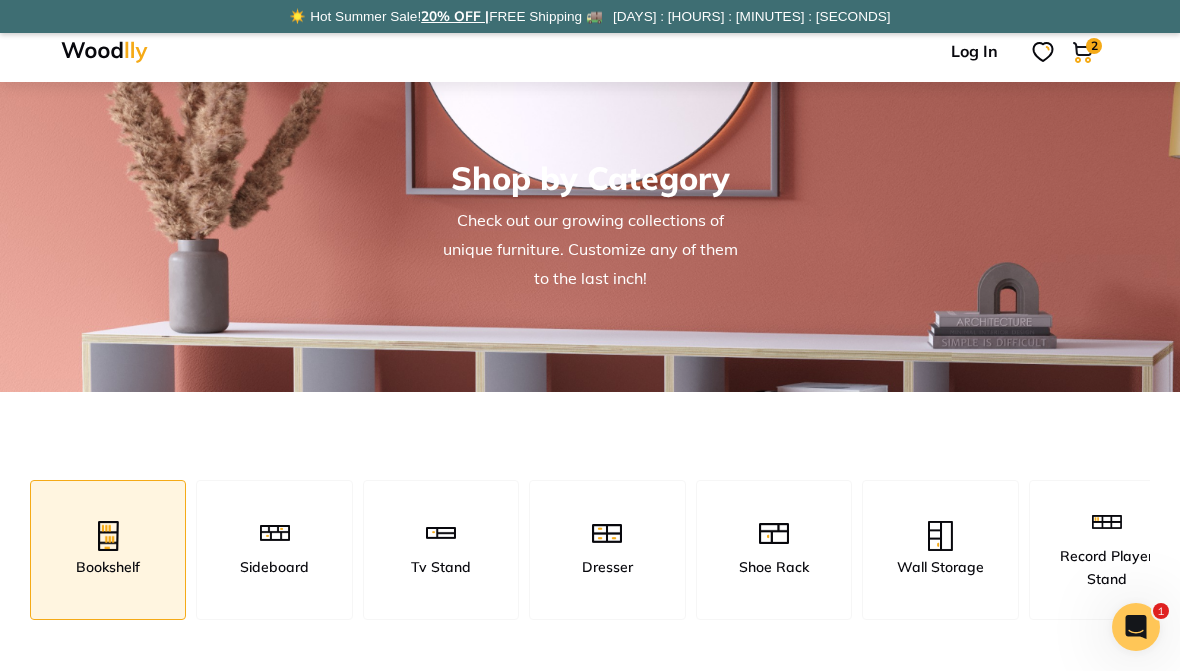 click at bounding box center [940, 536] 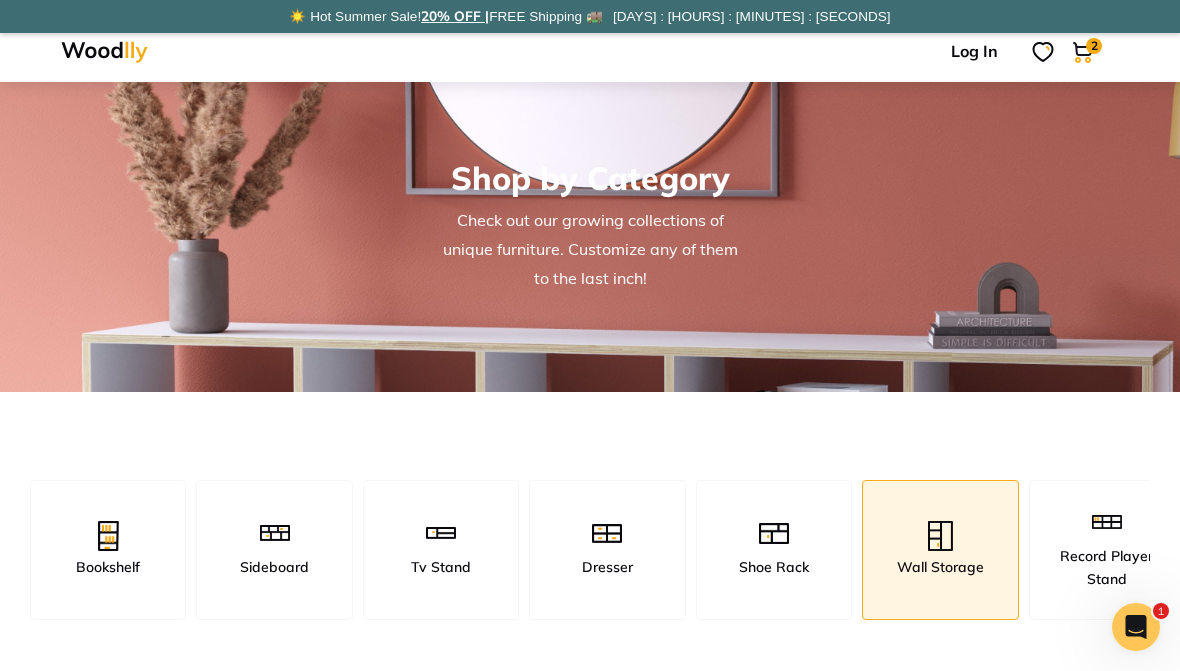 click on "Wall Storage" at bounding box center (940, 567) 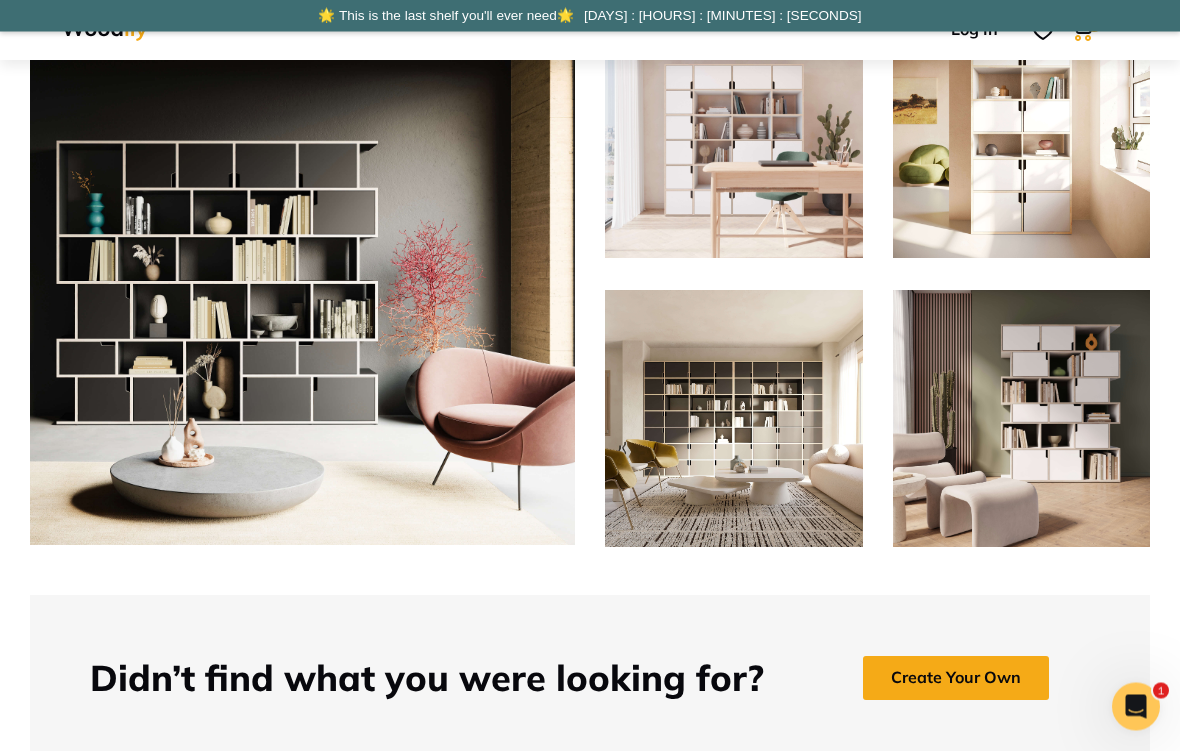 scroll, scrollTop: 708, scrollLeft: 0, axis: vertical 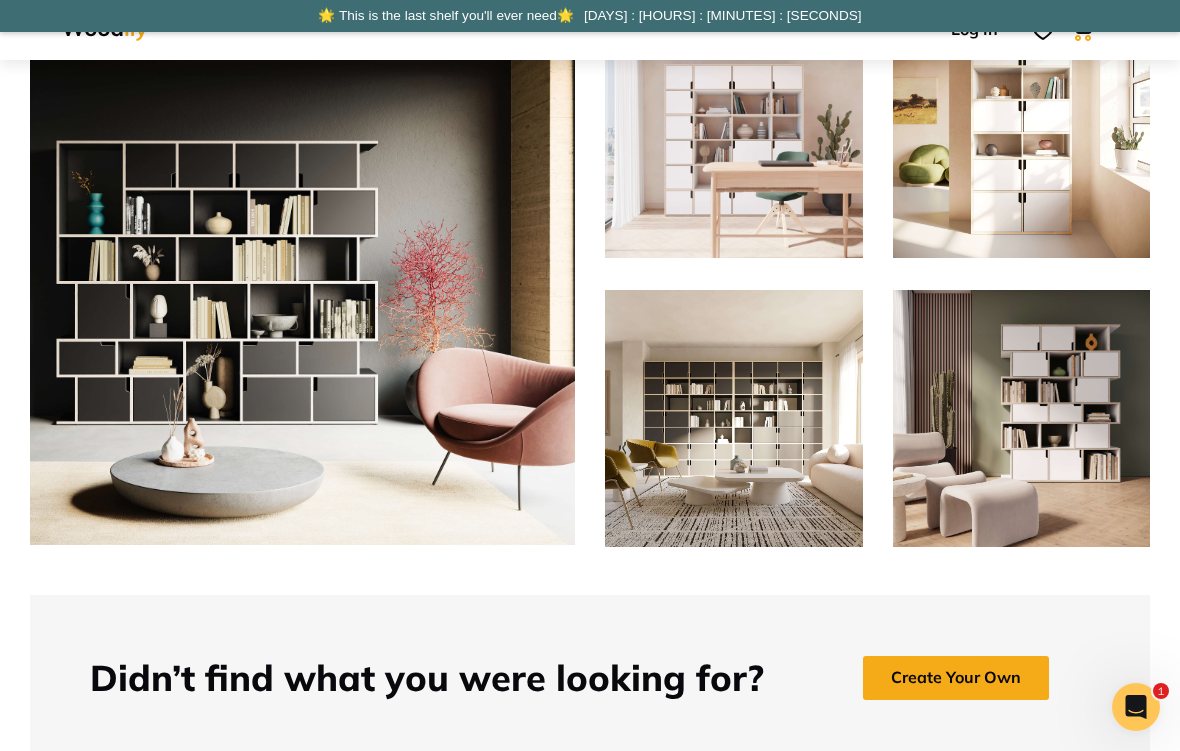 click on "Create Your Own" at bounding box center (956, 678) 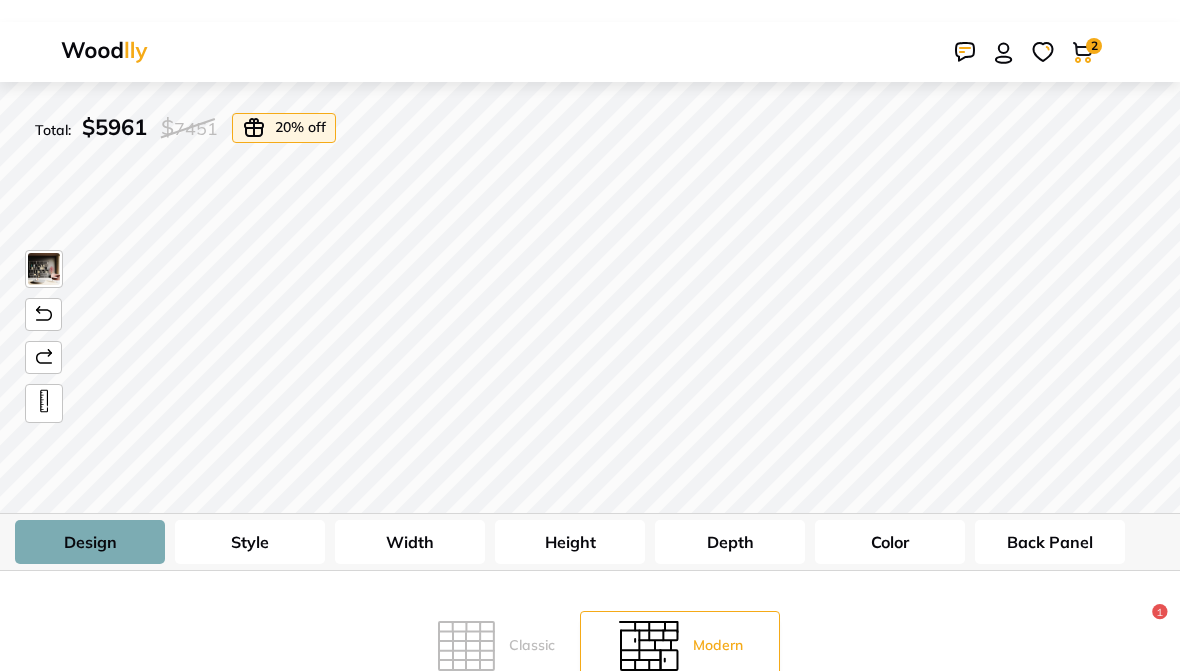 scroll, scrollTop: 0, scrollLeft: 0, axis: both 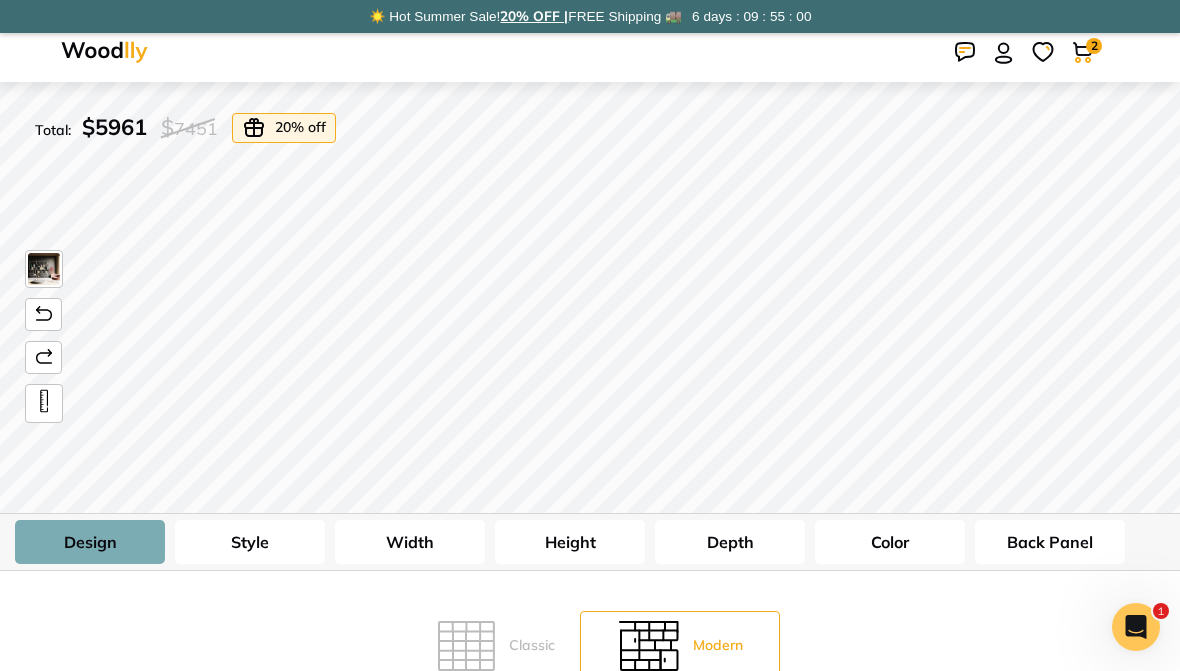 click on "Style" at bounding box center (250, 542) 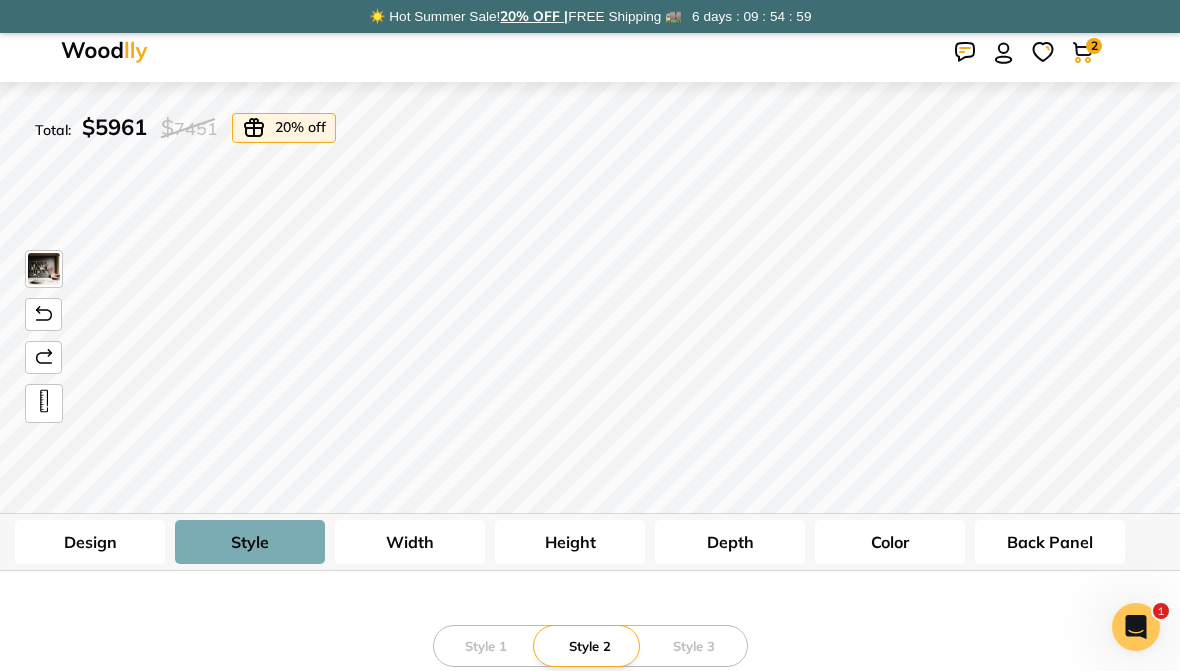 click on "Style 1" at bounding box center [486, 646] 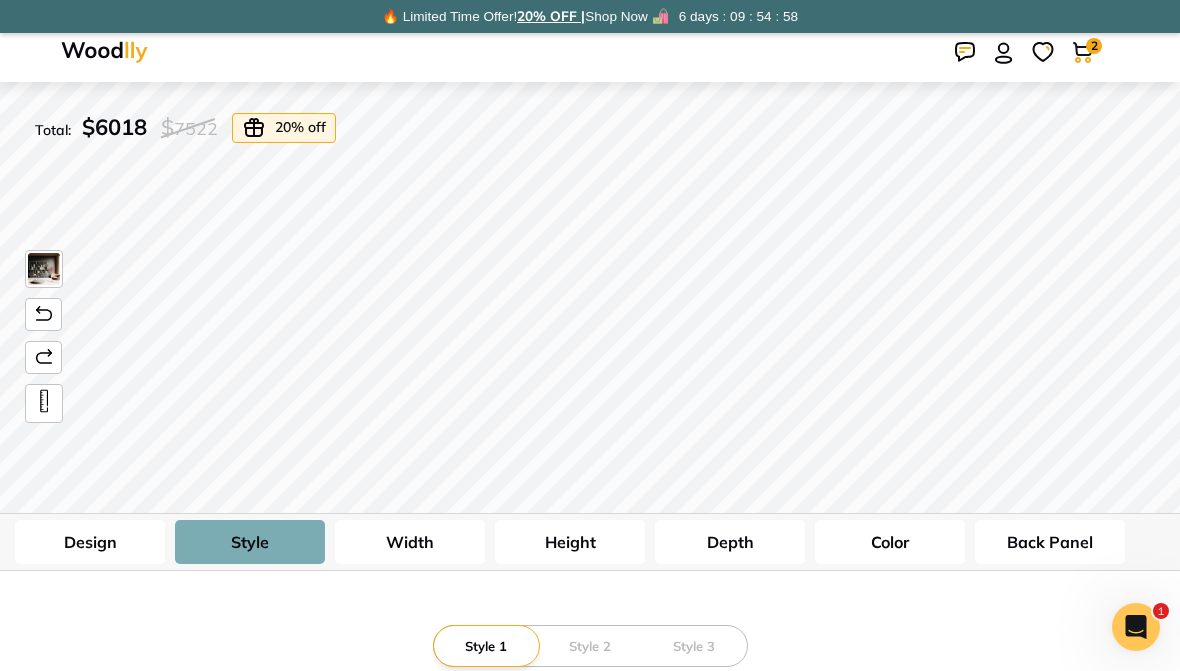 click on "Style 3" at bounding box center [694, 646] 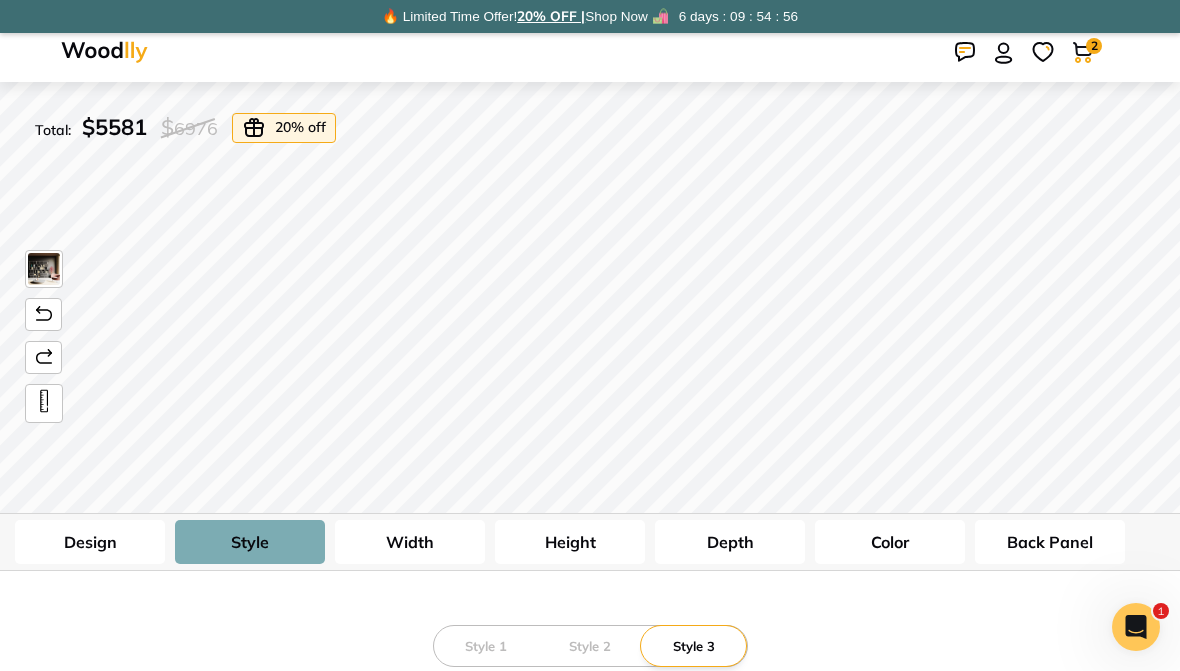 click on "Width" at bounding box center (410, 542) 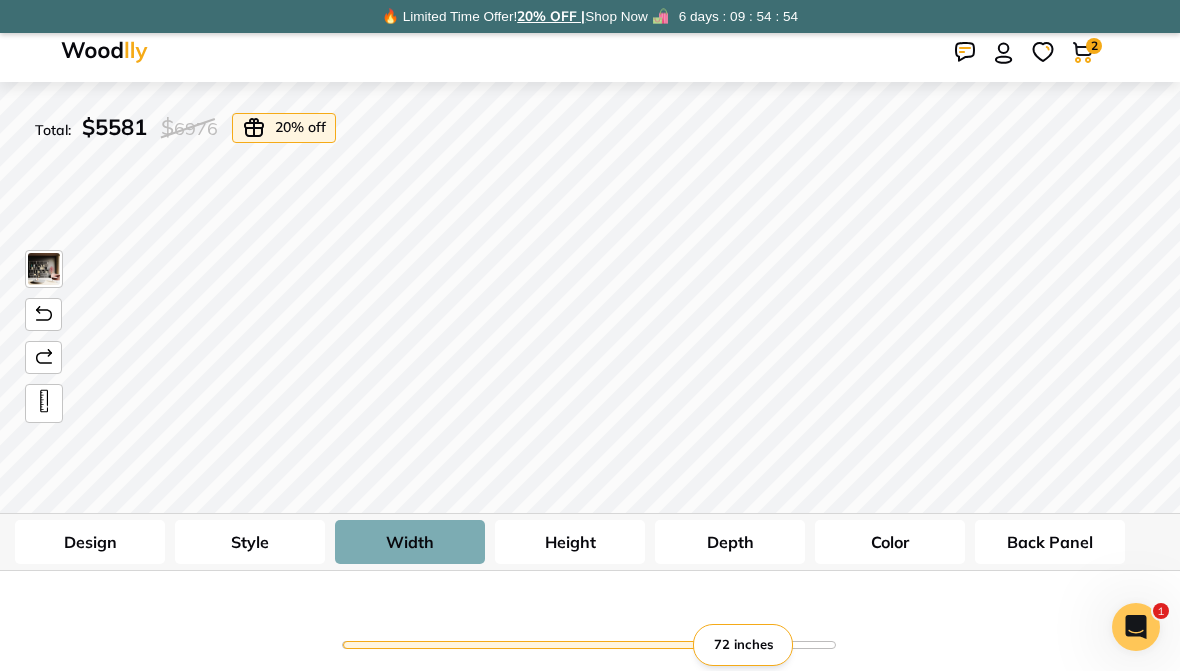 click on "Height" at bounding box center (570, 542) 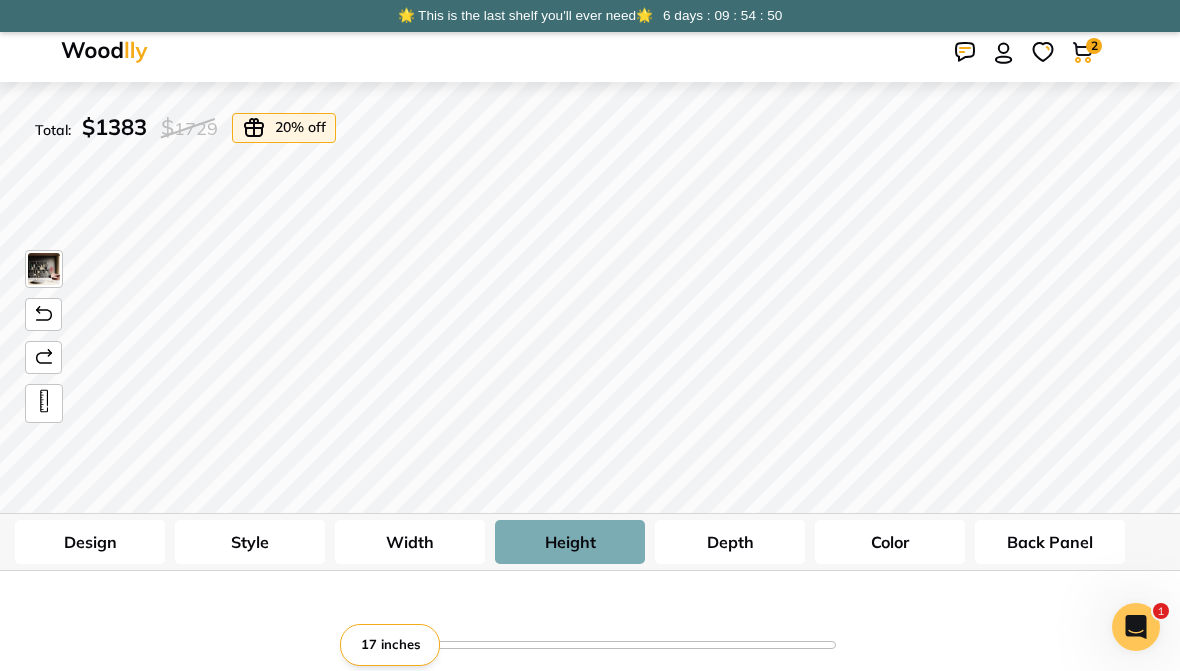type on "1" 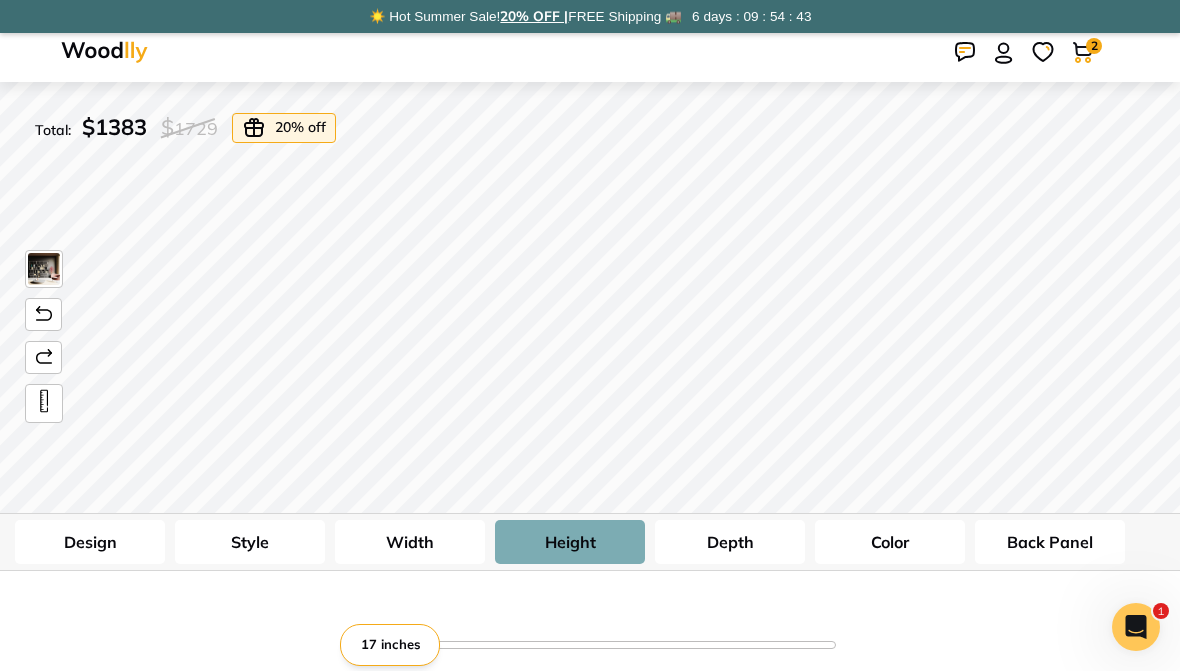 click on "Style" at bounding box center [250, 542] 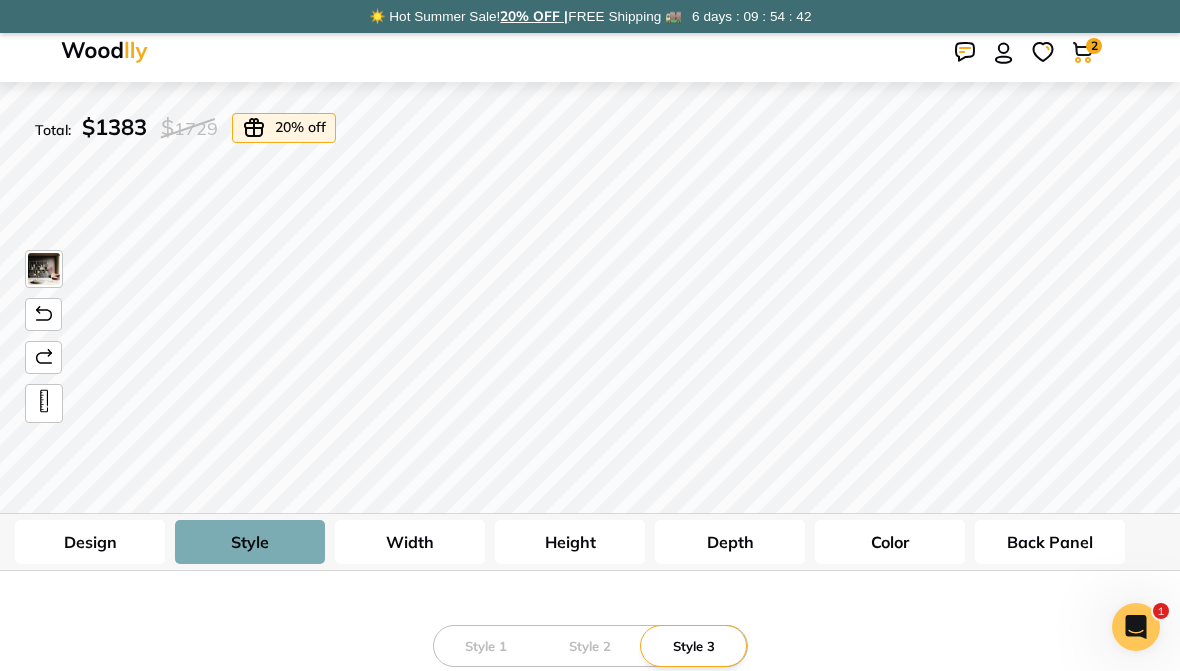 click on "Style 2" at bounding box center (590, 646) 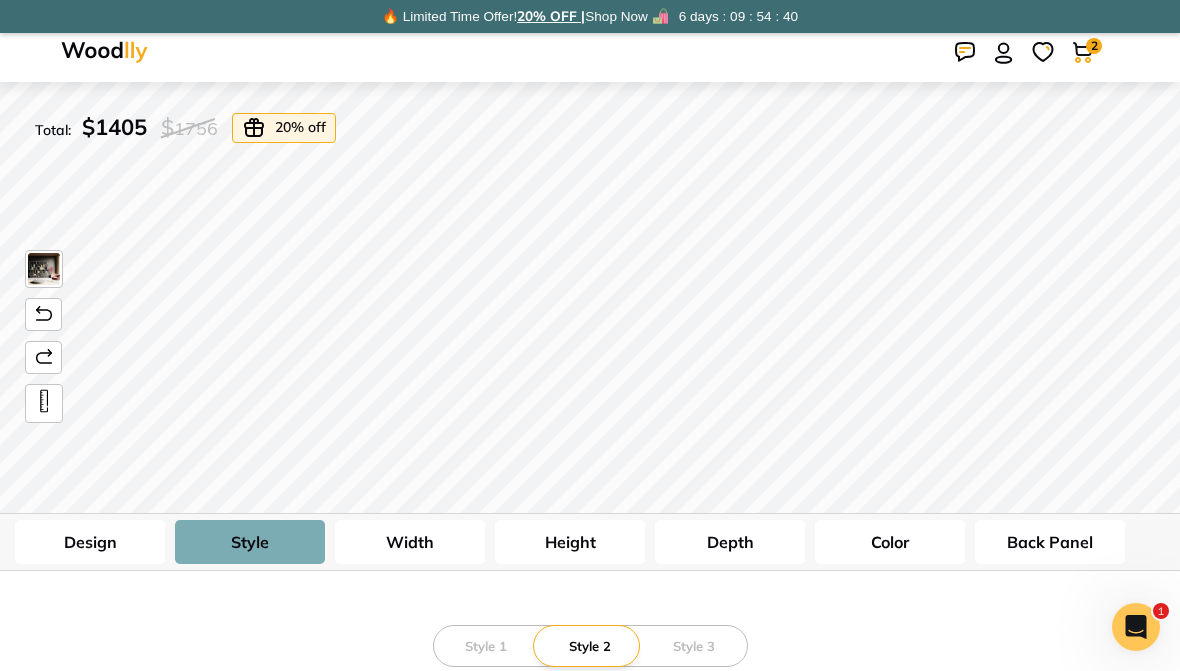 click on "Style 1" at bounding box center (486, 646) 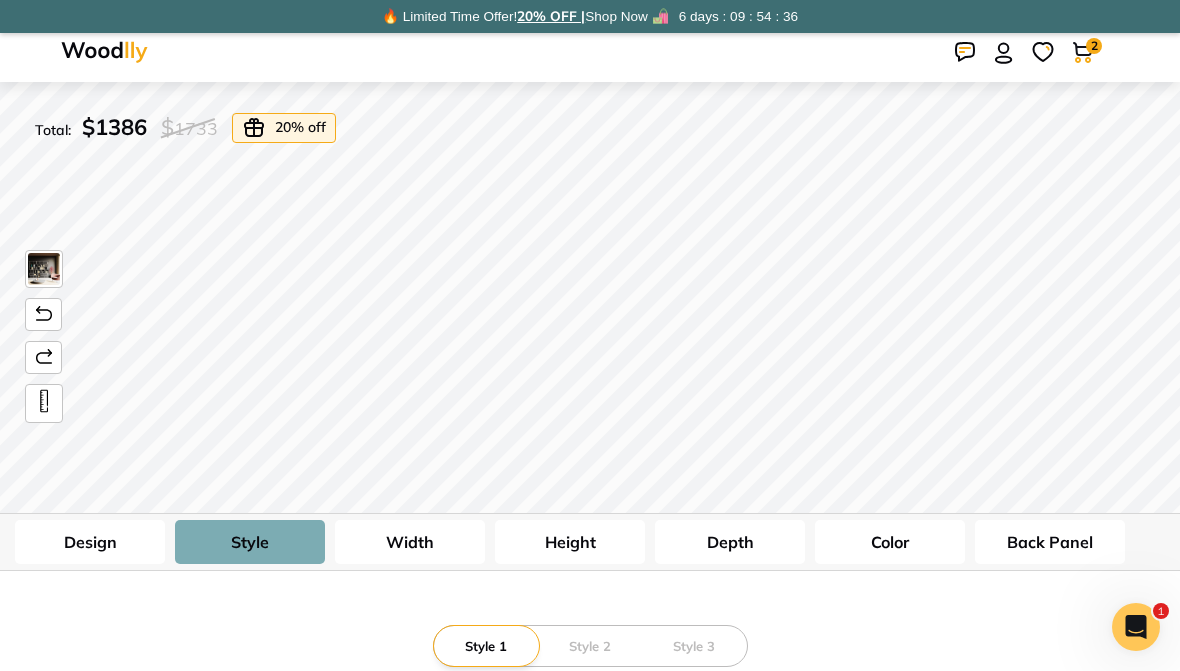 click on "Style 2" at bounding box center [590, 646] 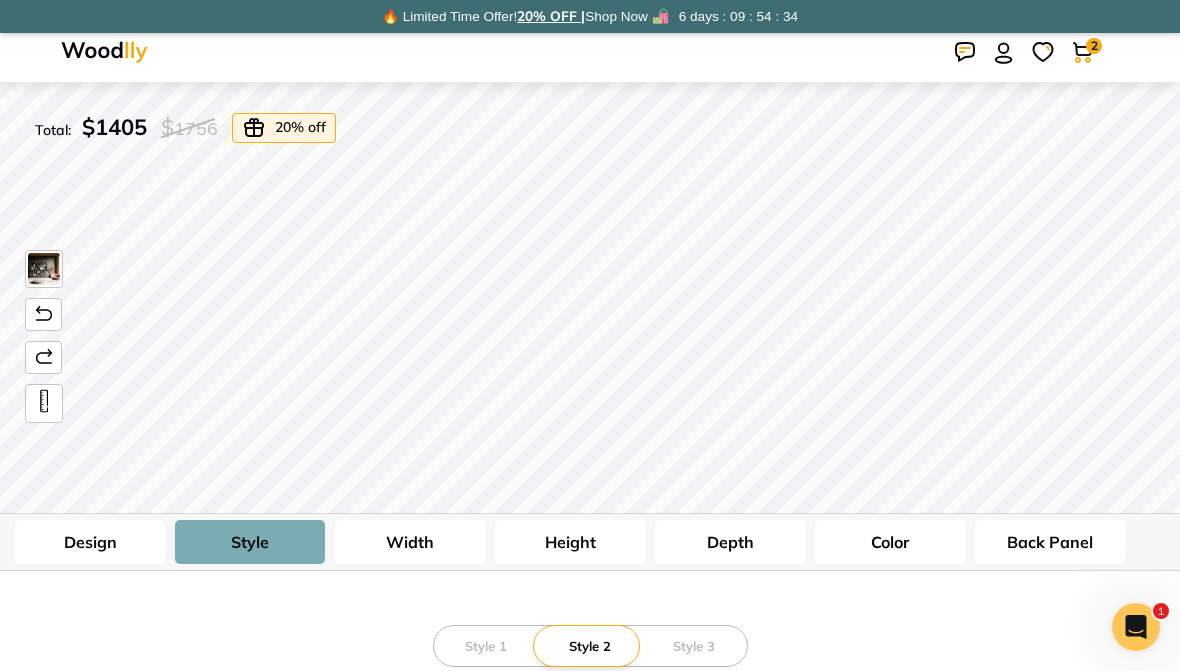 click on "Width" at bounding box center [410, 542] 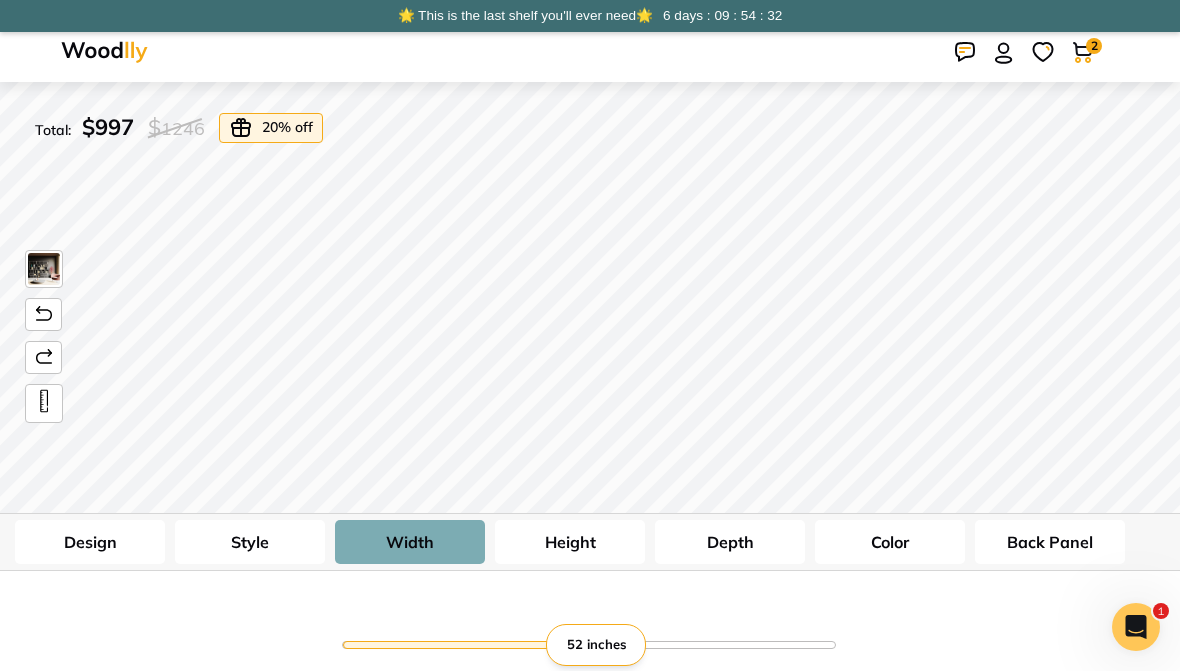 type on "52" 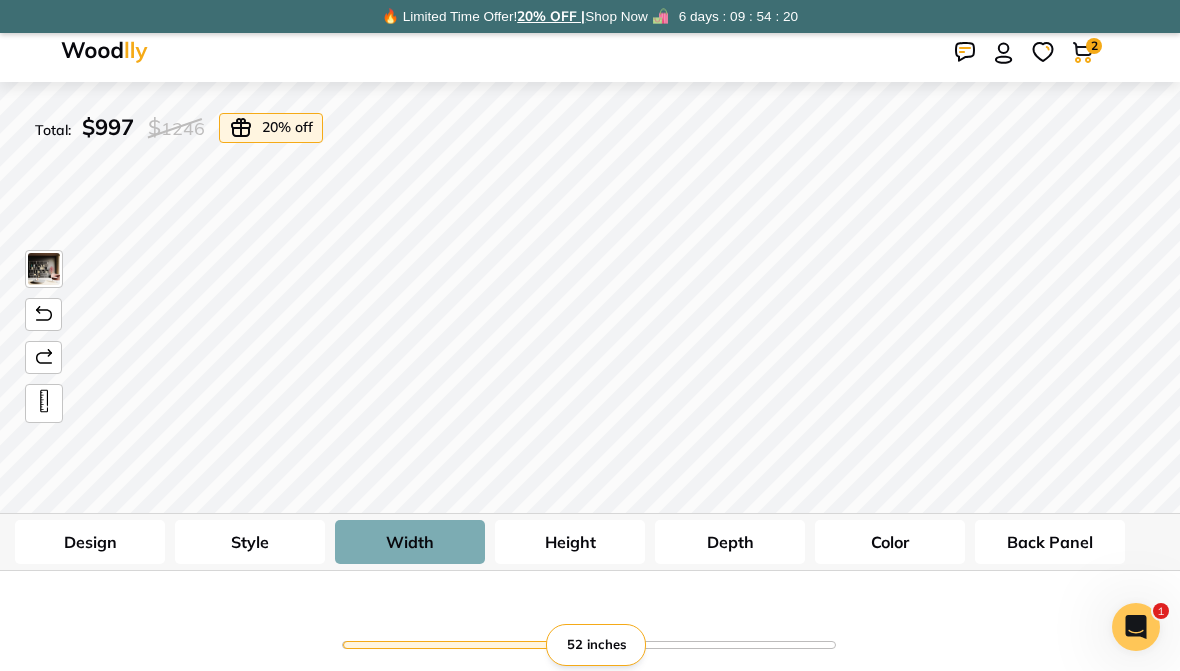 click on "Color" at bounding box center (890, 542) 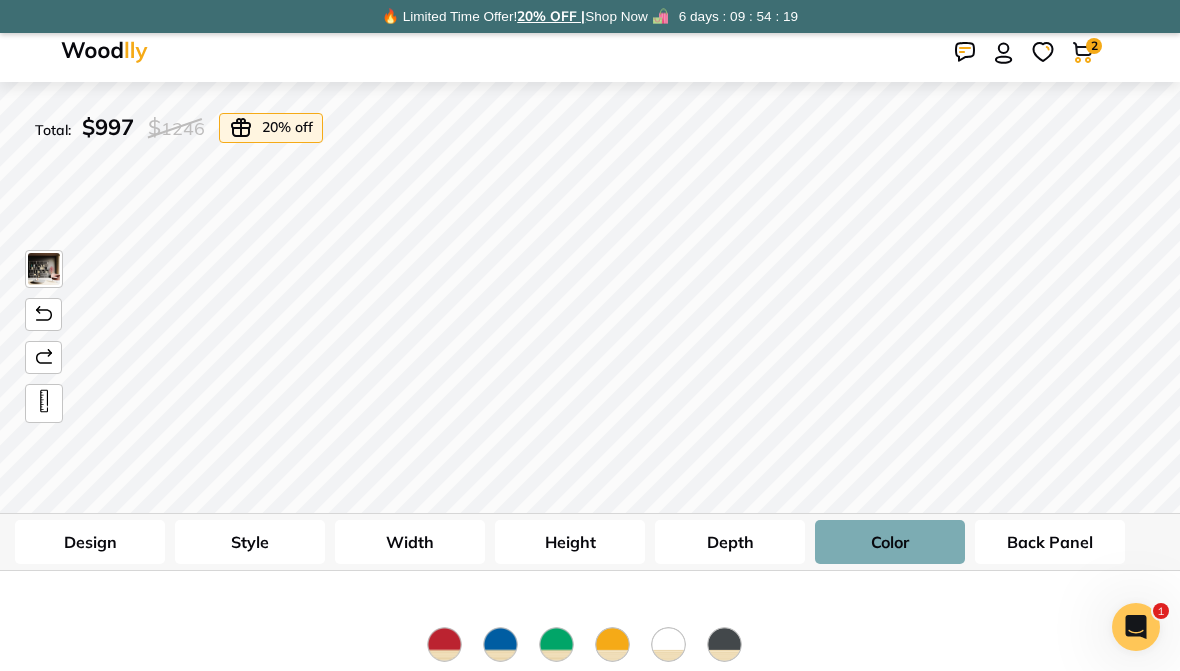 click at bounding box center (724, 644) 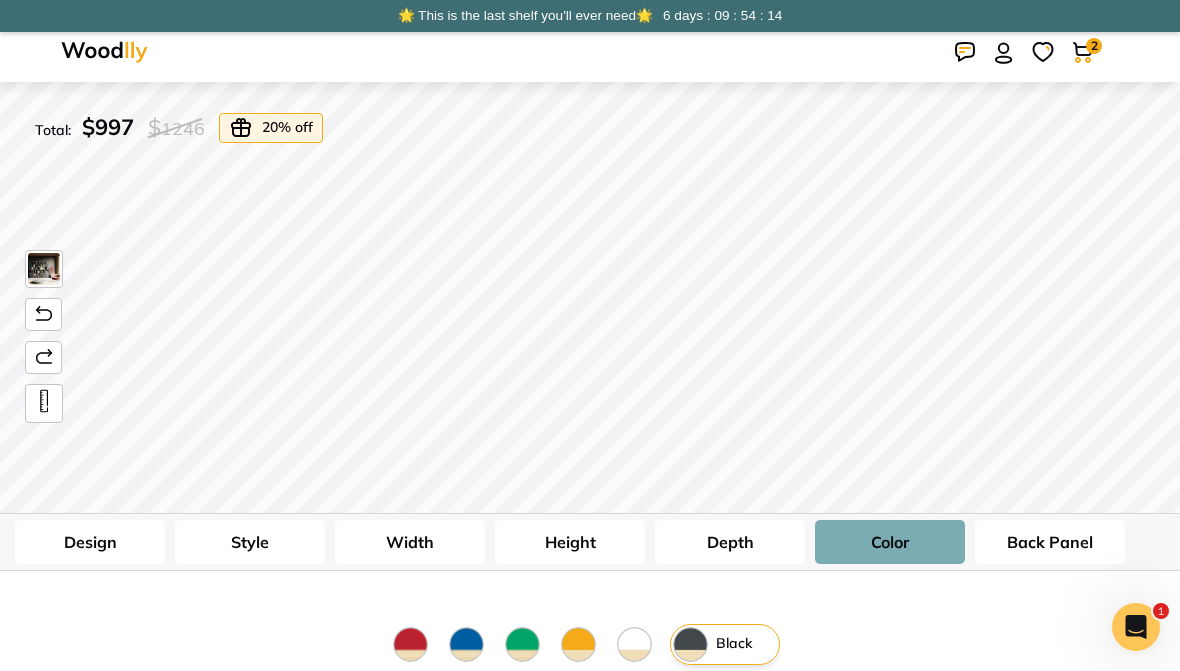 click on "Width" at bounding box center [410, 542] 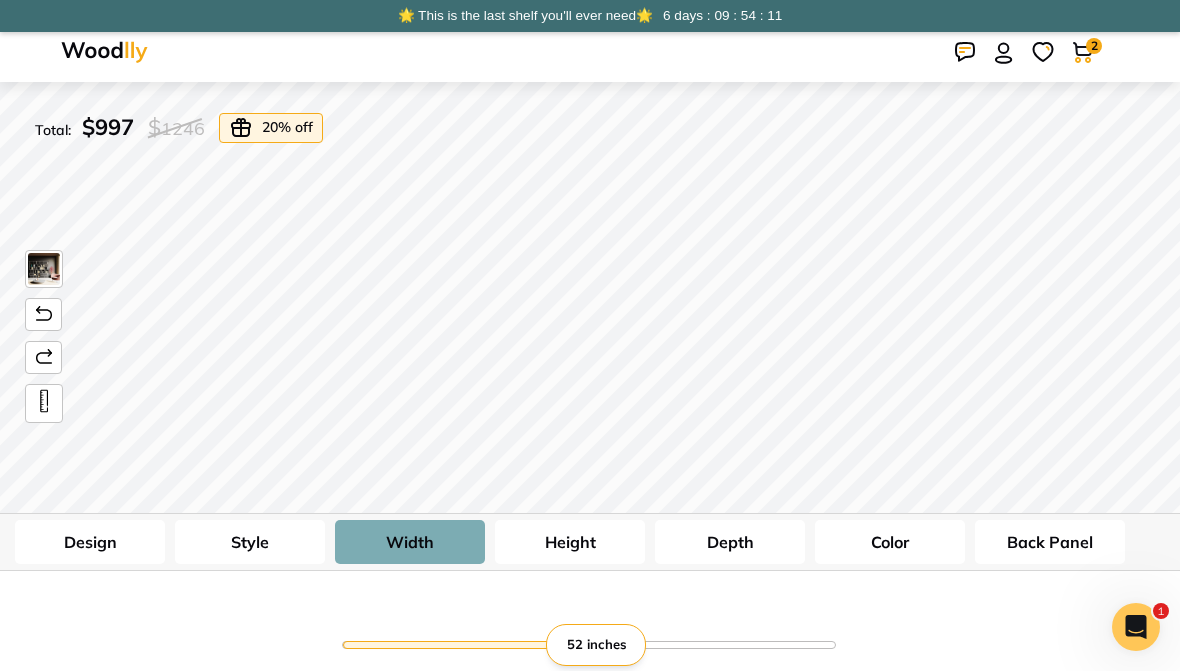 click on "Height" at bounding box center (570, 542) 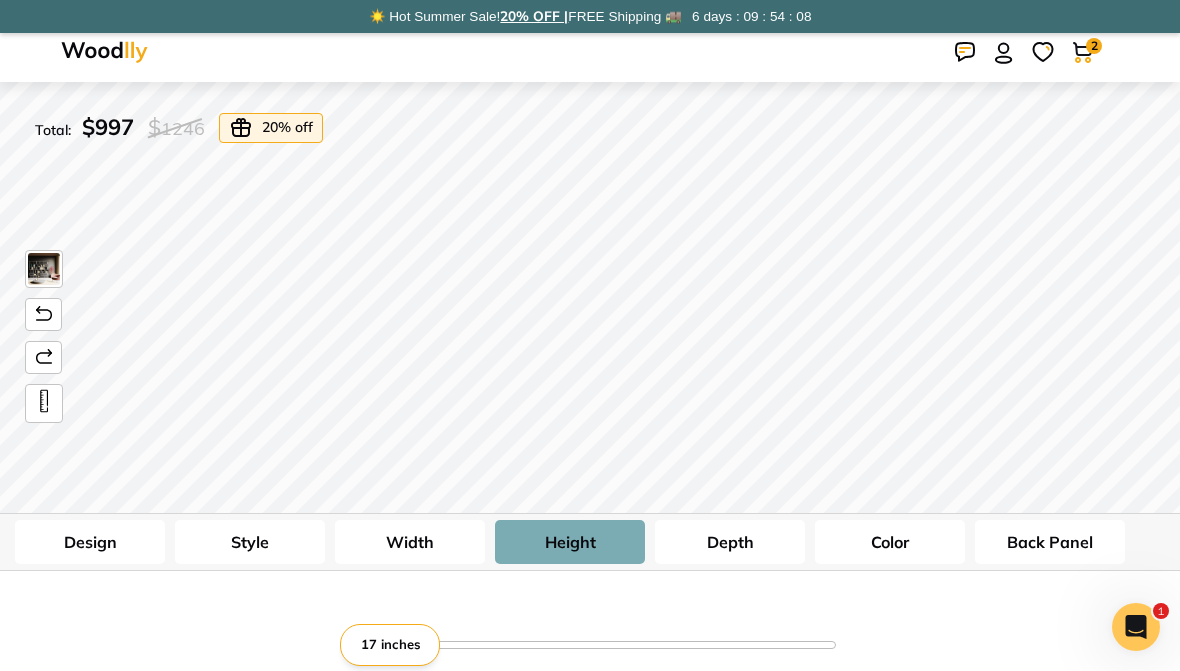 click at bounding box center (44, 269) 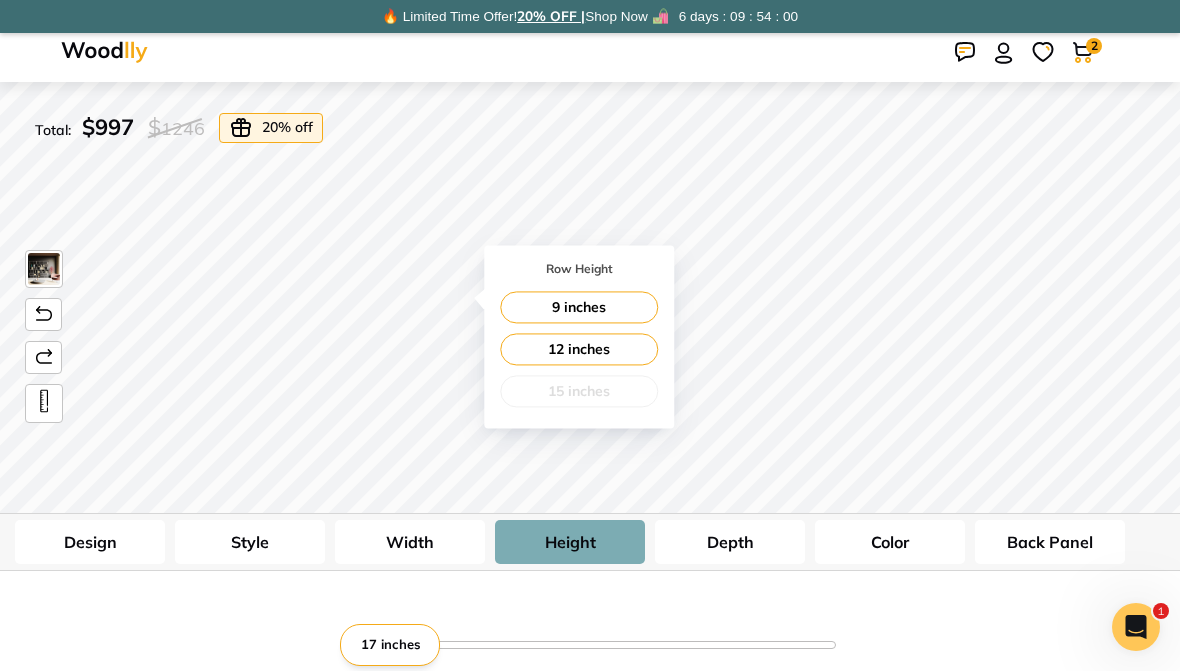 click on "9 inches" at bounding box center (579, 307) 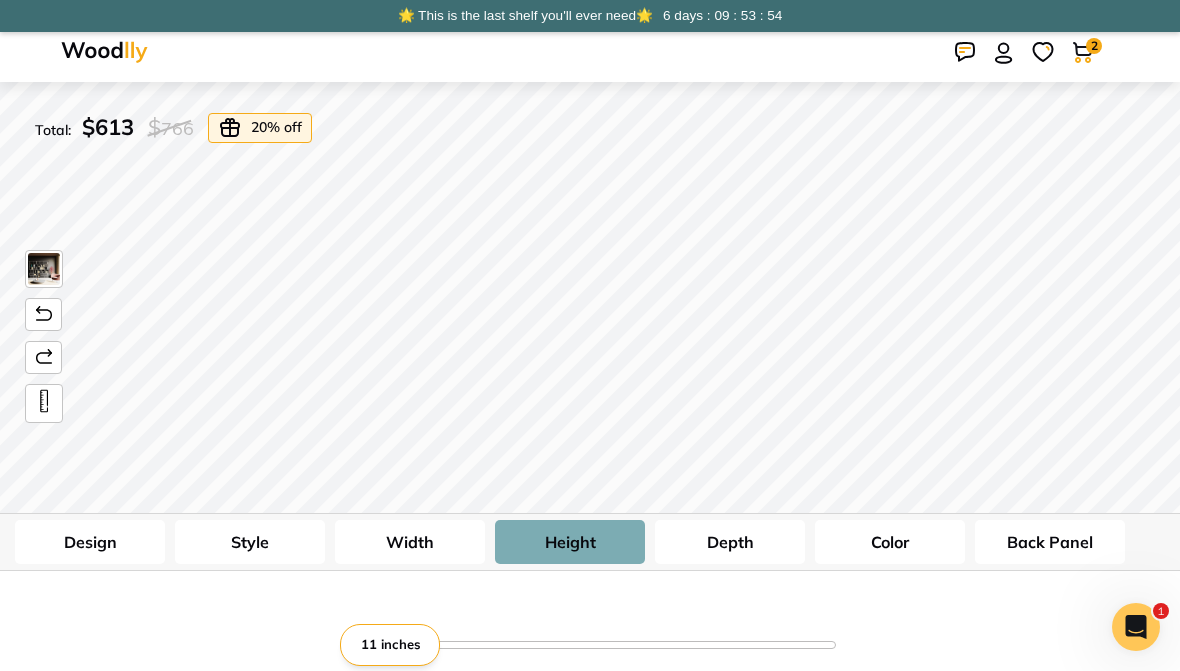 click on "Width" at bounding box center (410, 542) 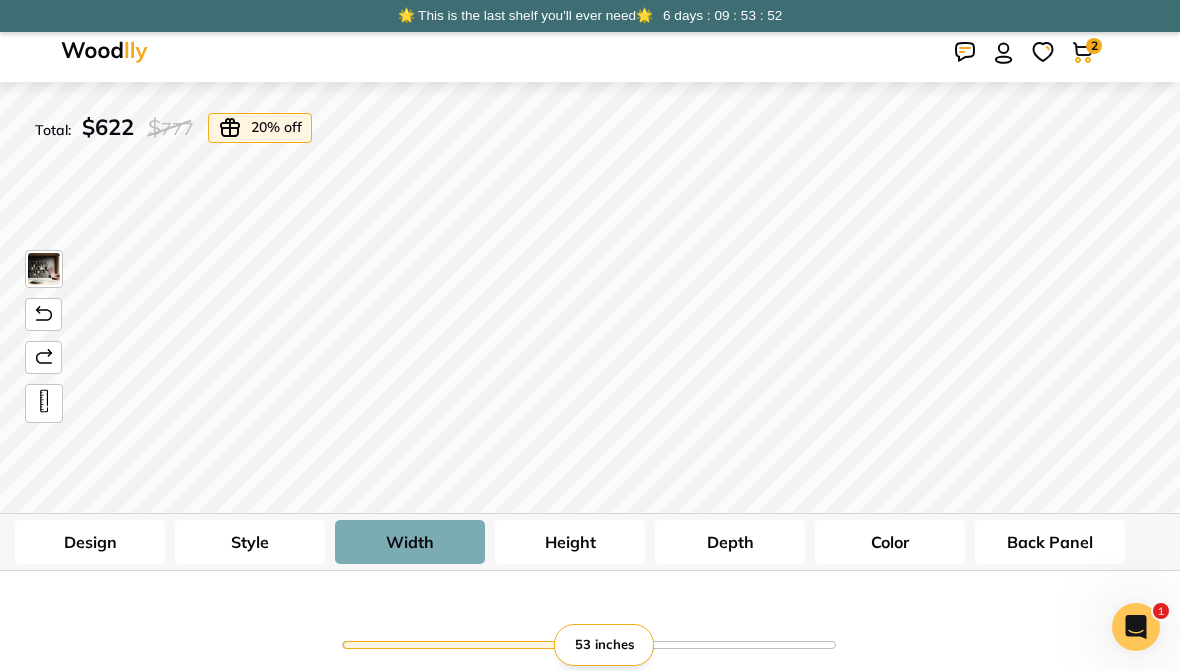 type on "53" 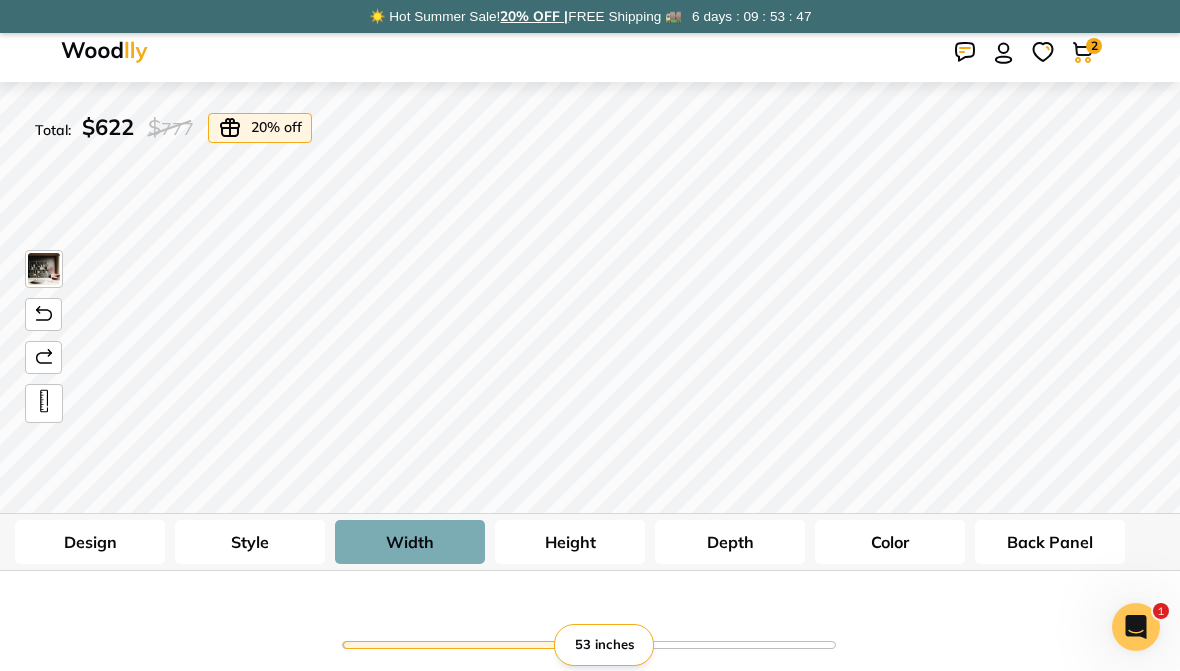 click on "Back Panel" at bounding box center (1050, 542) 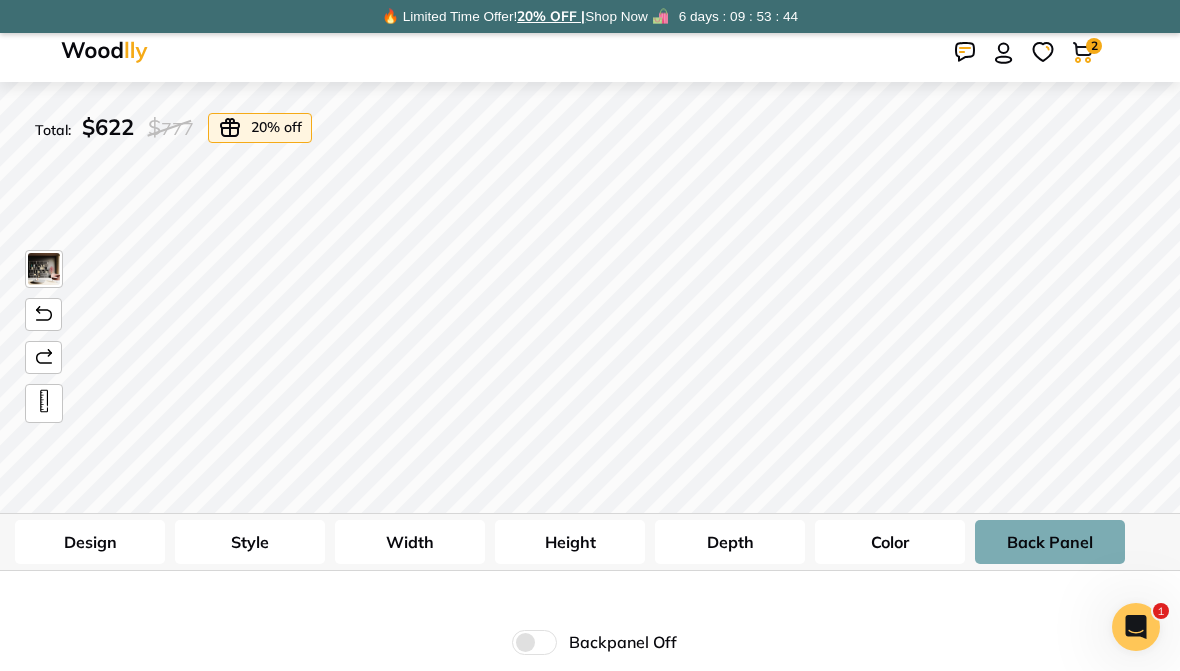 click at bounding box center [534, 642] 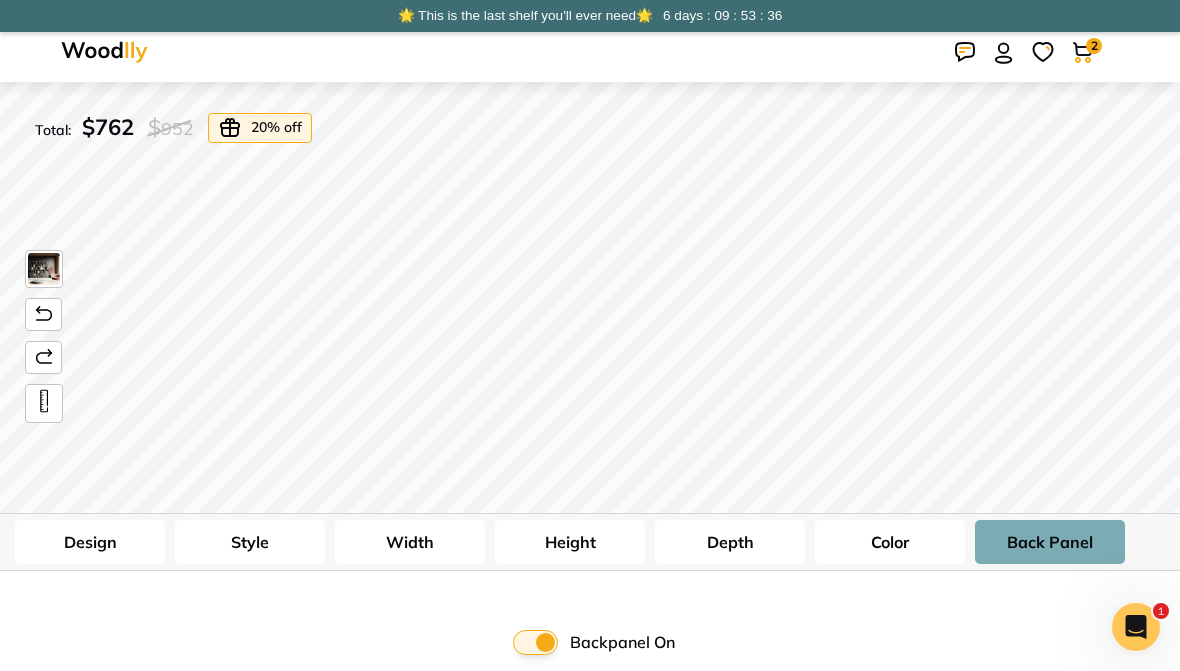 click at bounding box center [535, 642] 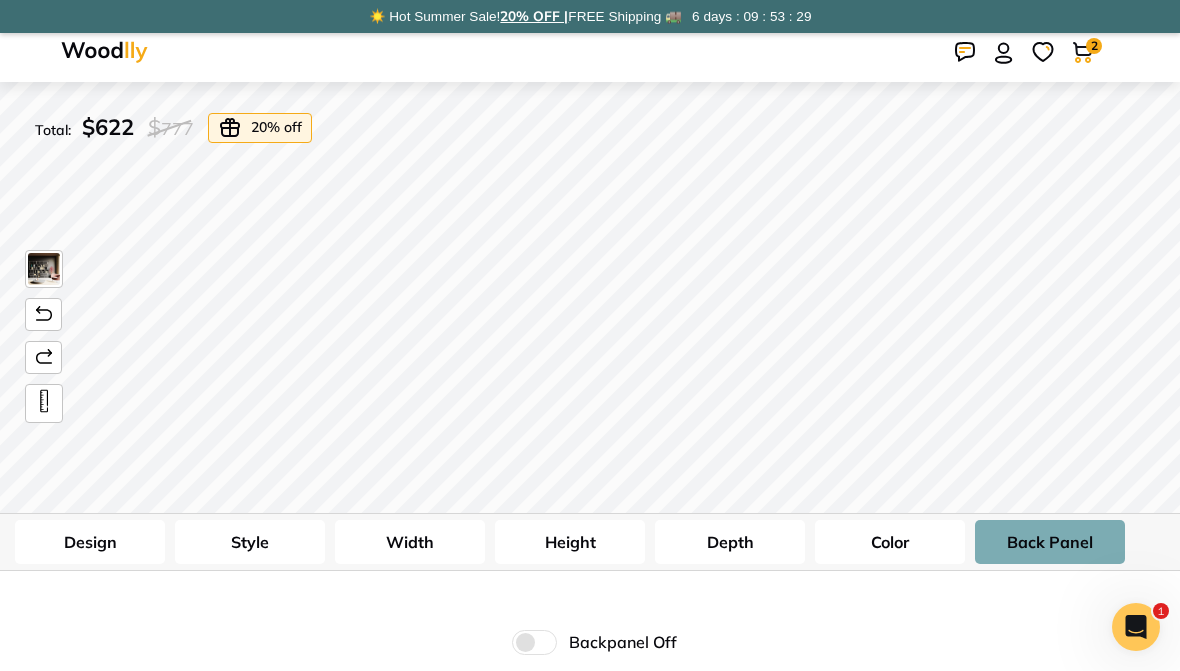 click at bounding box center [44, 269] 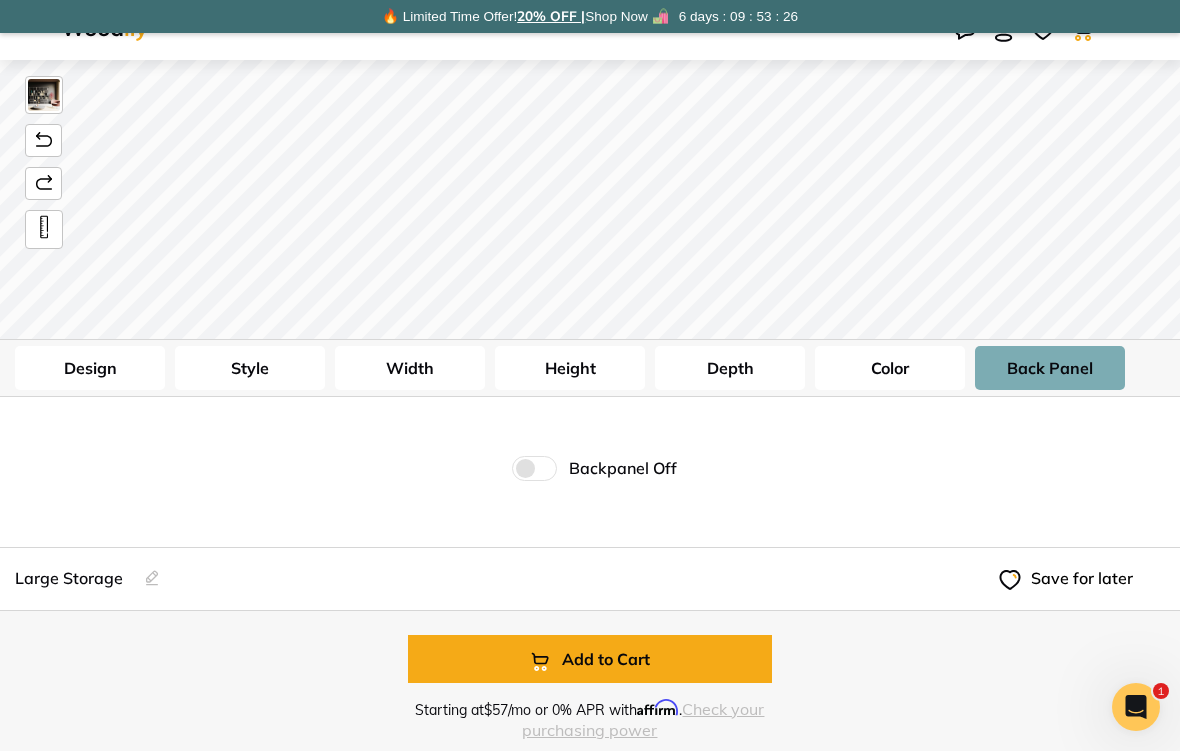 click on "Add to Cart" at bounding box center (589, 659) 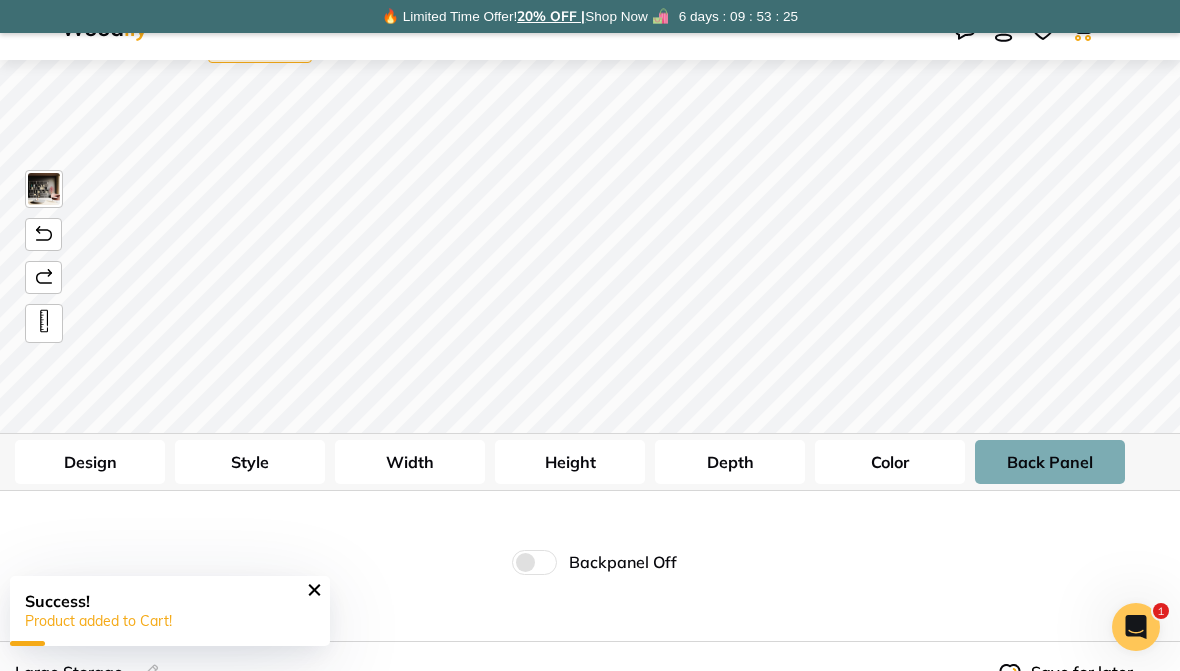 scroll, scrollTop: 0, scrollLeft: 0, axis: both 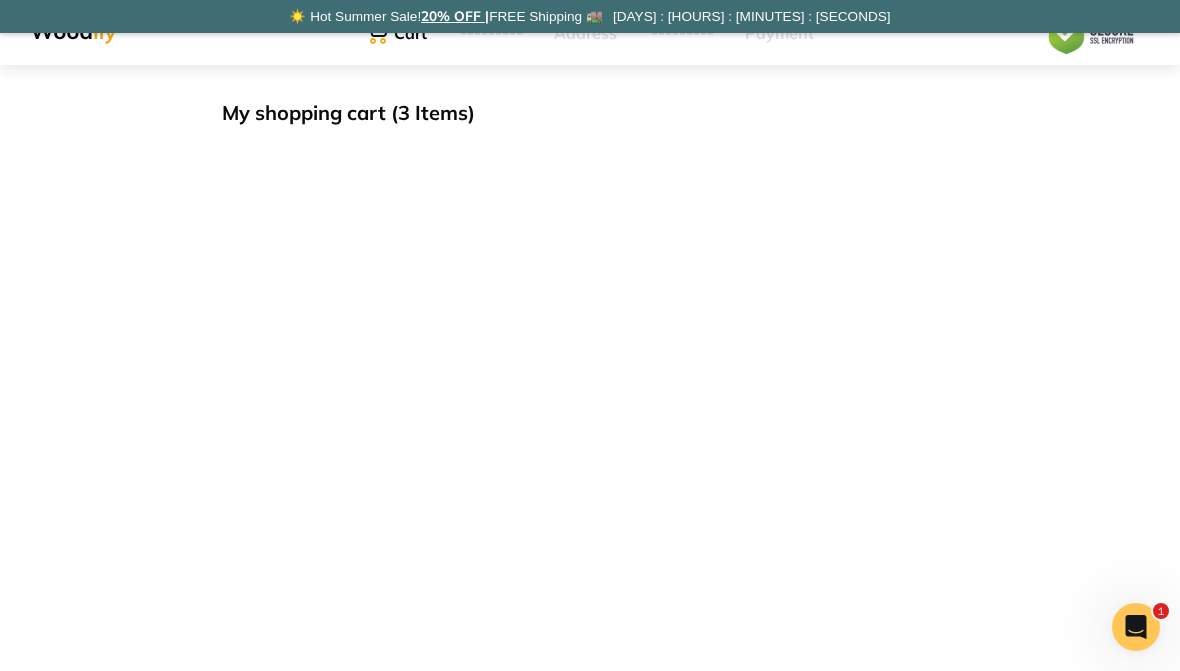 click 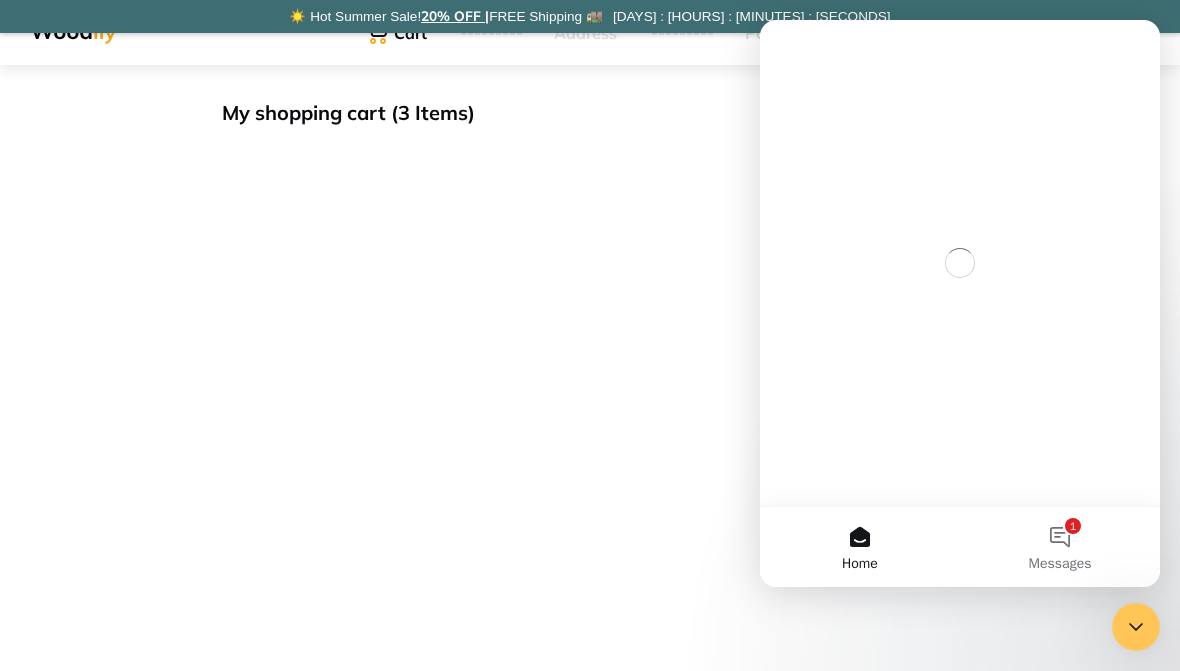 scroll, scrollTop: 0, scrollLeft: 0, axis: both 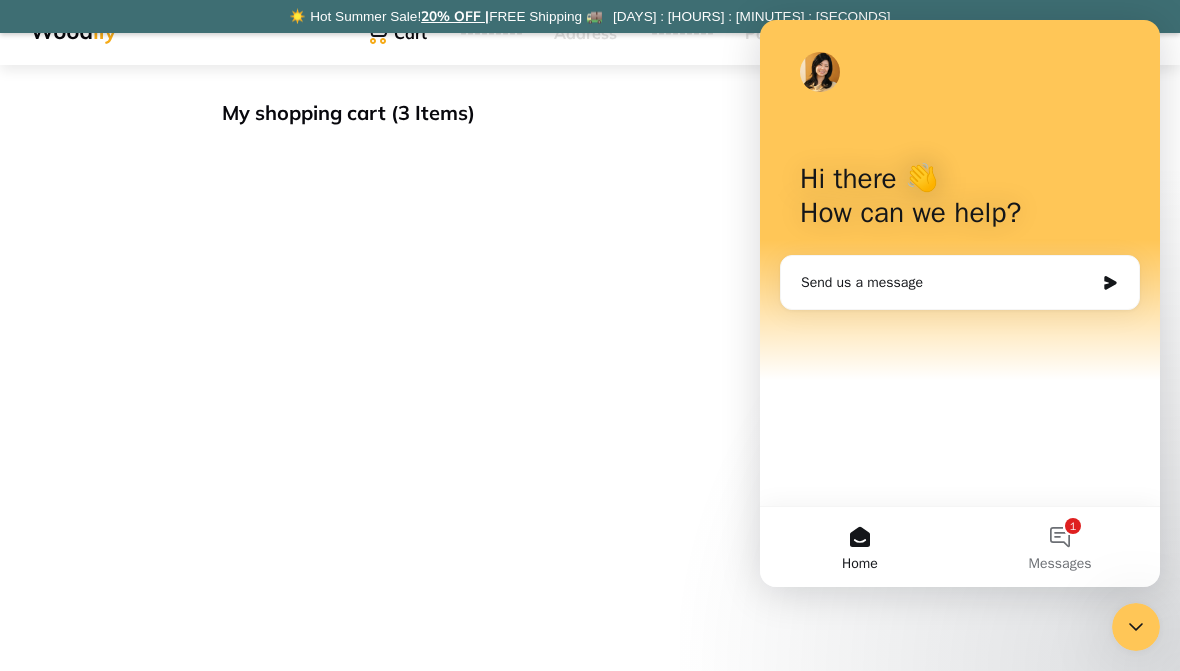 click on "1 Messages" at bounding box center [1060, 547] 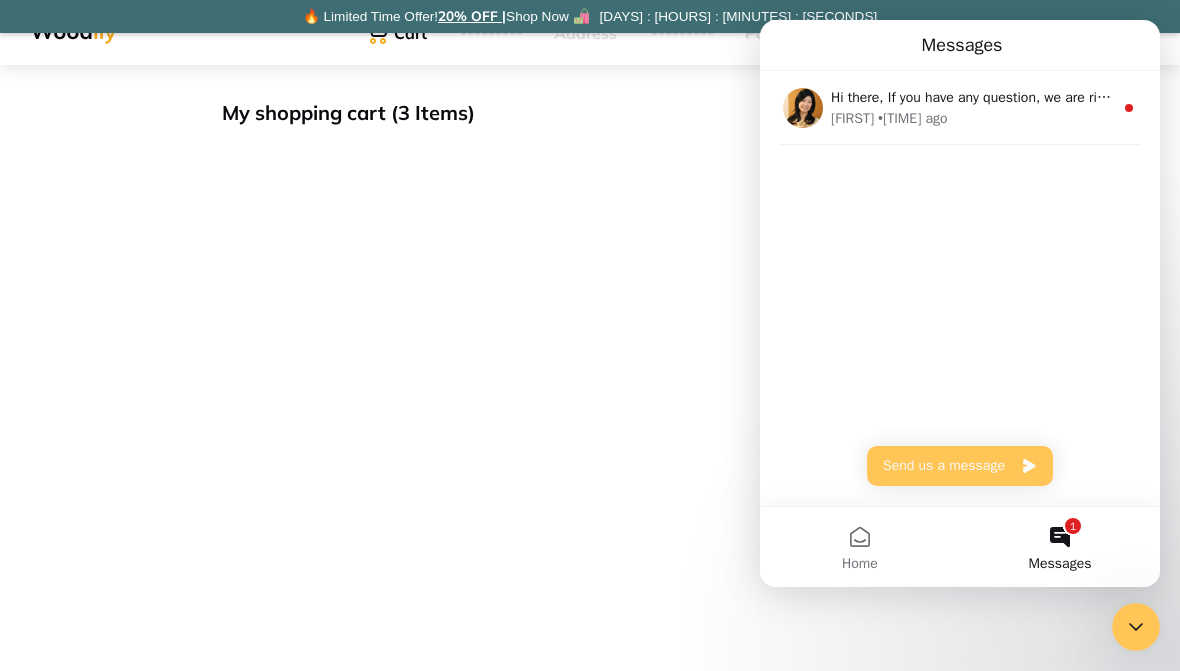 click on "My shopping cart (3 Items)" at bounding box center [590, 400] 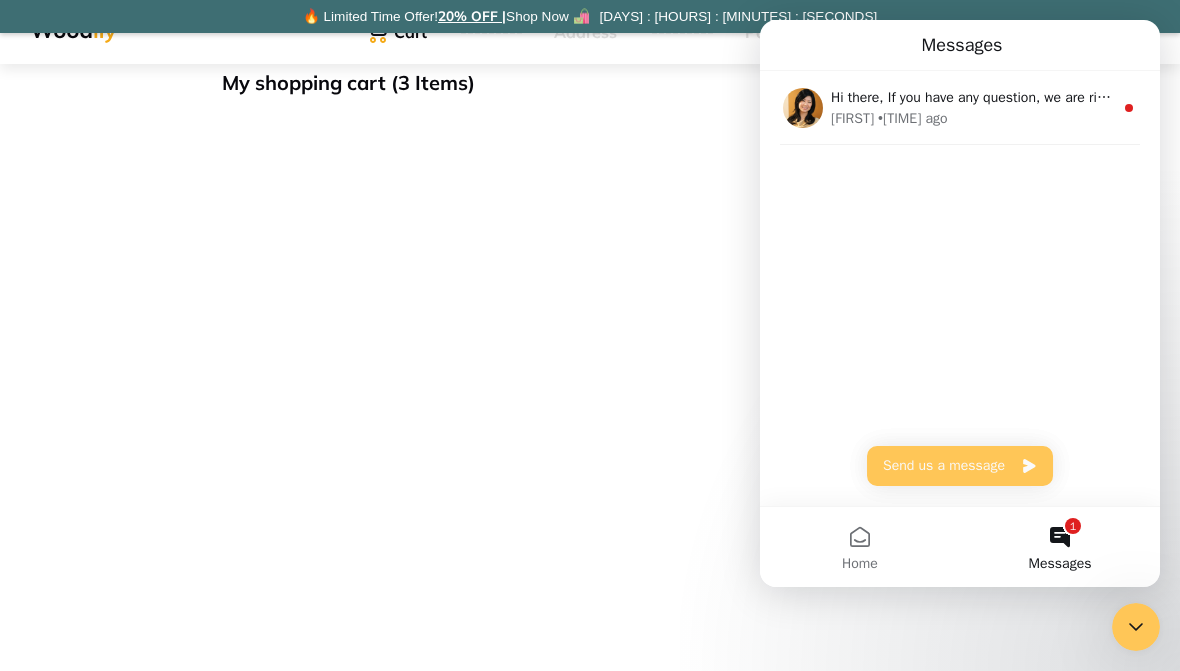 scroll, scrollTop: 108, scrollLeft: 0, axis: vertical 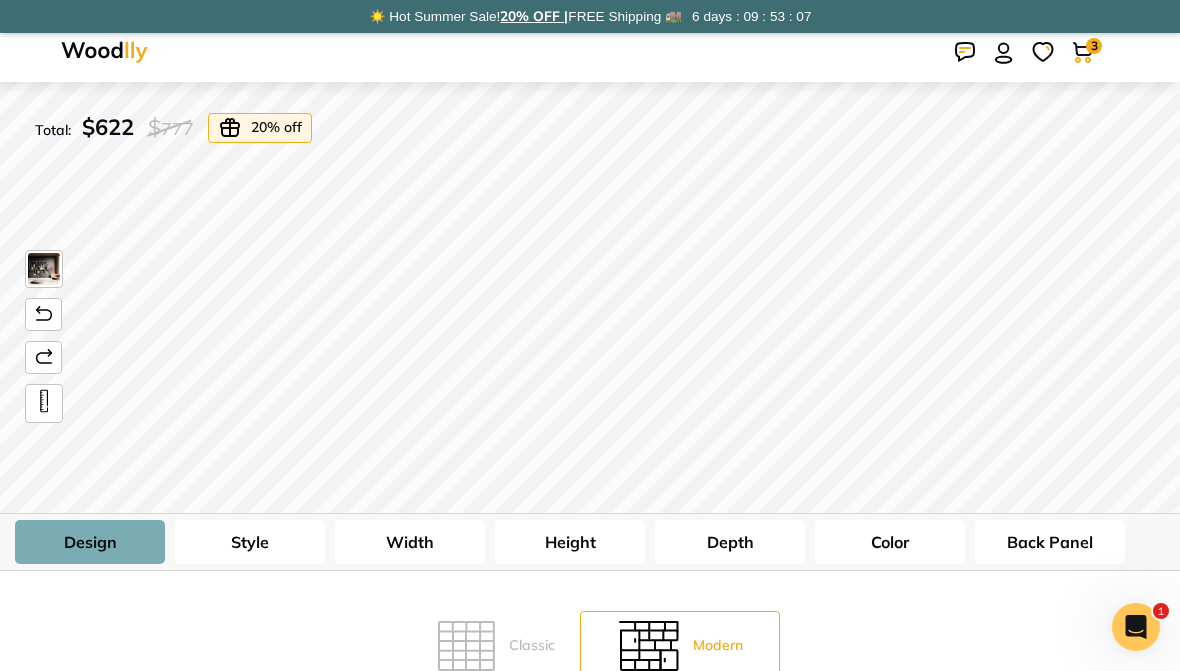 click on "Width" at bounding box center (410, 542) 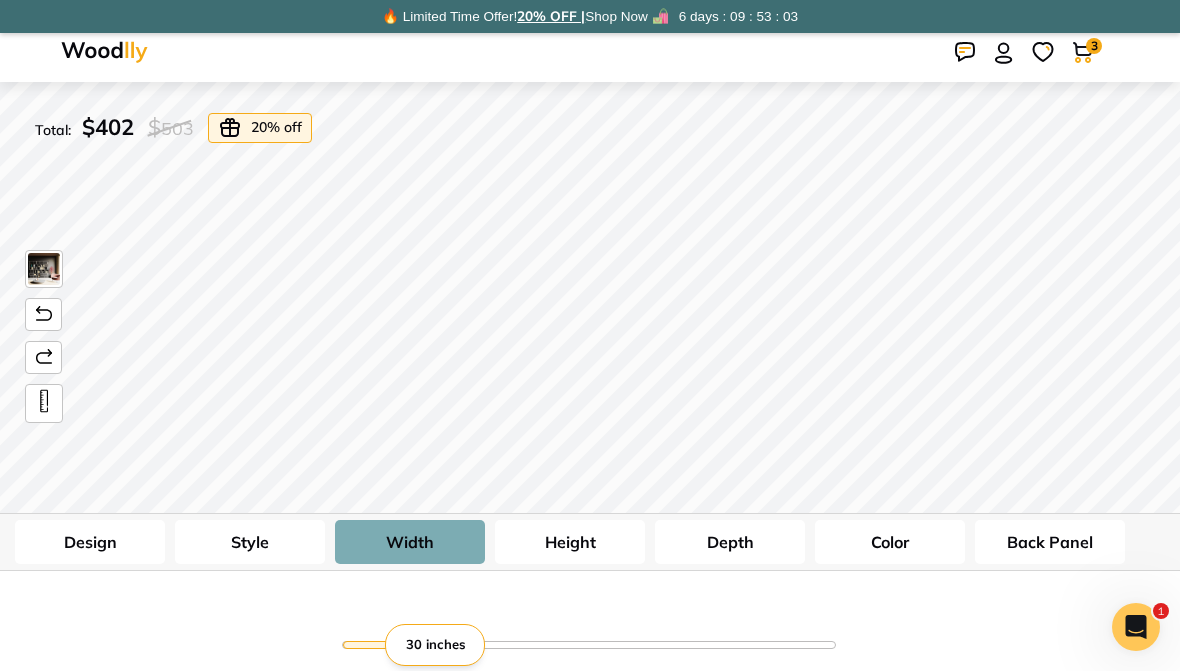 type on "30" 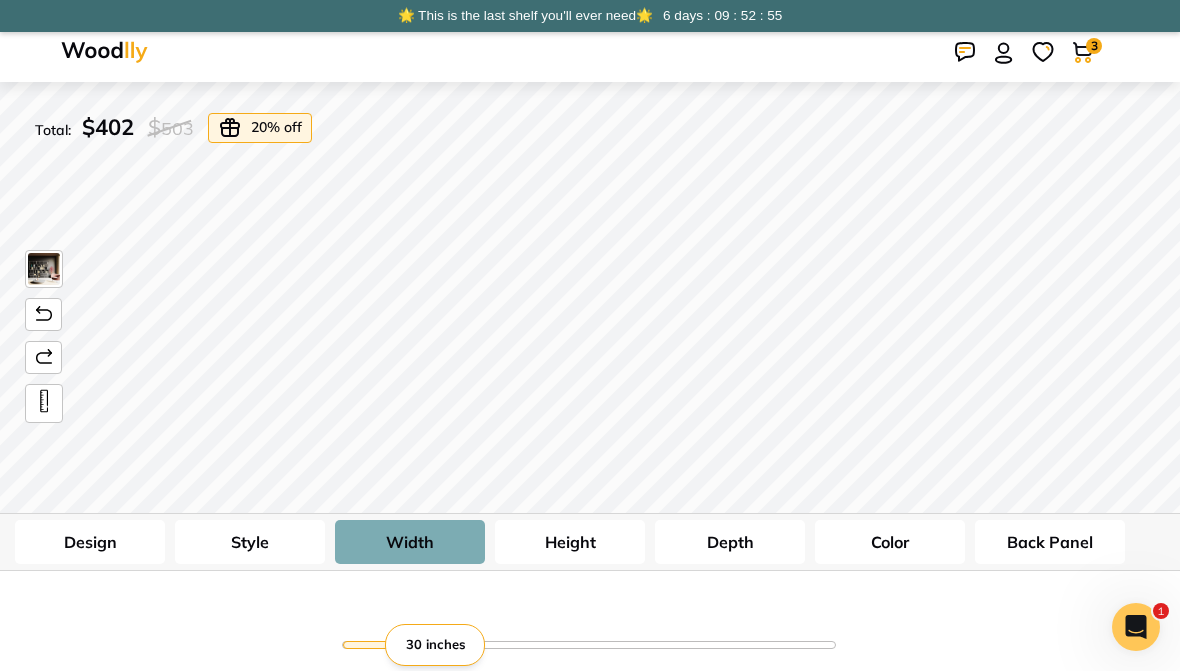click at bounding box center (104, 52) 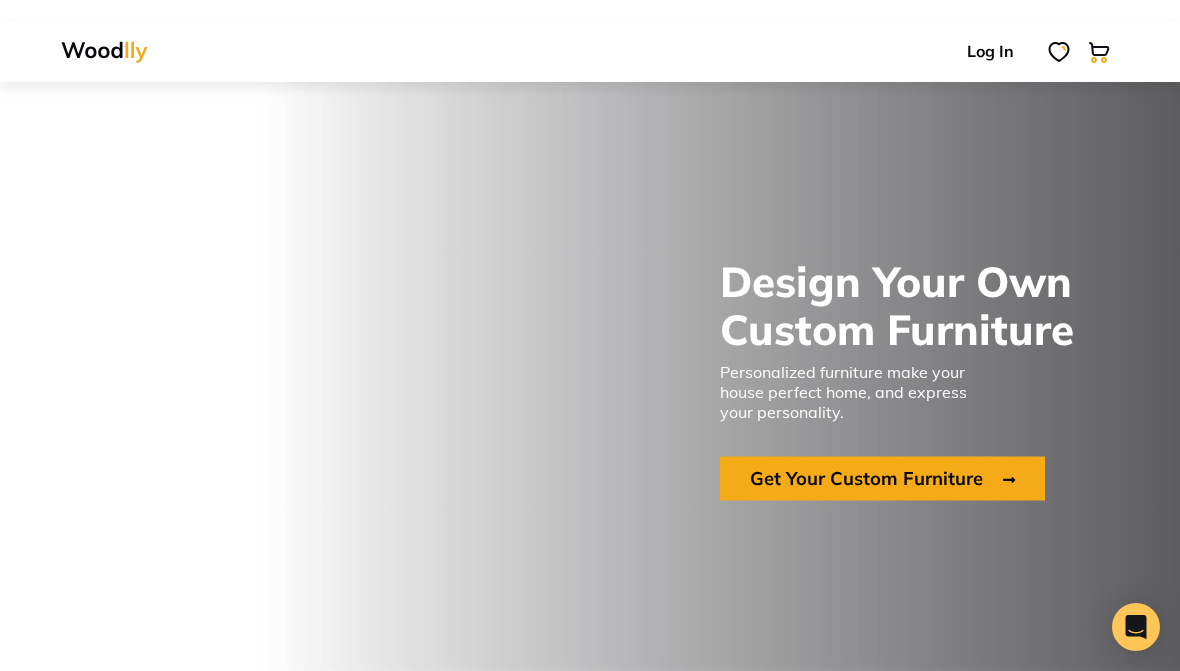 scroll, scrollTop: 0, scrollLeft: 0, axis: both 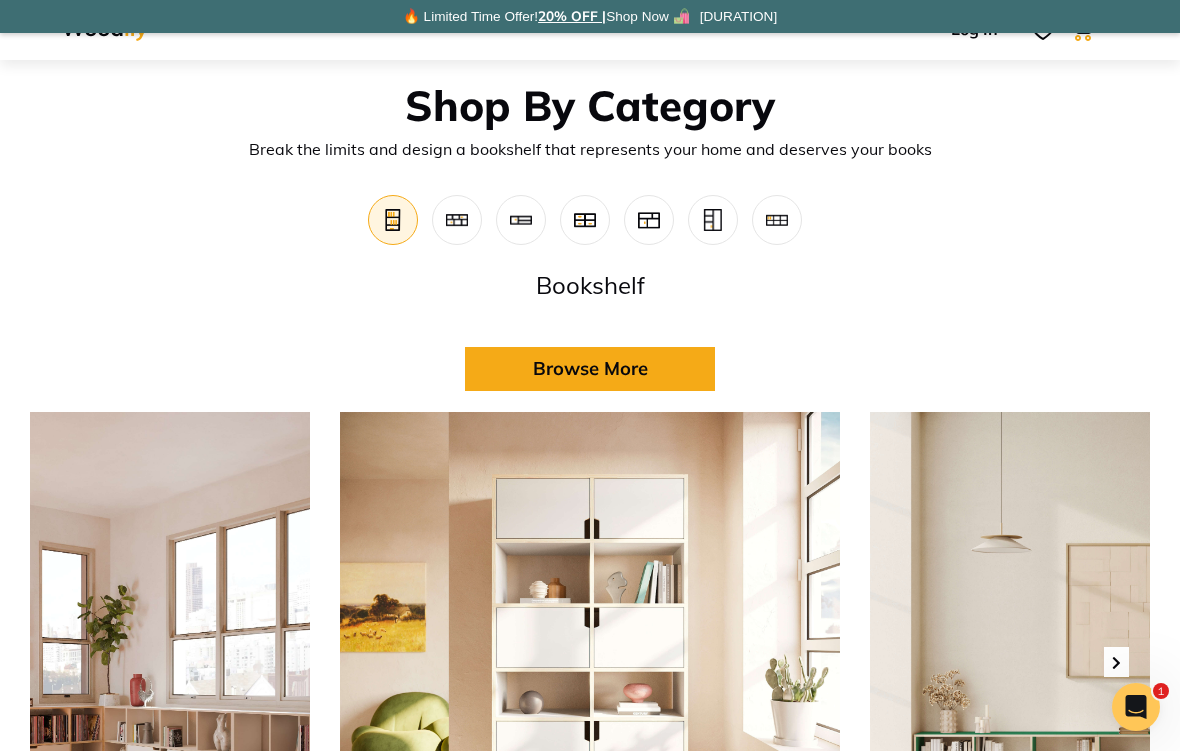 click on "Browse More" at bounding box center (590, 369) 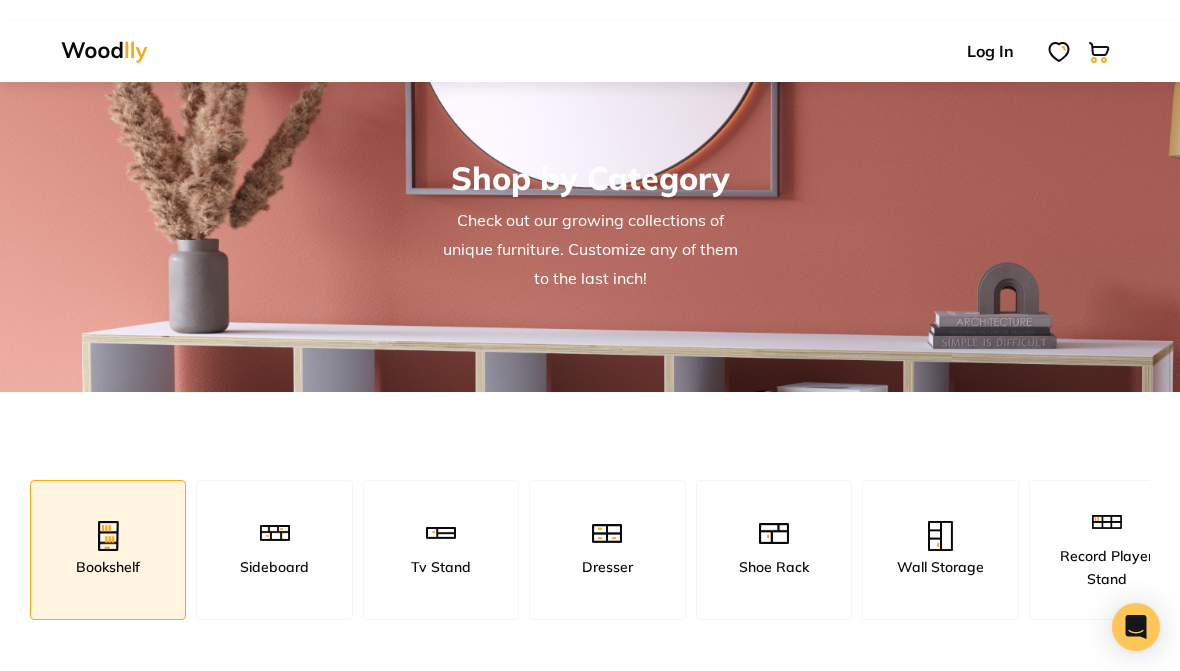 scroll, scrollTop: 0, scrollLeft: 0, axis: both 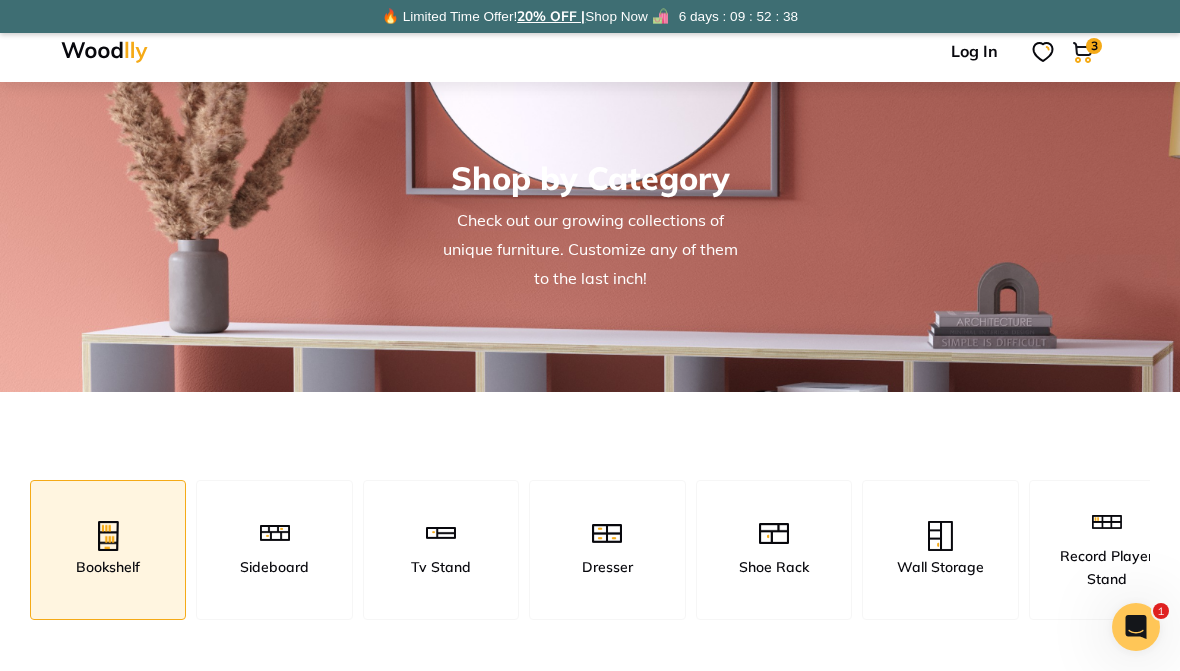 click at bounding box center (108, 536) 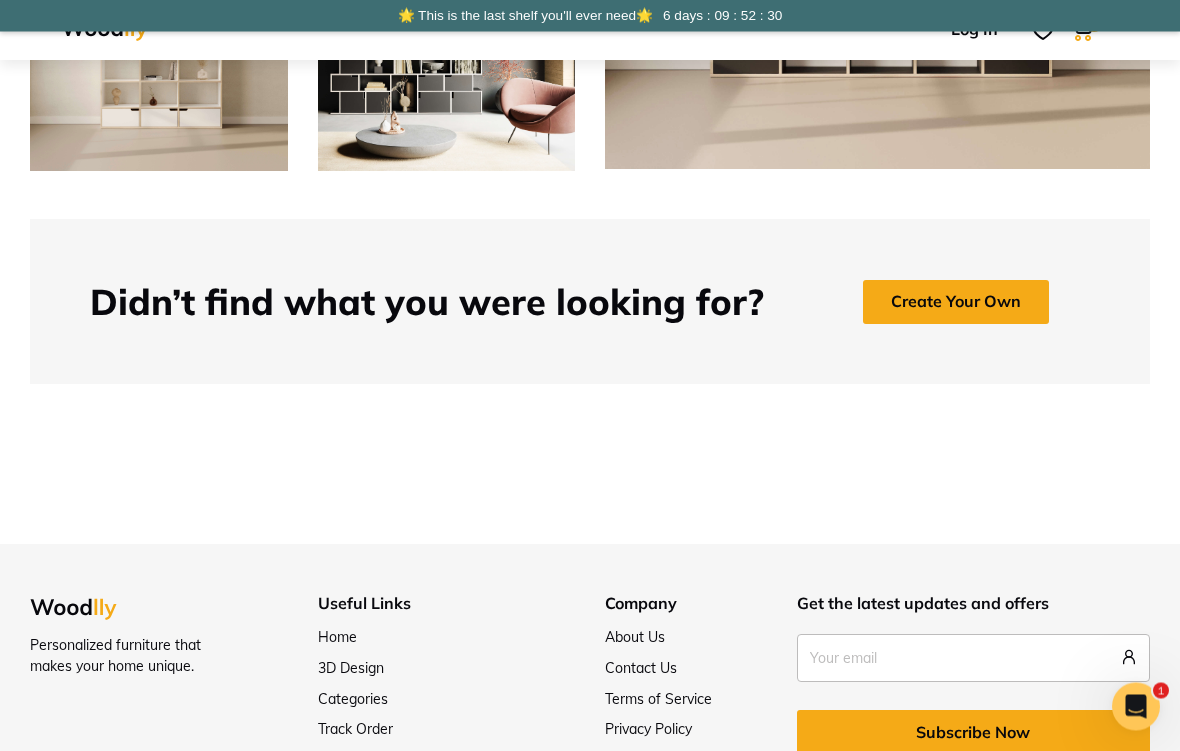 scroll, scrollTop: 1663, scrollLeft: 0, axis: vertical 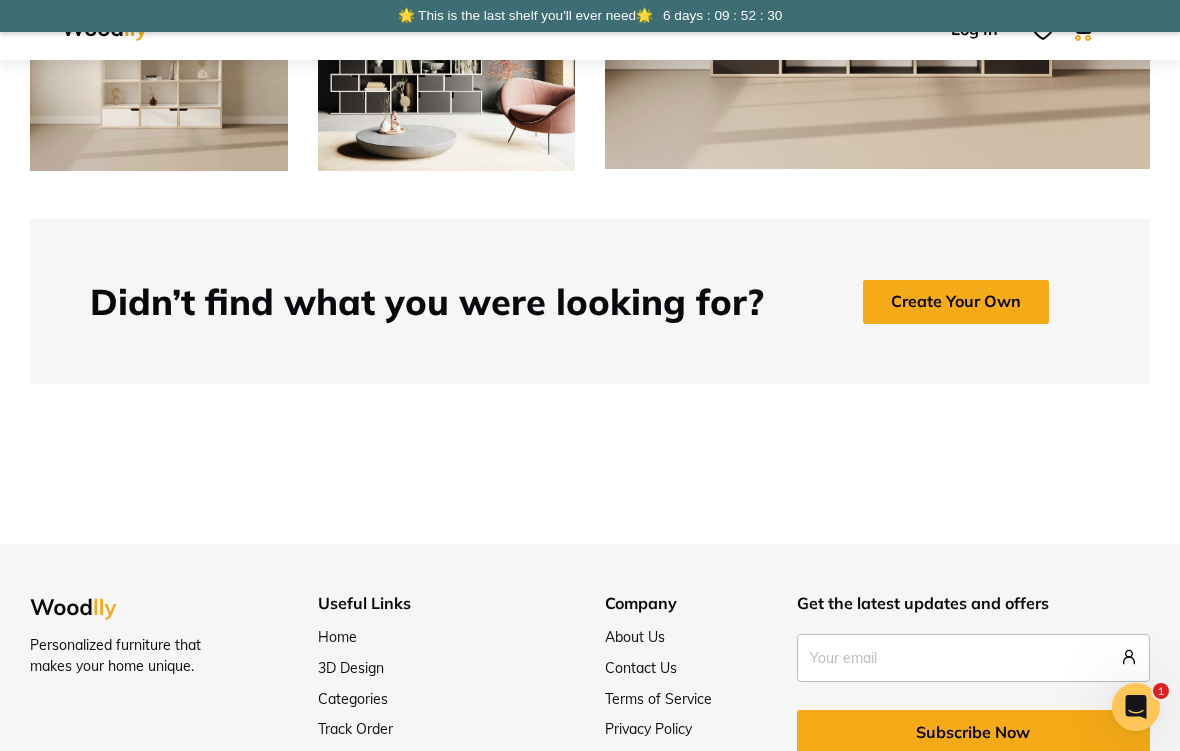 click on "Create Your Own" at bounding box center (956, 302) 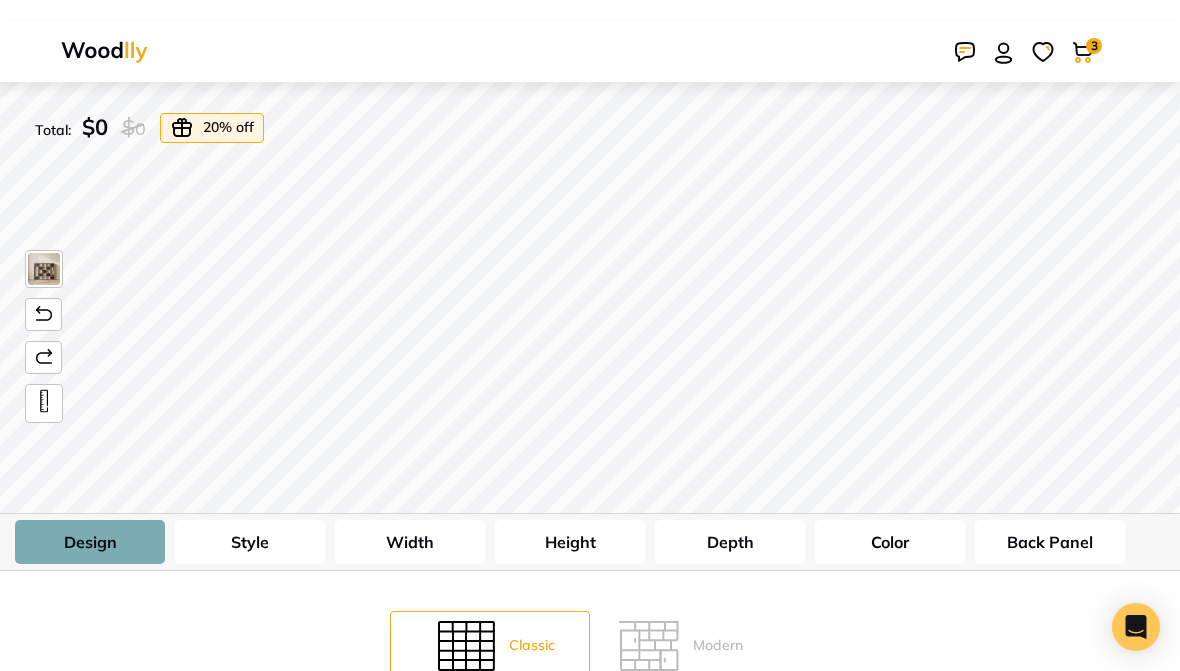 scroll, scrollTop: 0, scrollLeft: 0, axis: both 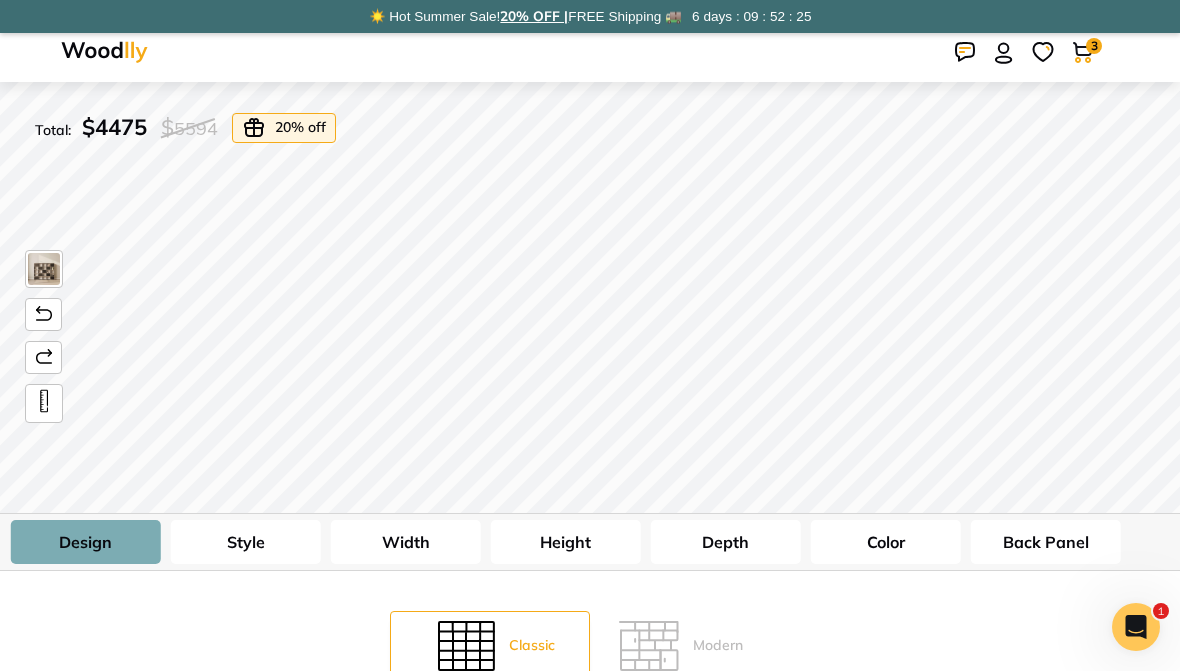 click on "Width" at bounding box center [406, 542] 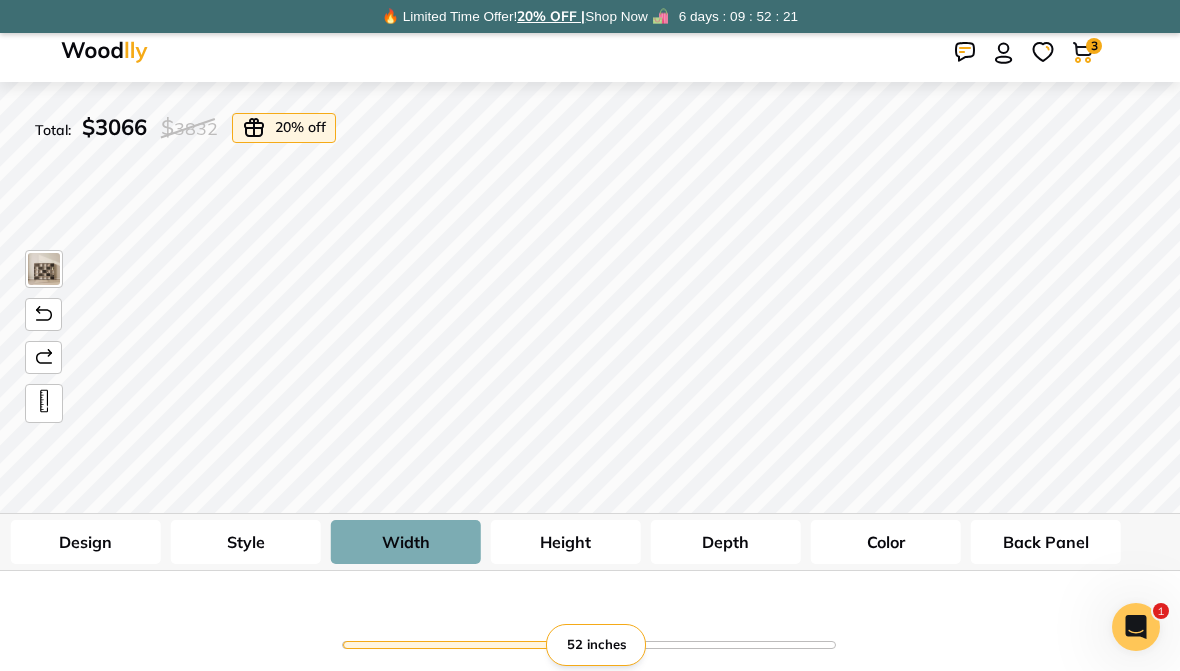 type on "52" 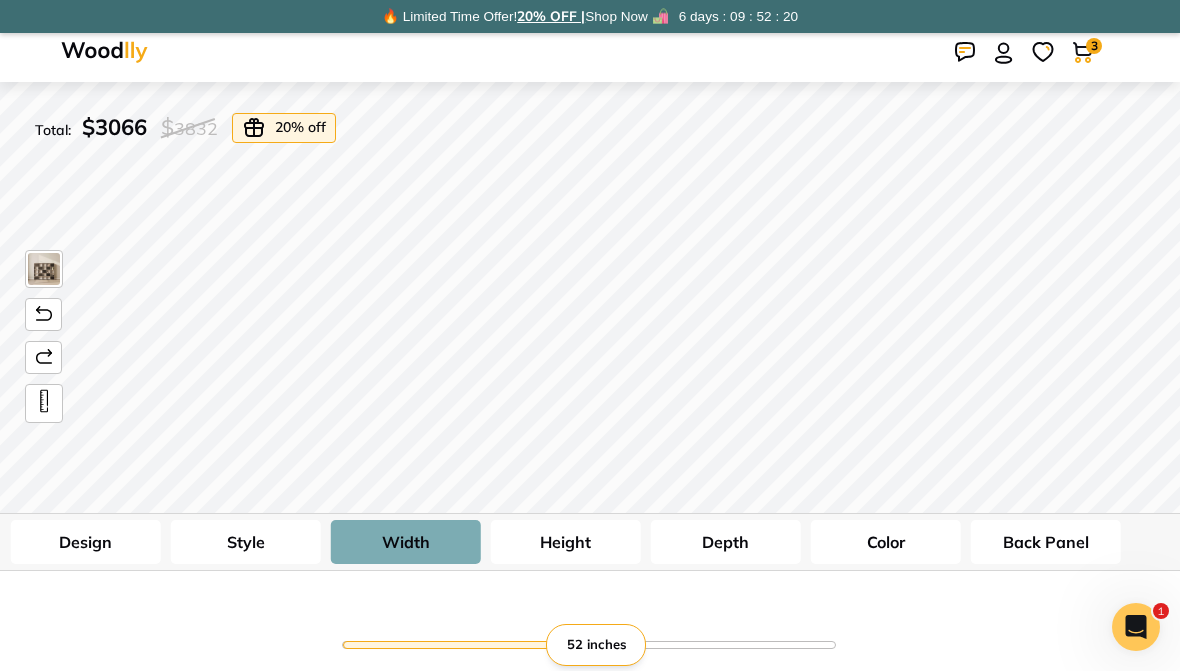 click on "Height" at bounding box center (566, 542) 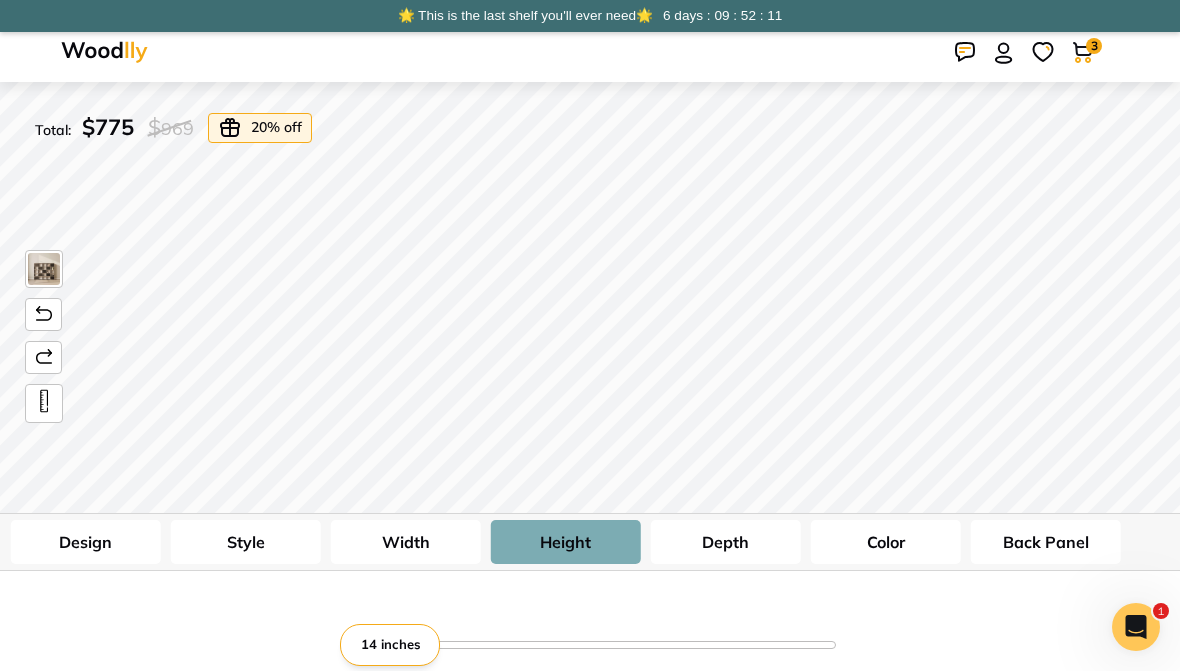 click at bounding box center [44, 401] 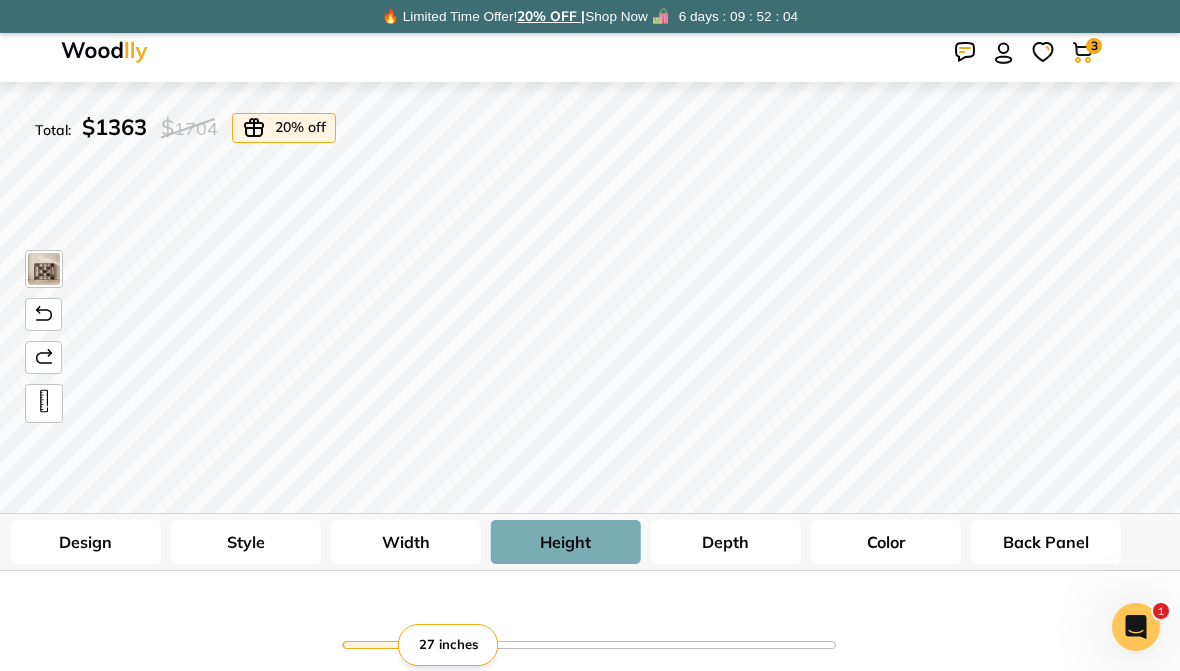 type on "2" 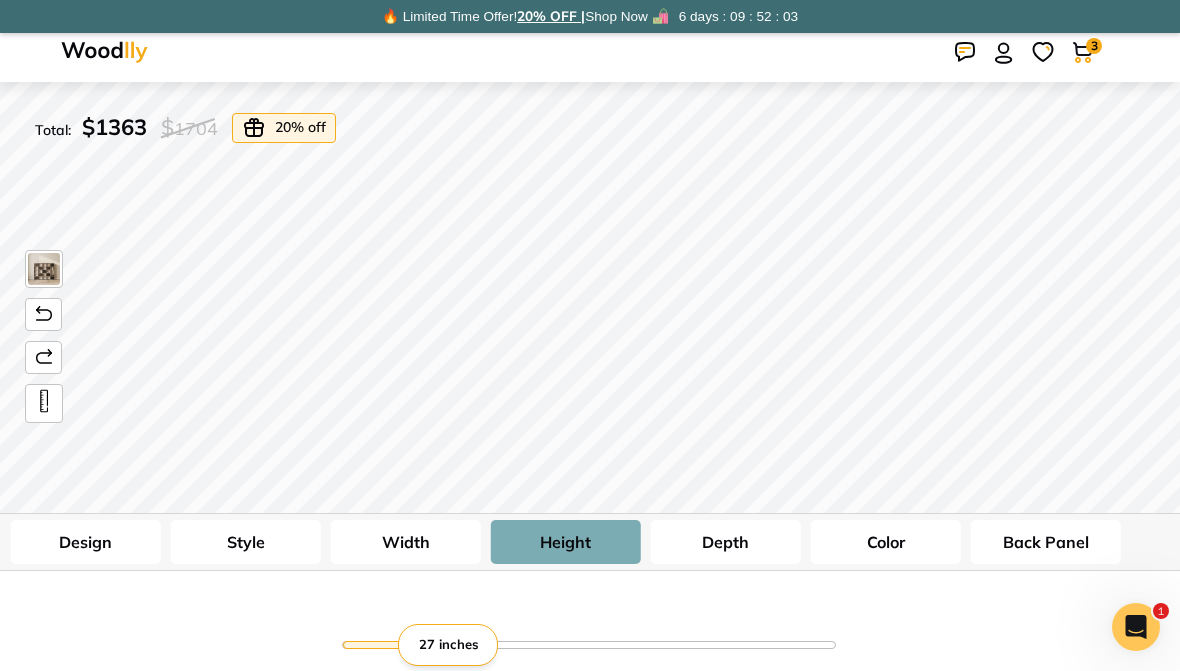 click at bounding box center (44, 401) 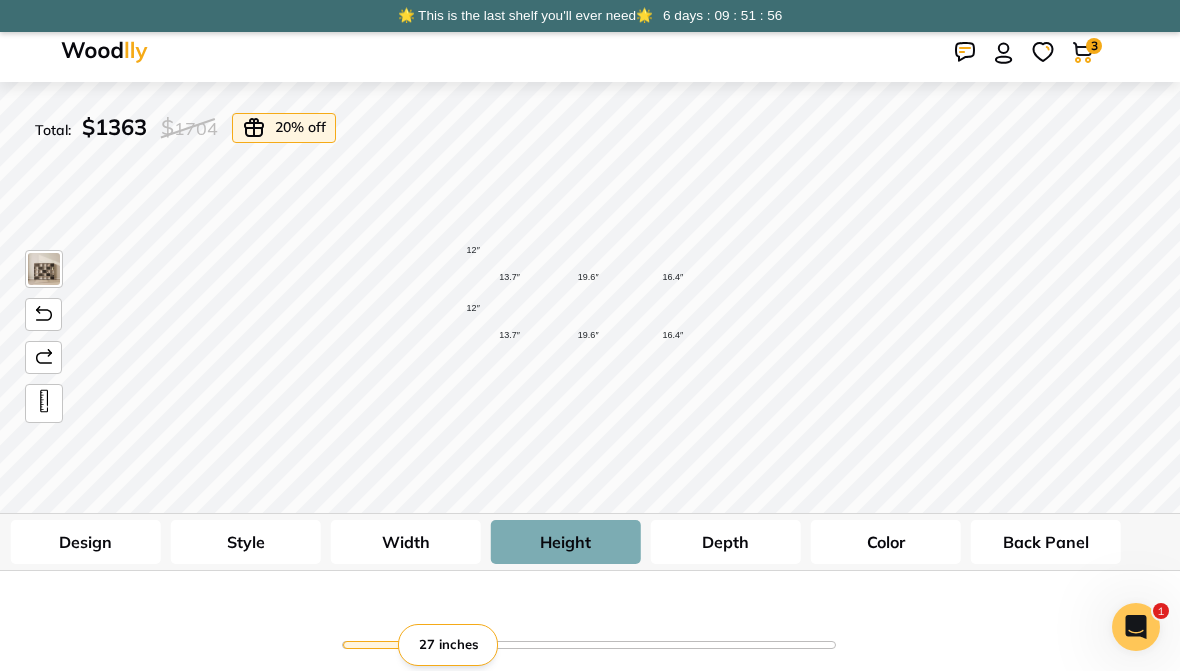 click on "Width" at bounding box center (406, 542) 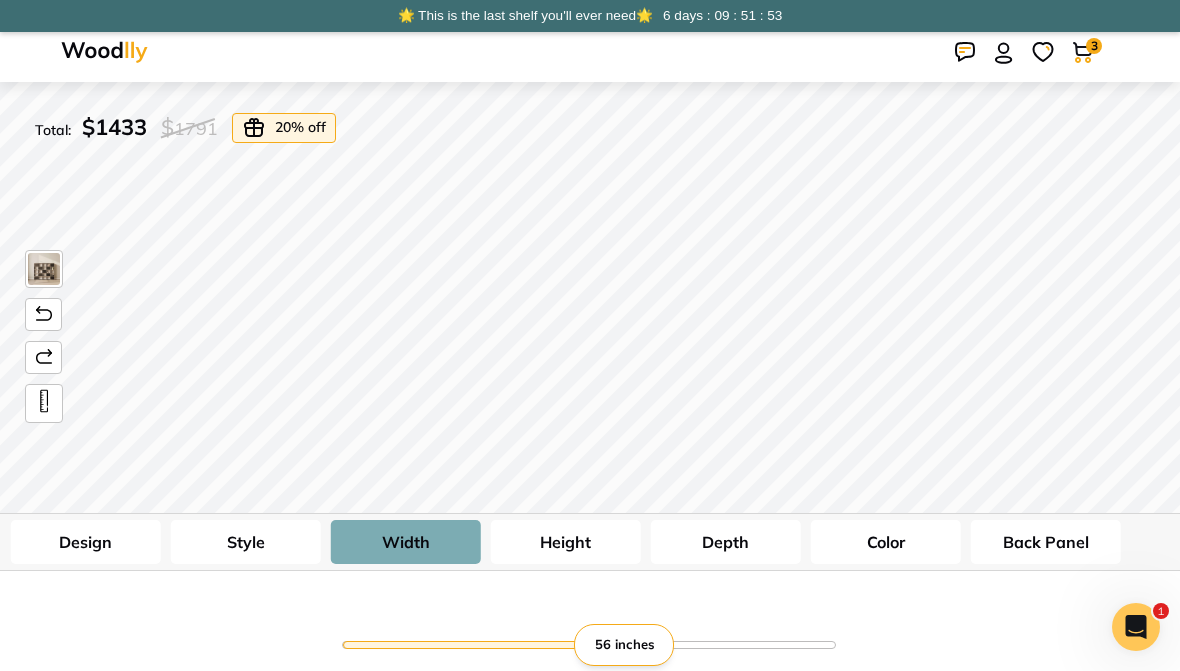 type on "56" 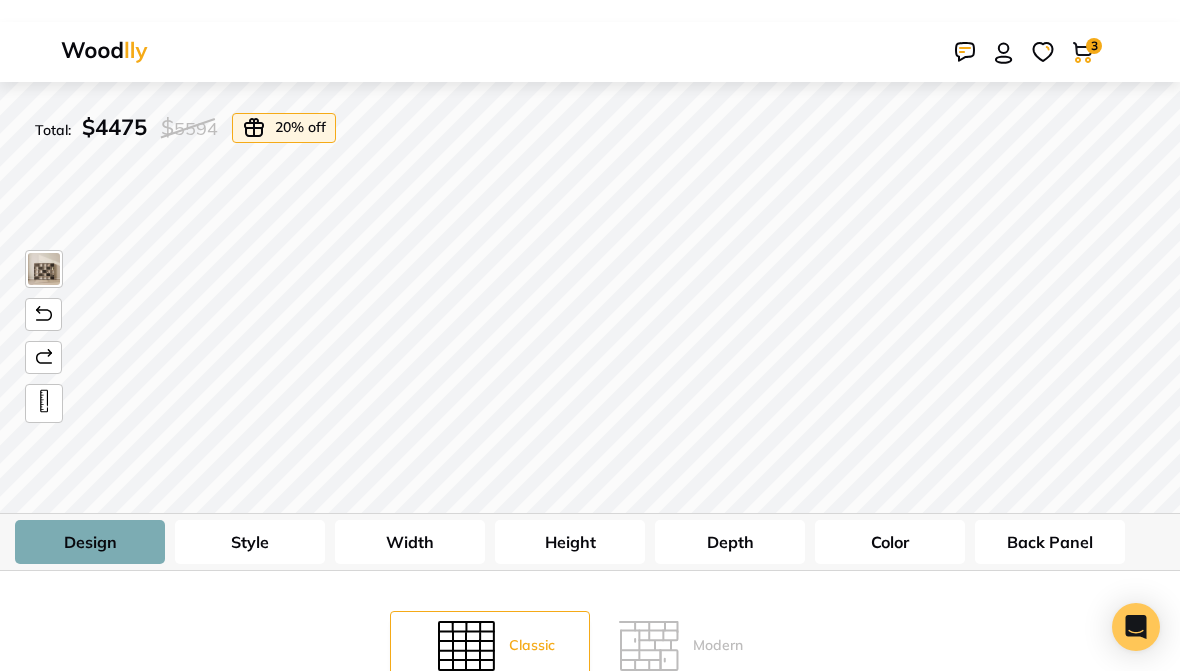 scroll, scrollTop: 0, scrollLeft: 0, axis: both 